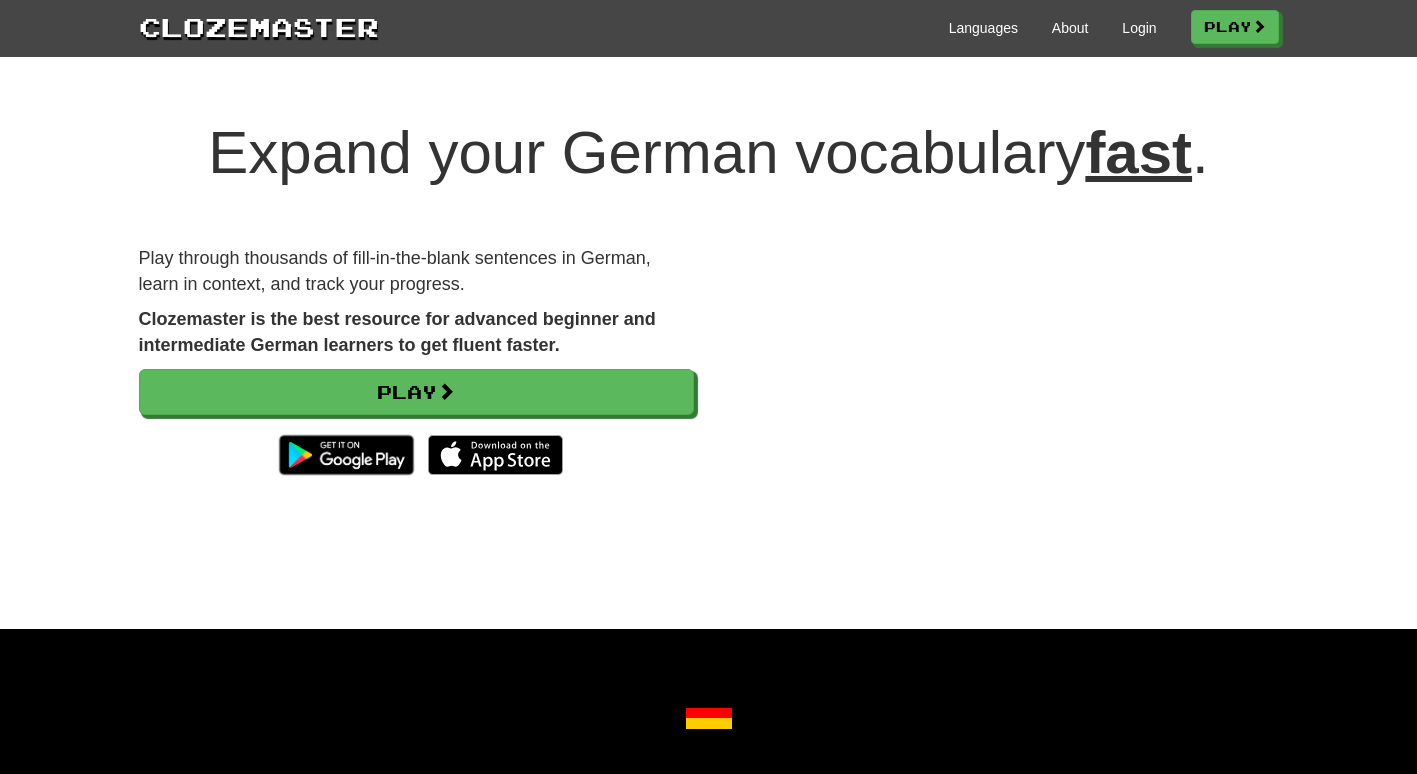 scroll, scrollTop: 0, scrollLeft: 0, axis: both 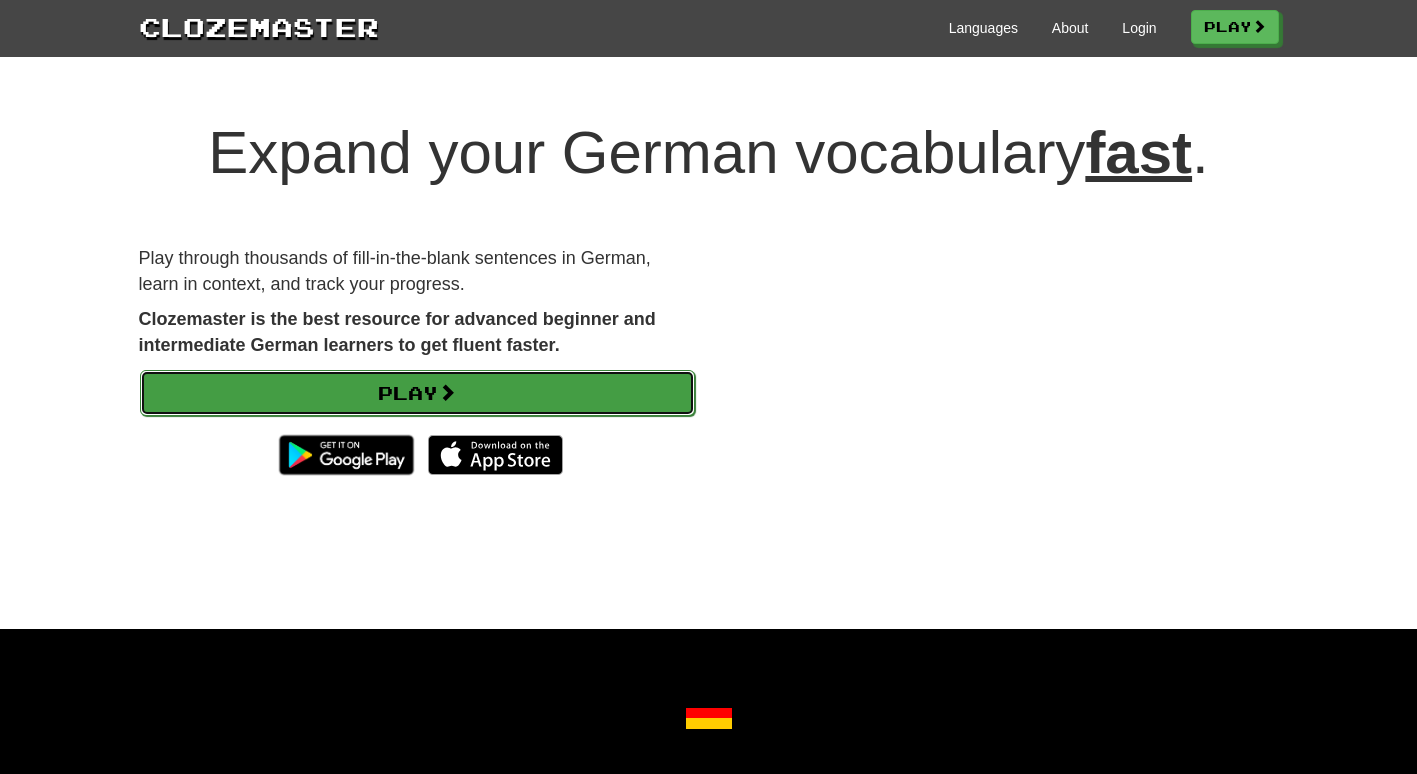 click on "Play" at bounding box center [417, 393] 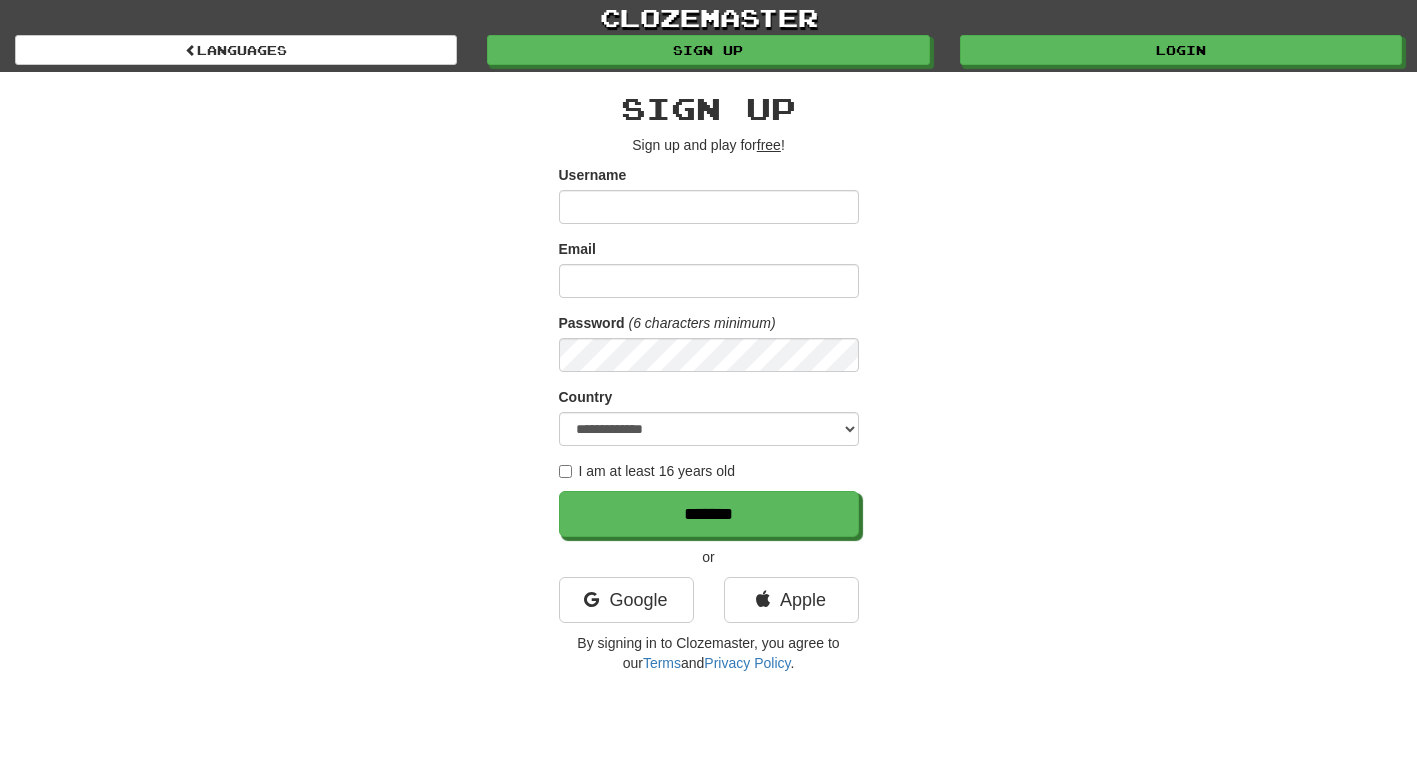 scroll, scrollTop: 0, scrollLeft: 0, axis: both 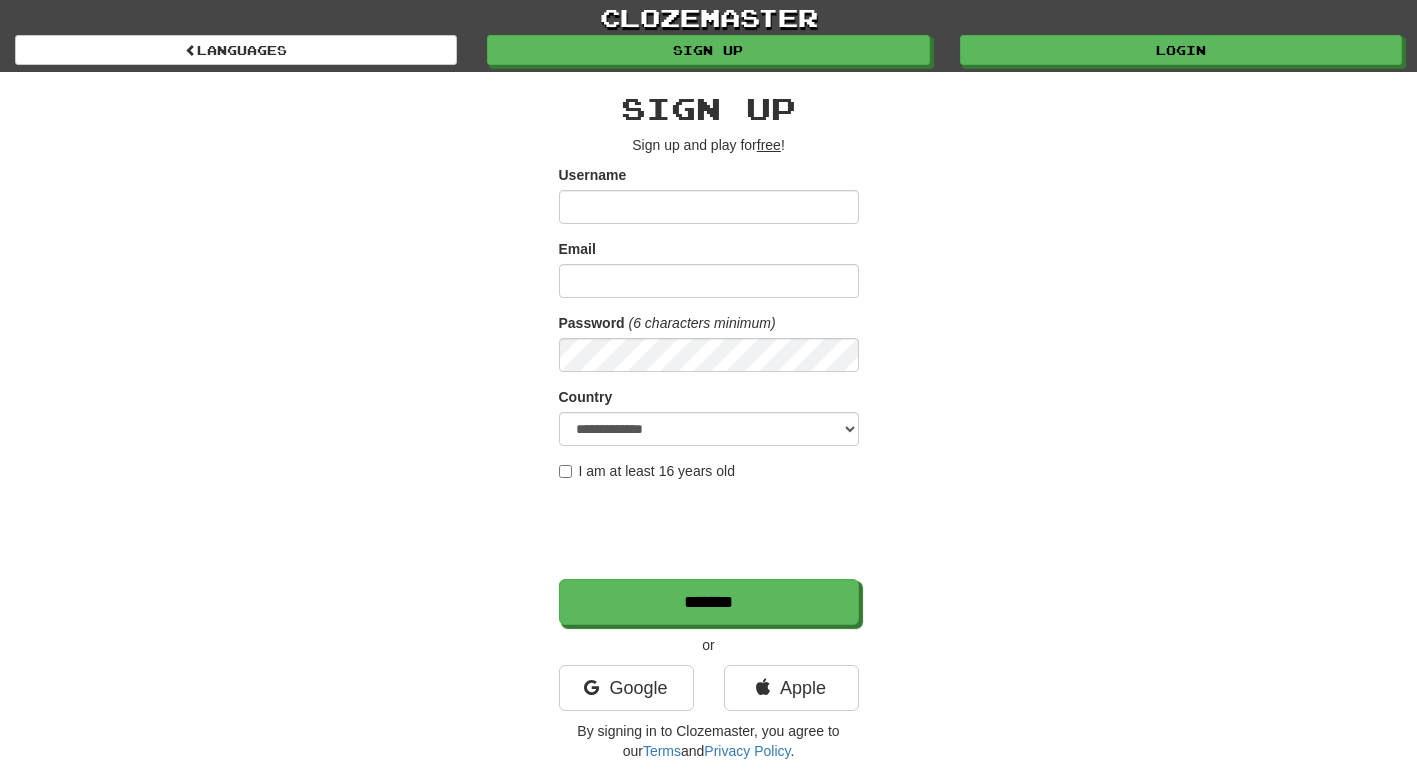 type on "**********" 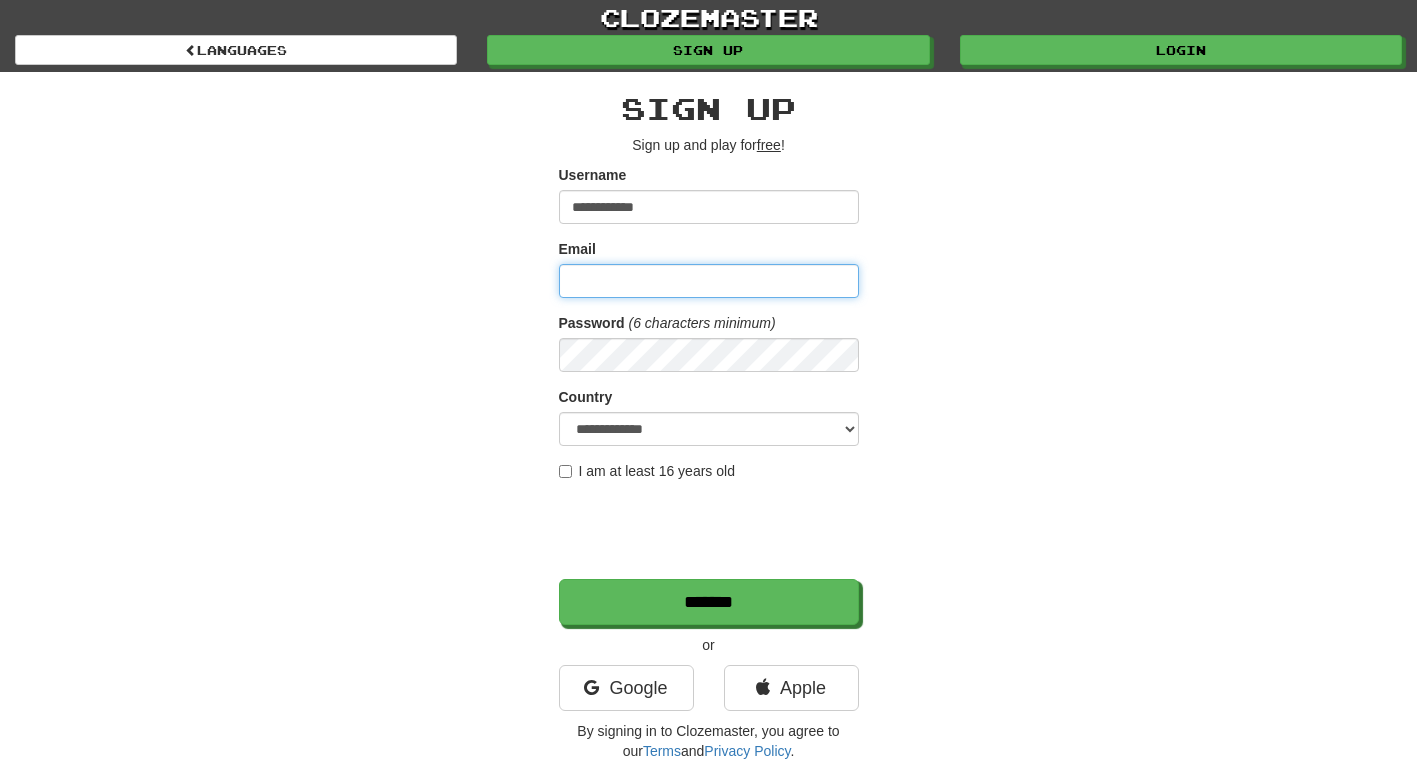click on "Email" at bounding box center [709, 281] 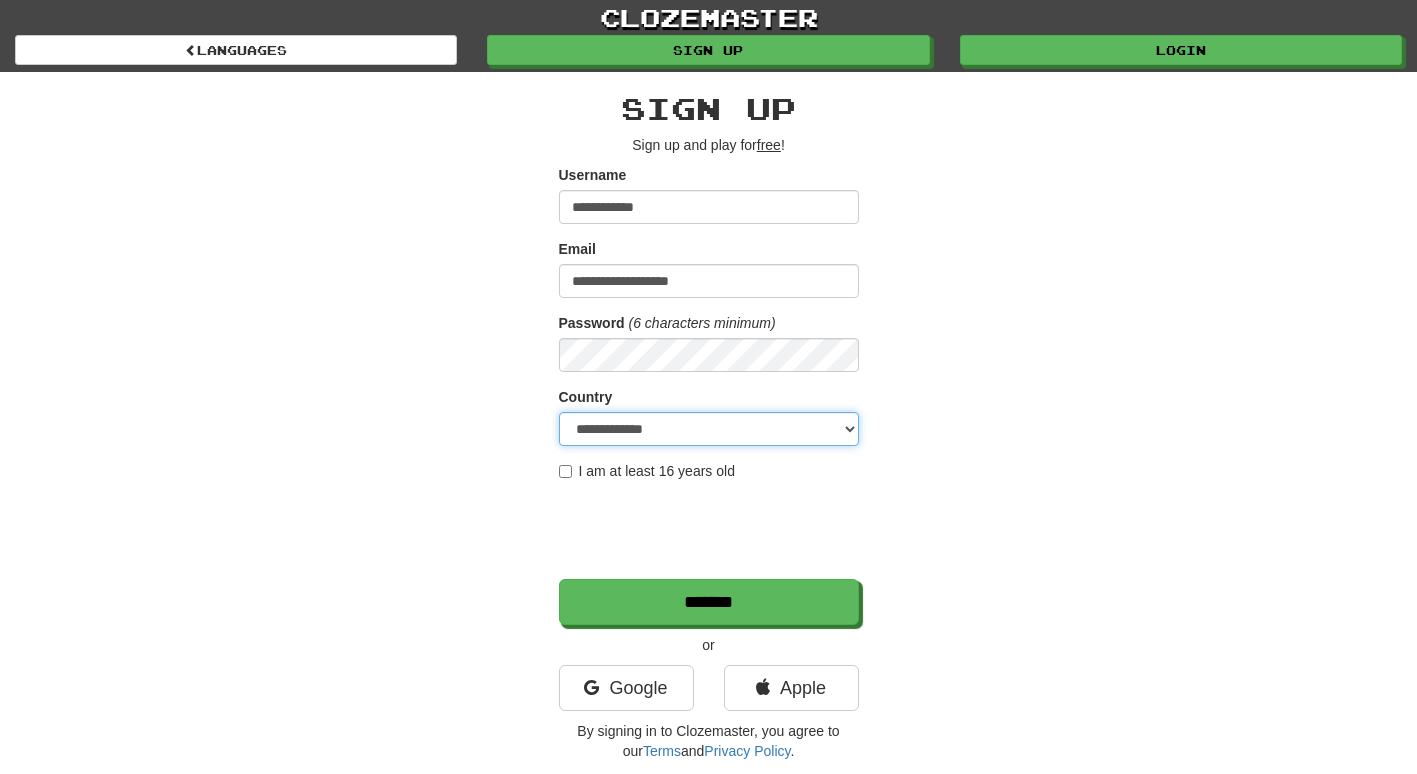 select on "**" 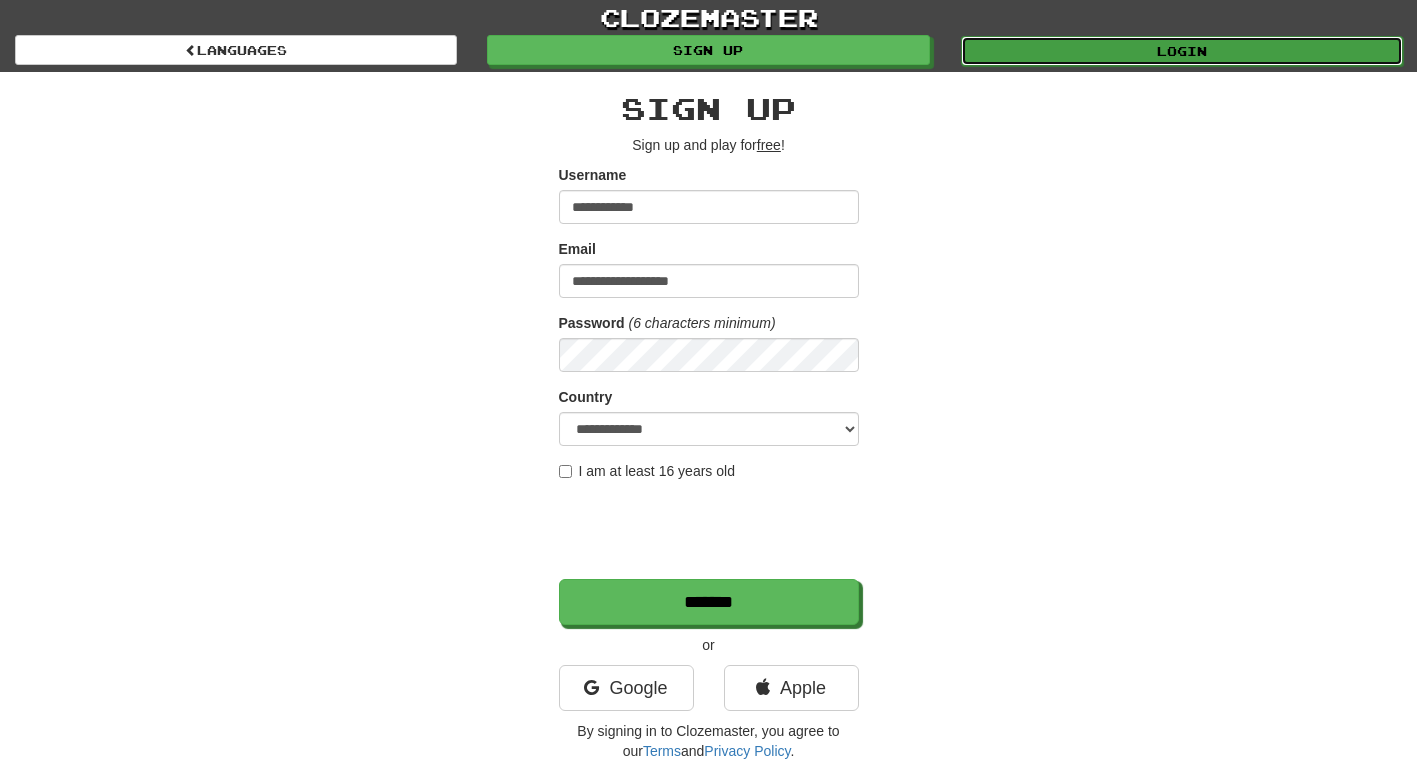 click on "Login" at bounding box center [1182, 51] 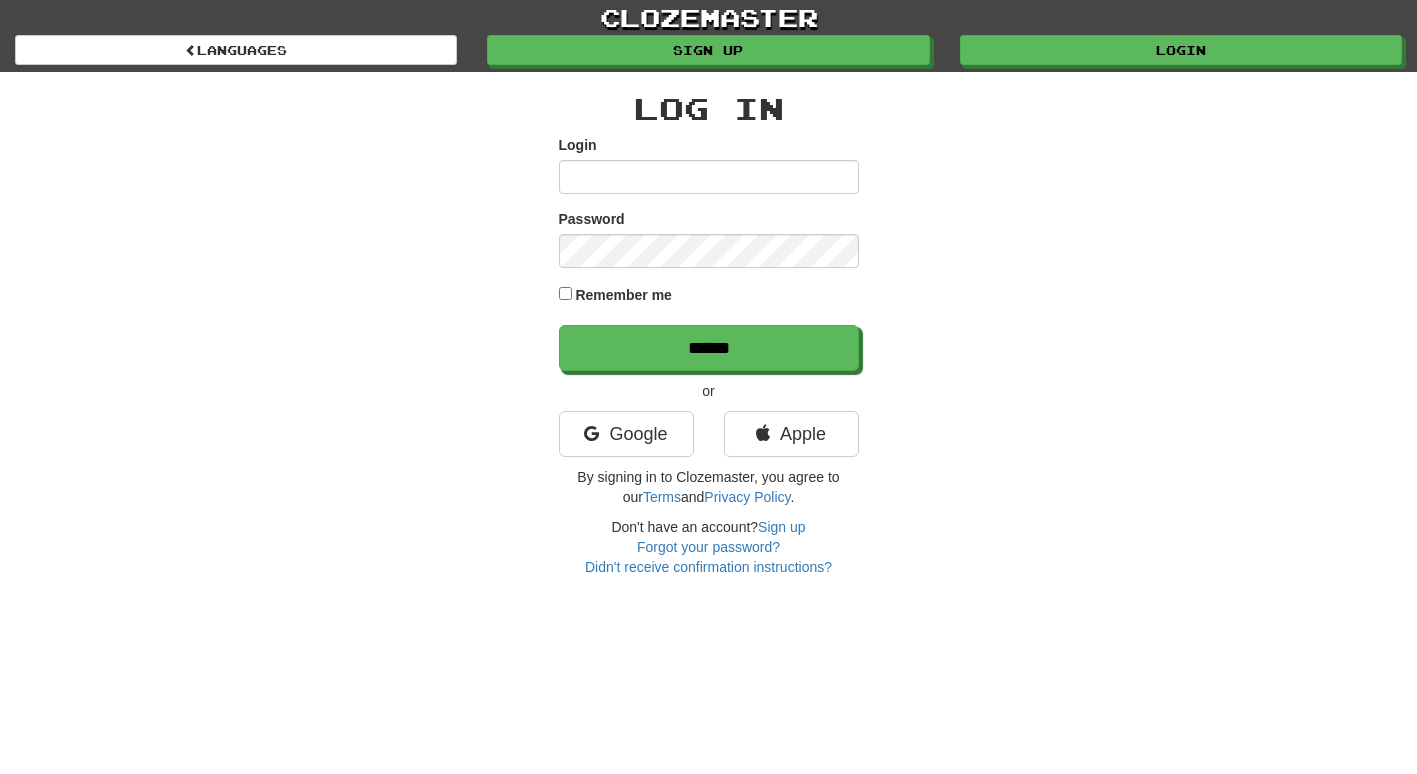 scroll, scrollTop: 0, scrollLeft: 0, axis: both 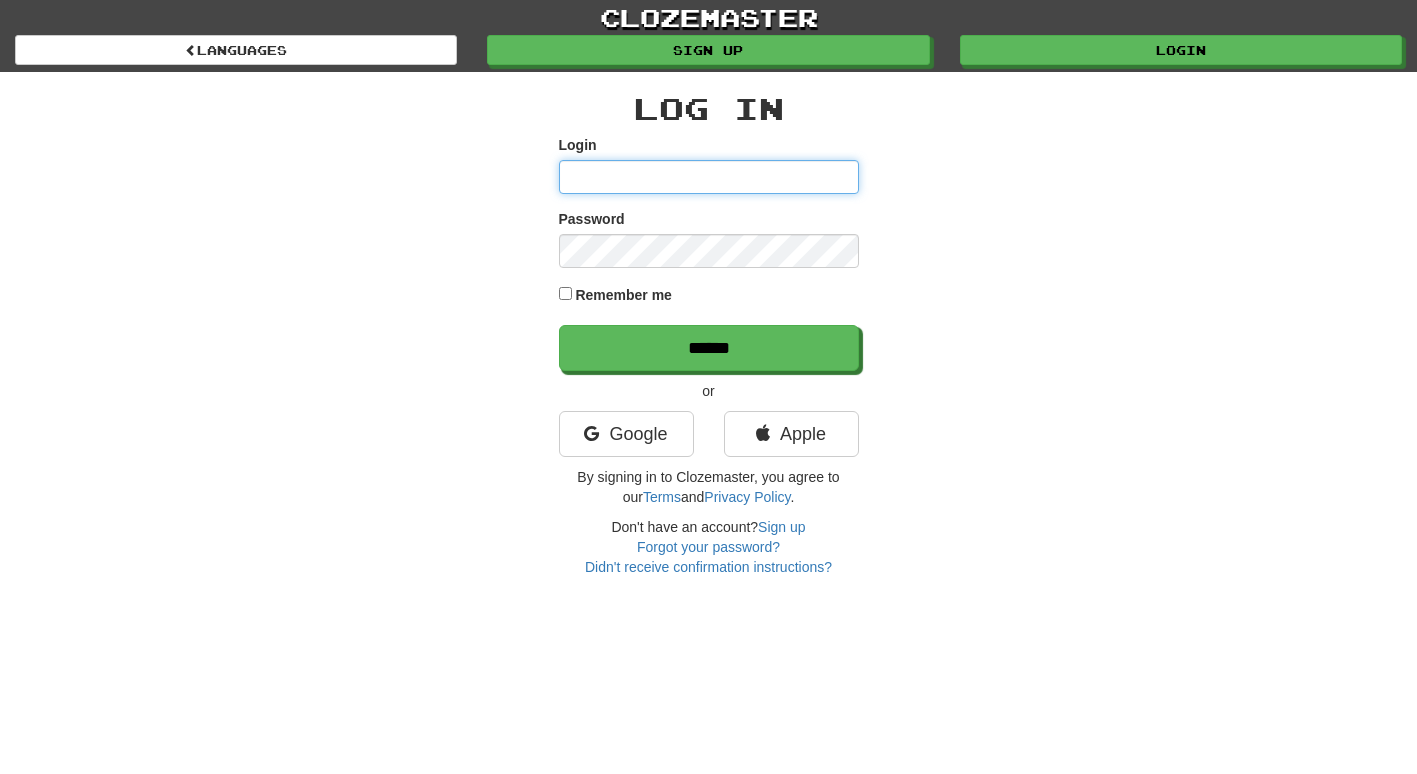 type on "**********" 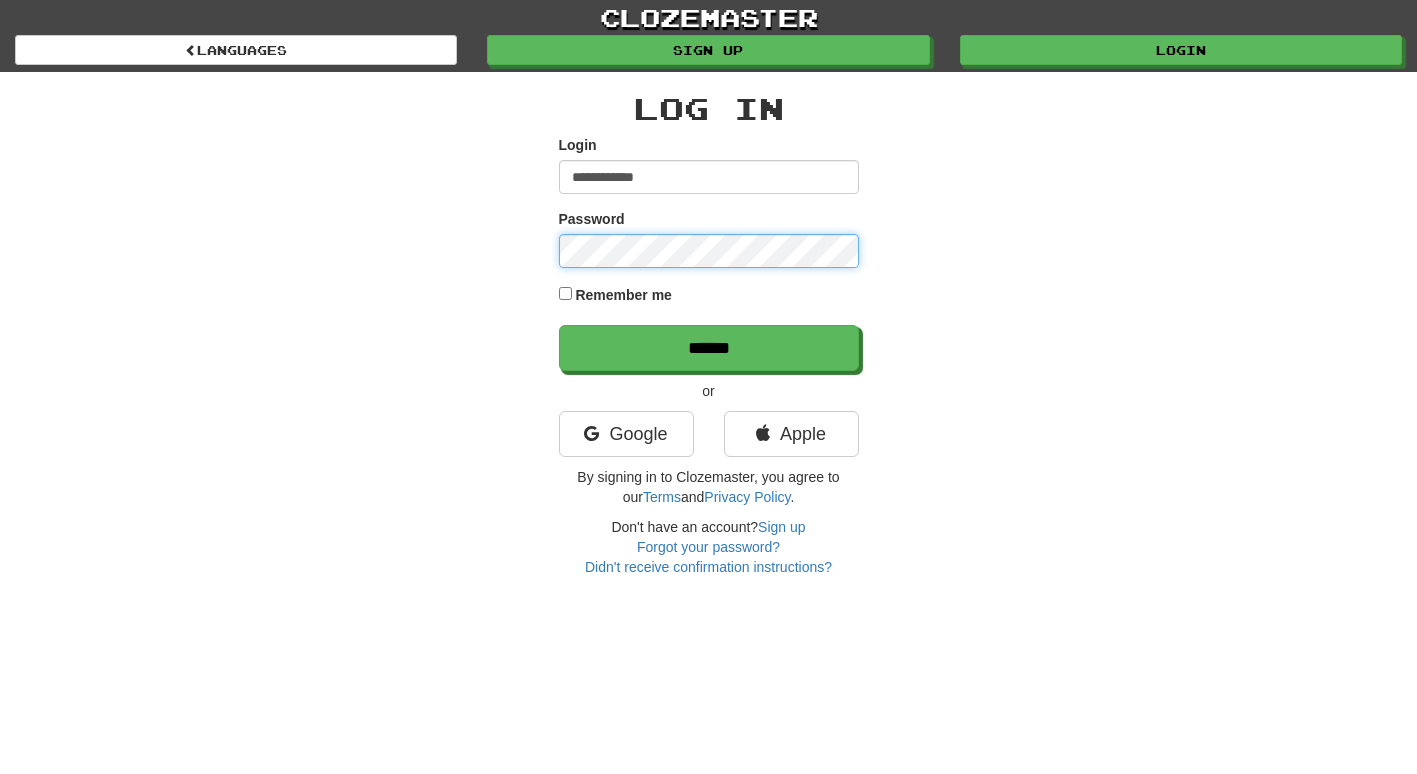 click on "**********" at bounding box center [709, 324] 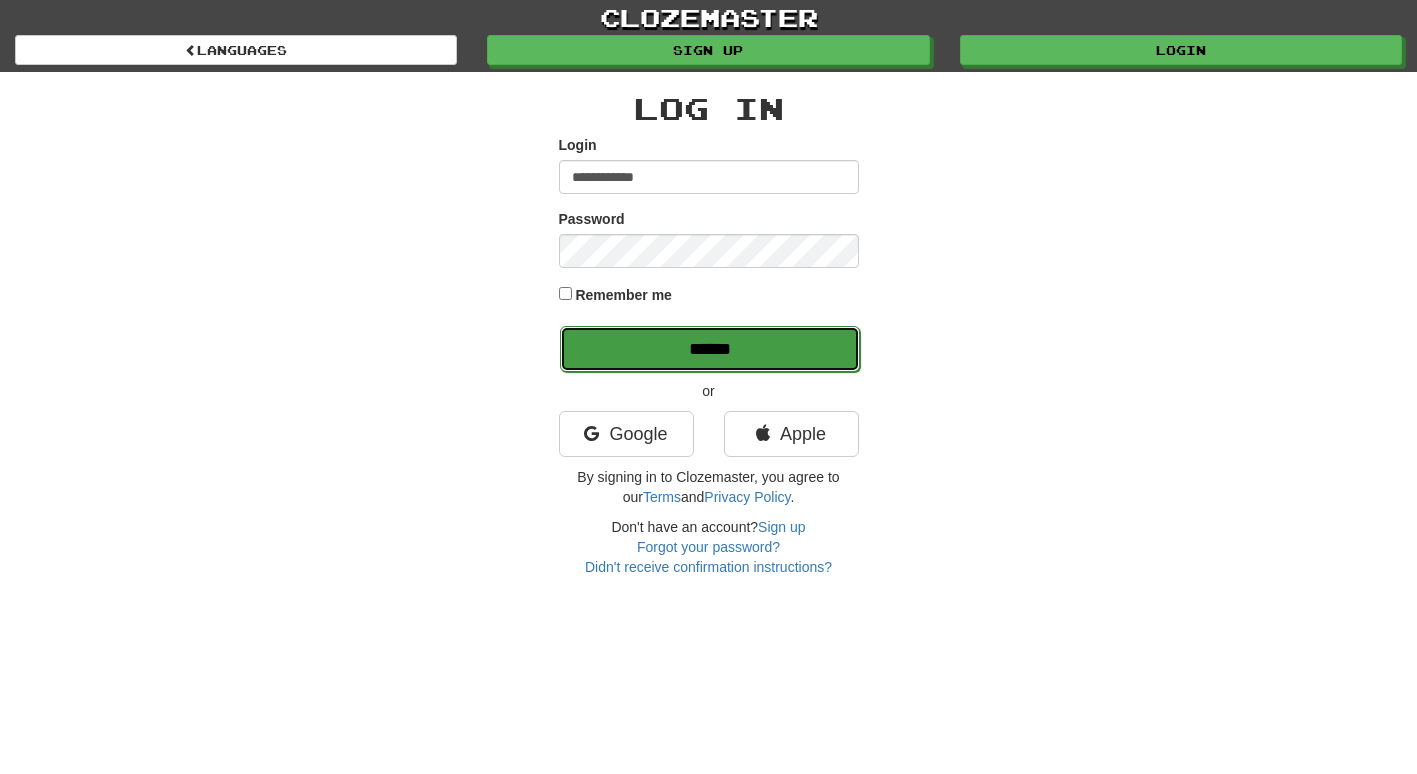 click on "******" at bounding box center [710, 349] 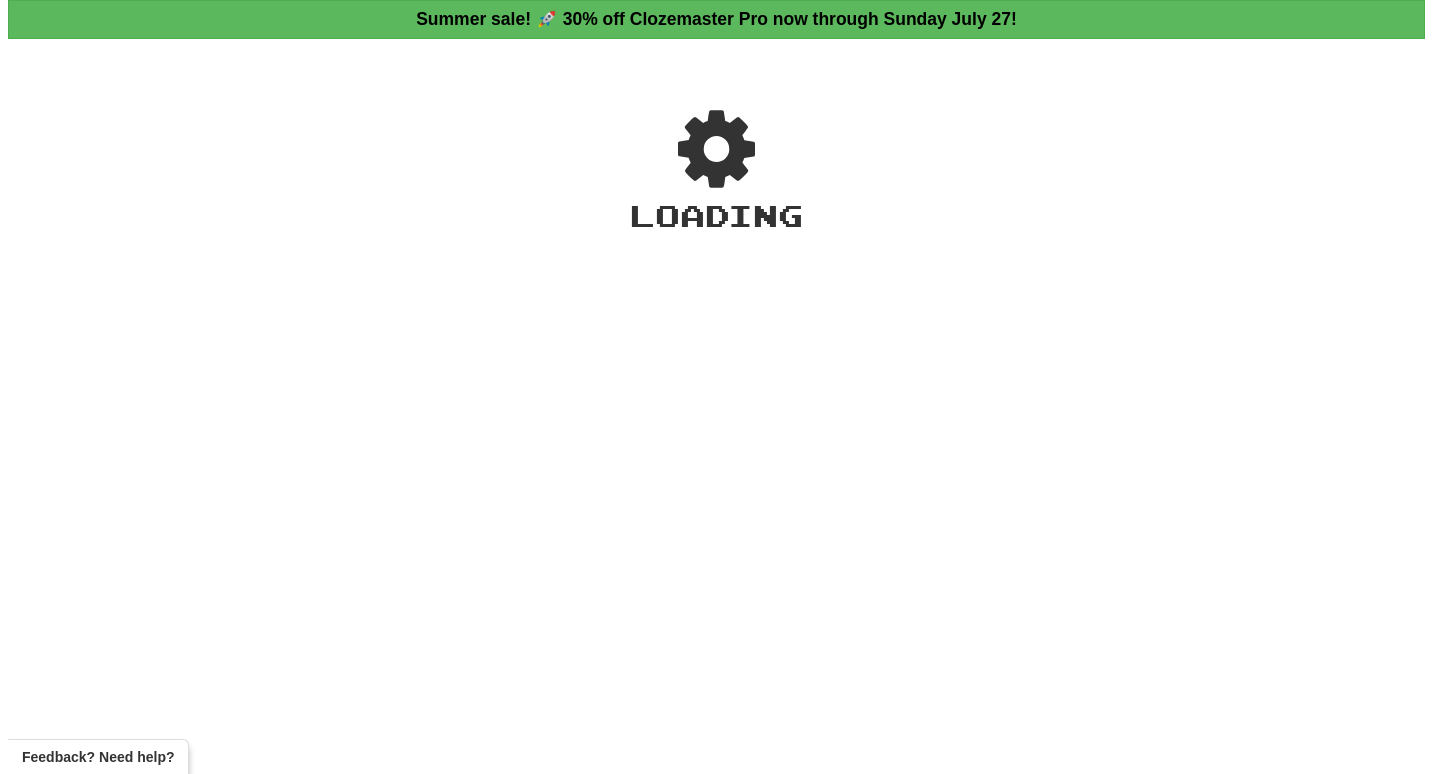 scroll, scrollTop: 0, scrollLeft: 0, axis: both 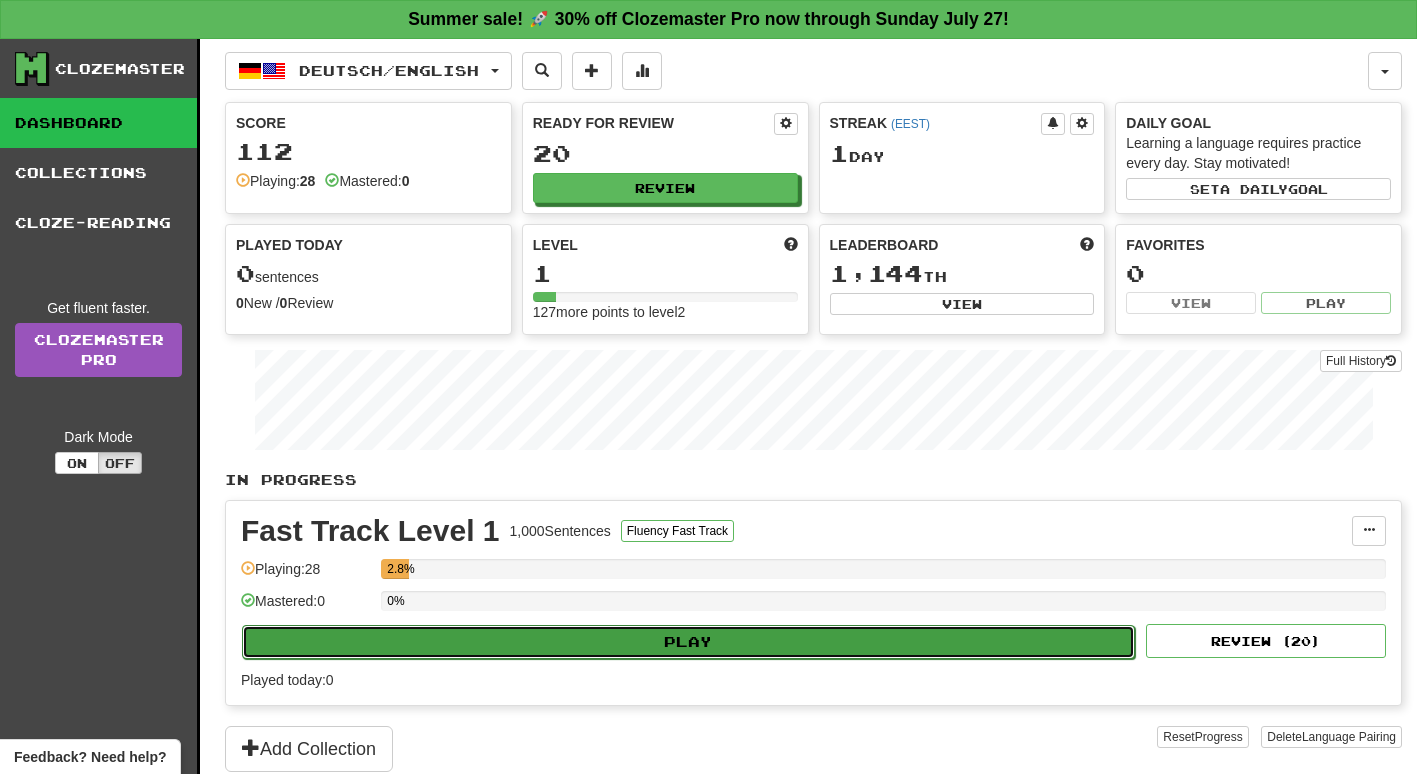 click on "Play" at bounding box center [688, 642] 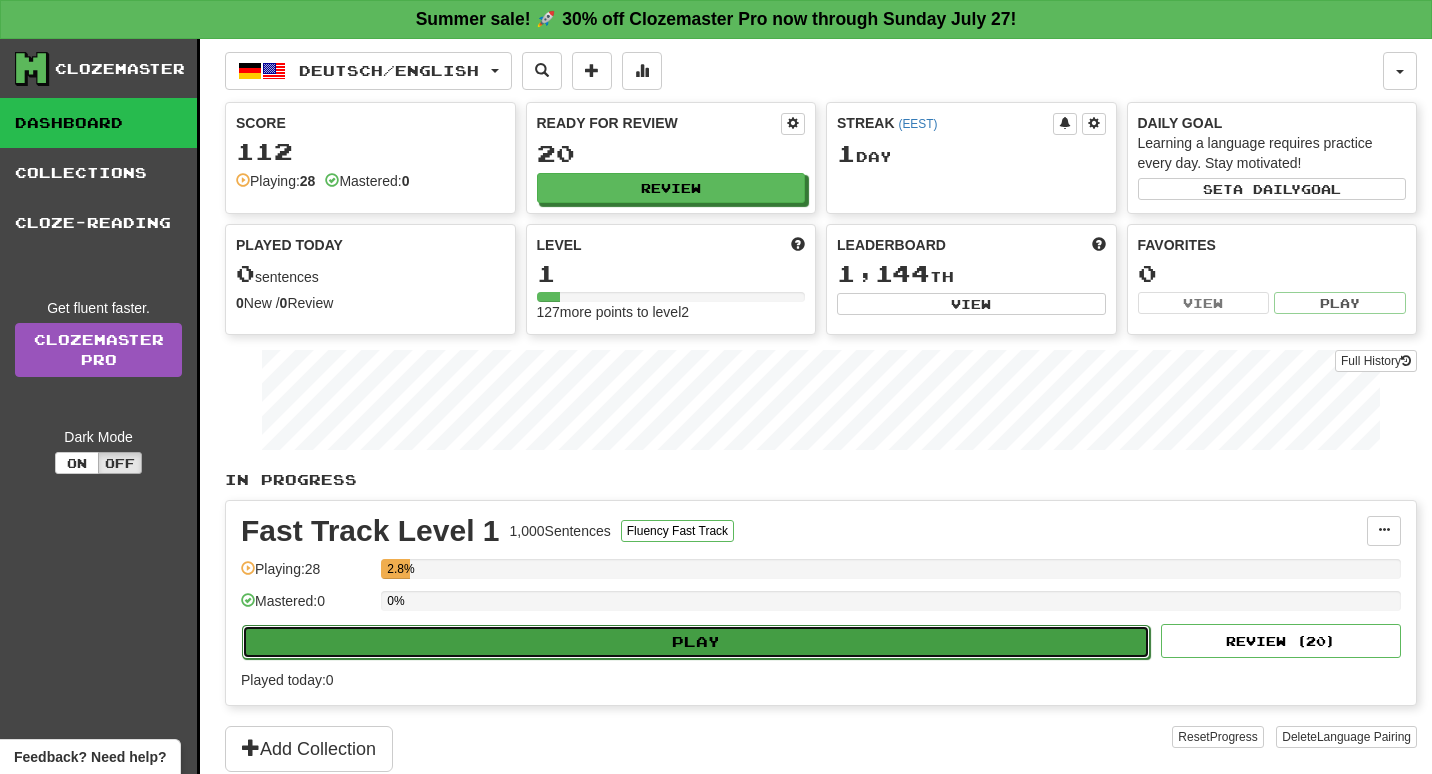 select on "**" 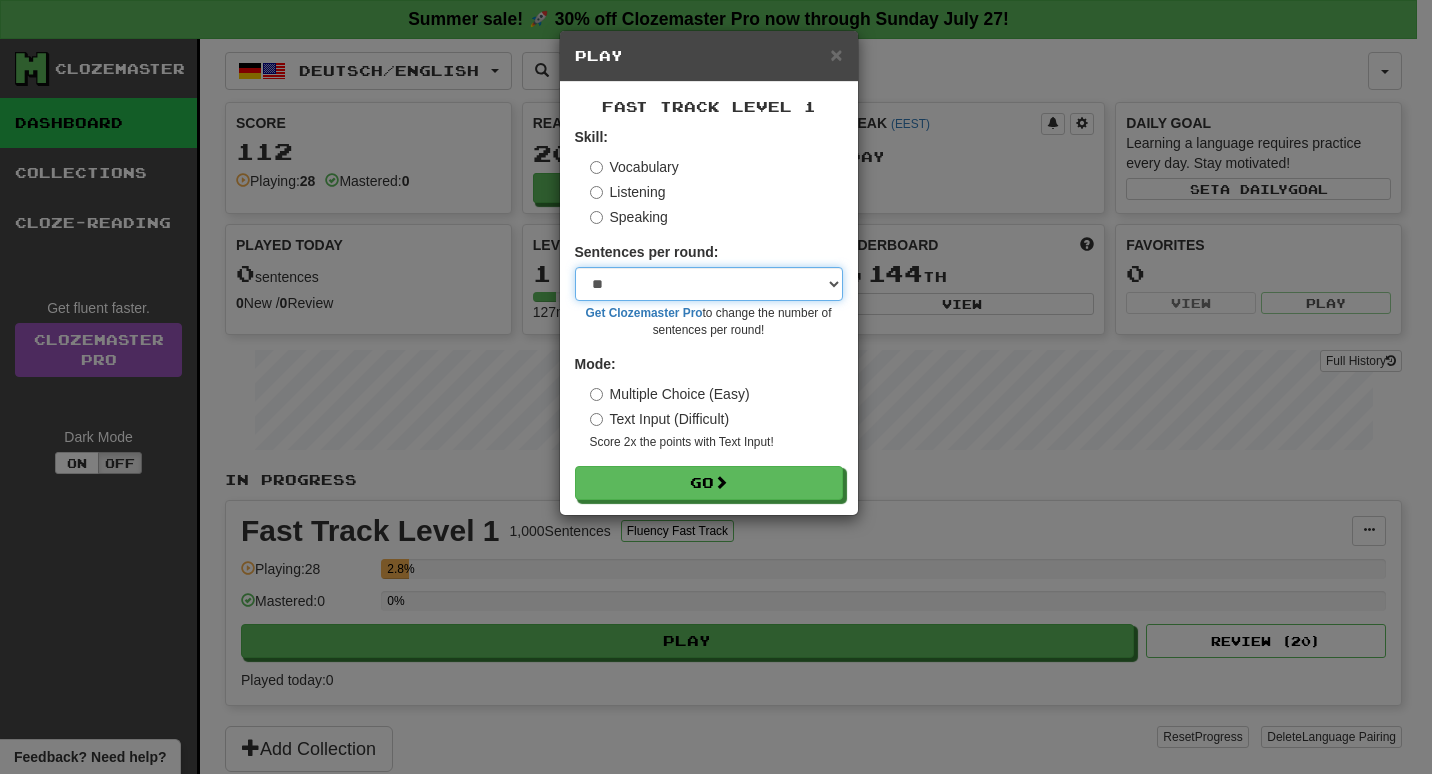 click on "* ** ** ** ** ** *** ********" at bounding box center [709, 284] 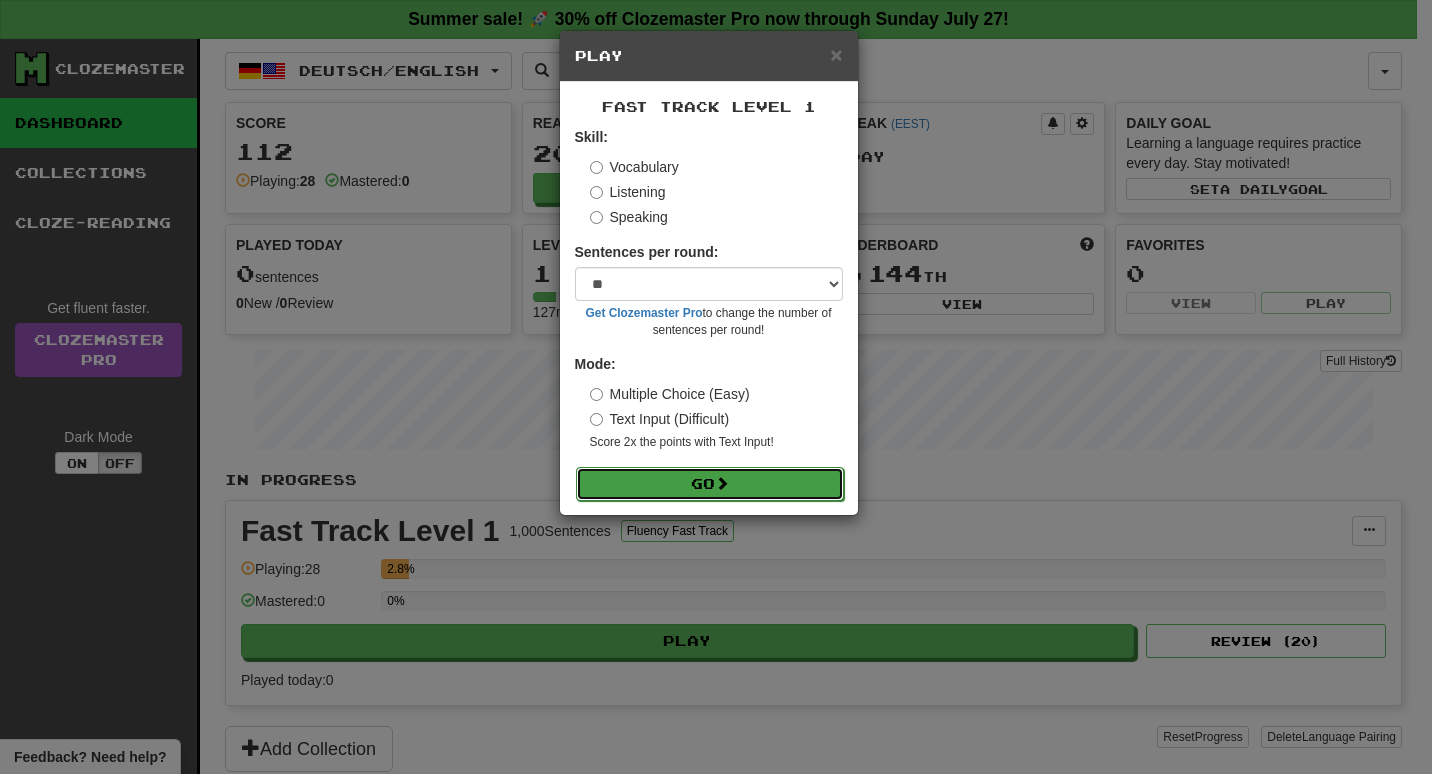 click on "Go" at bounding box center [710, 484] 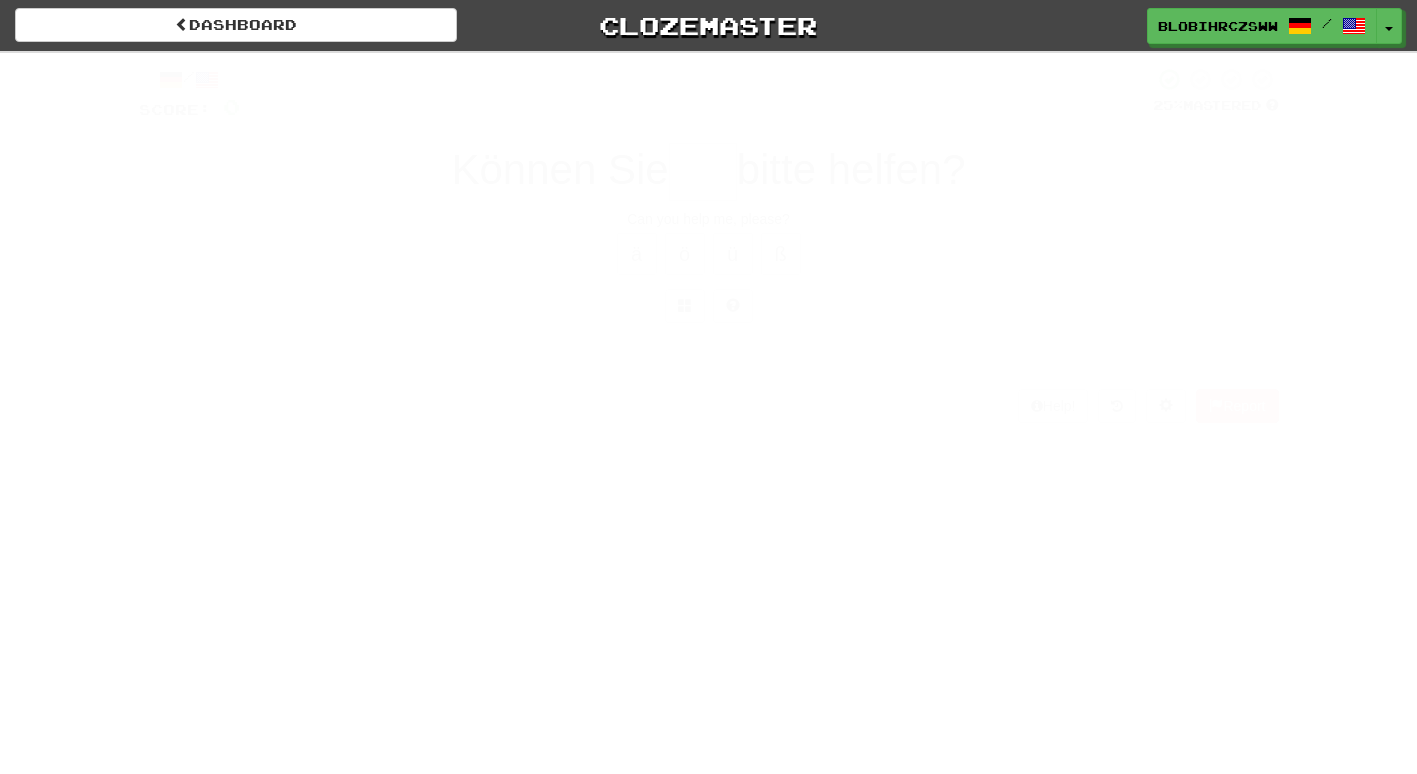 scroll, scrollTop: 0, scrollLeft: 0, axis: both 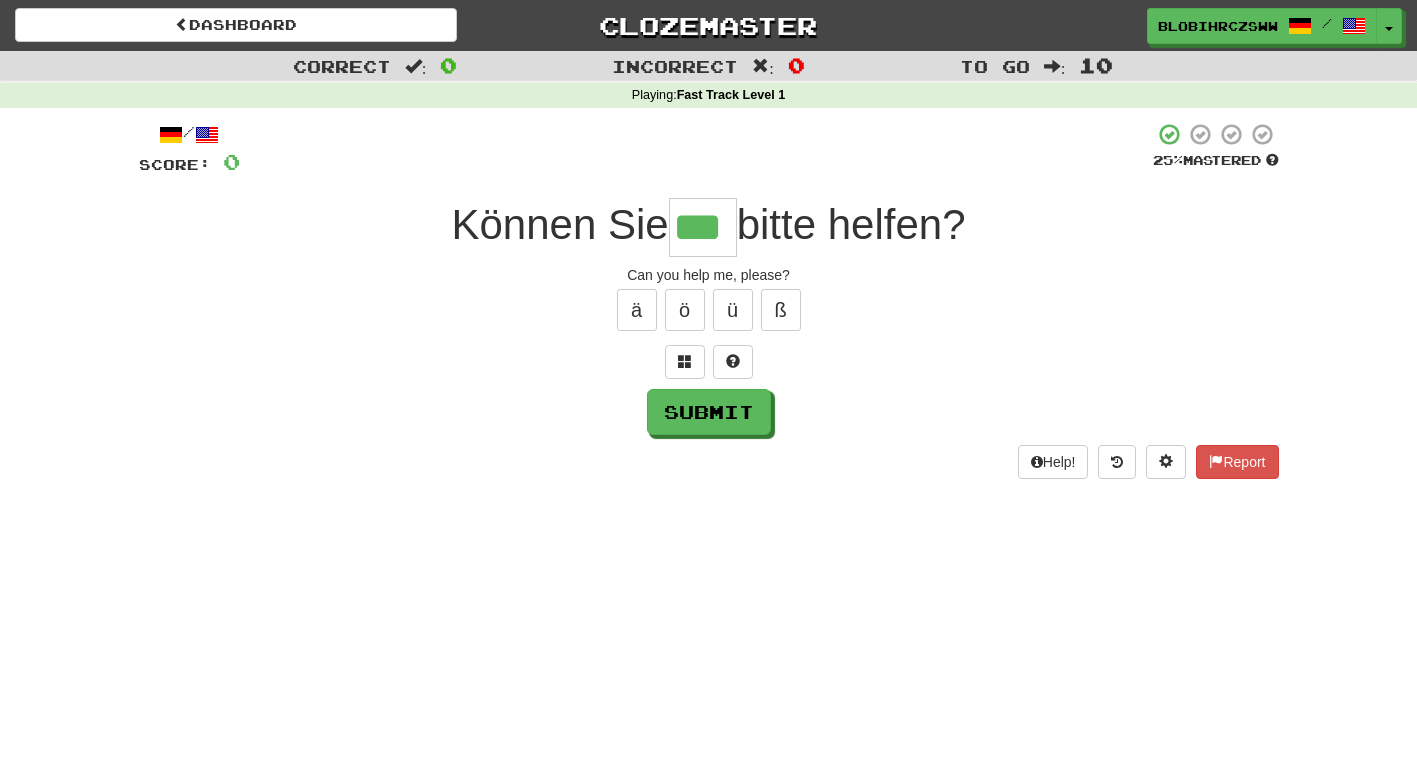 type on "***" 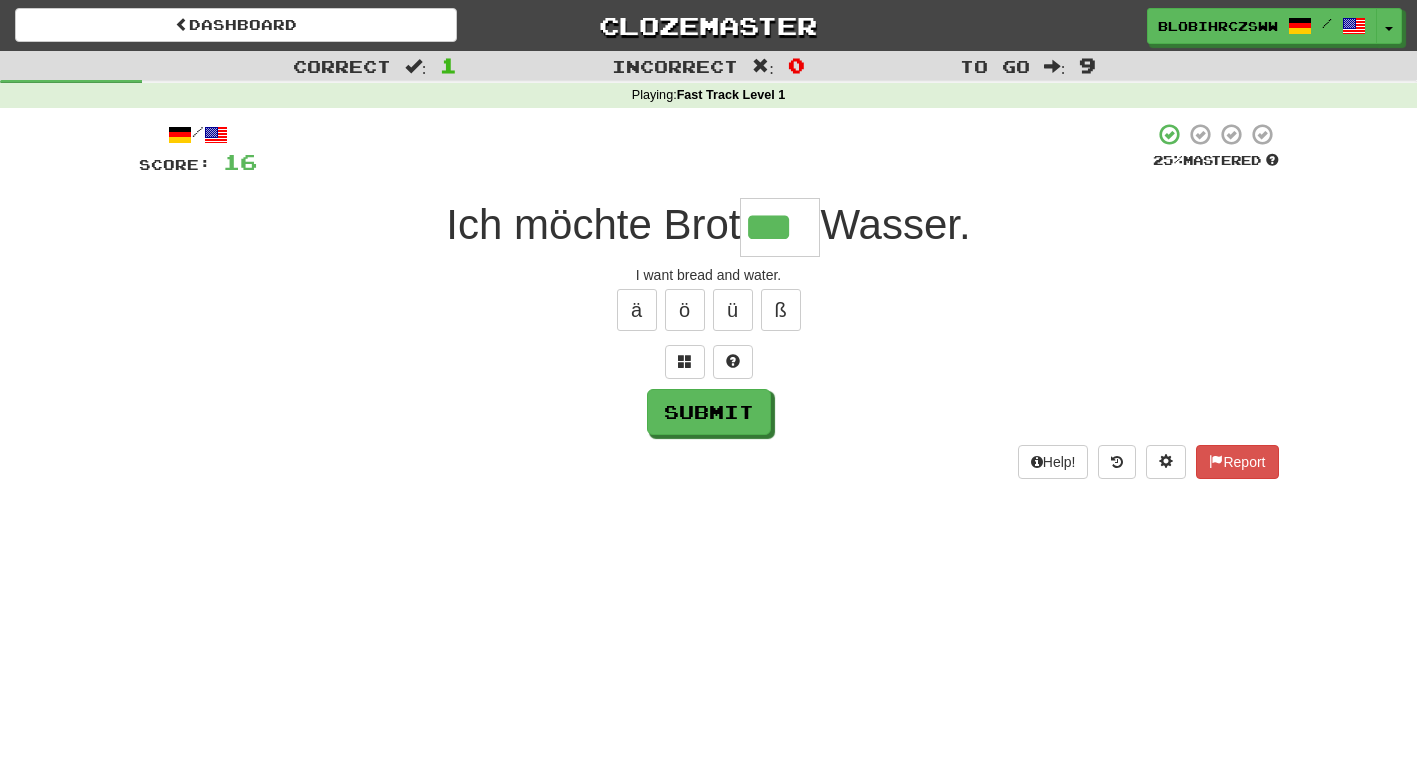 type on "***" 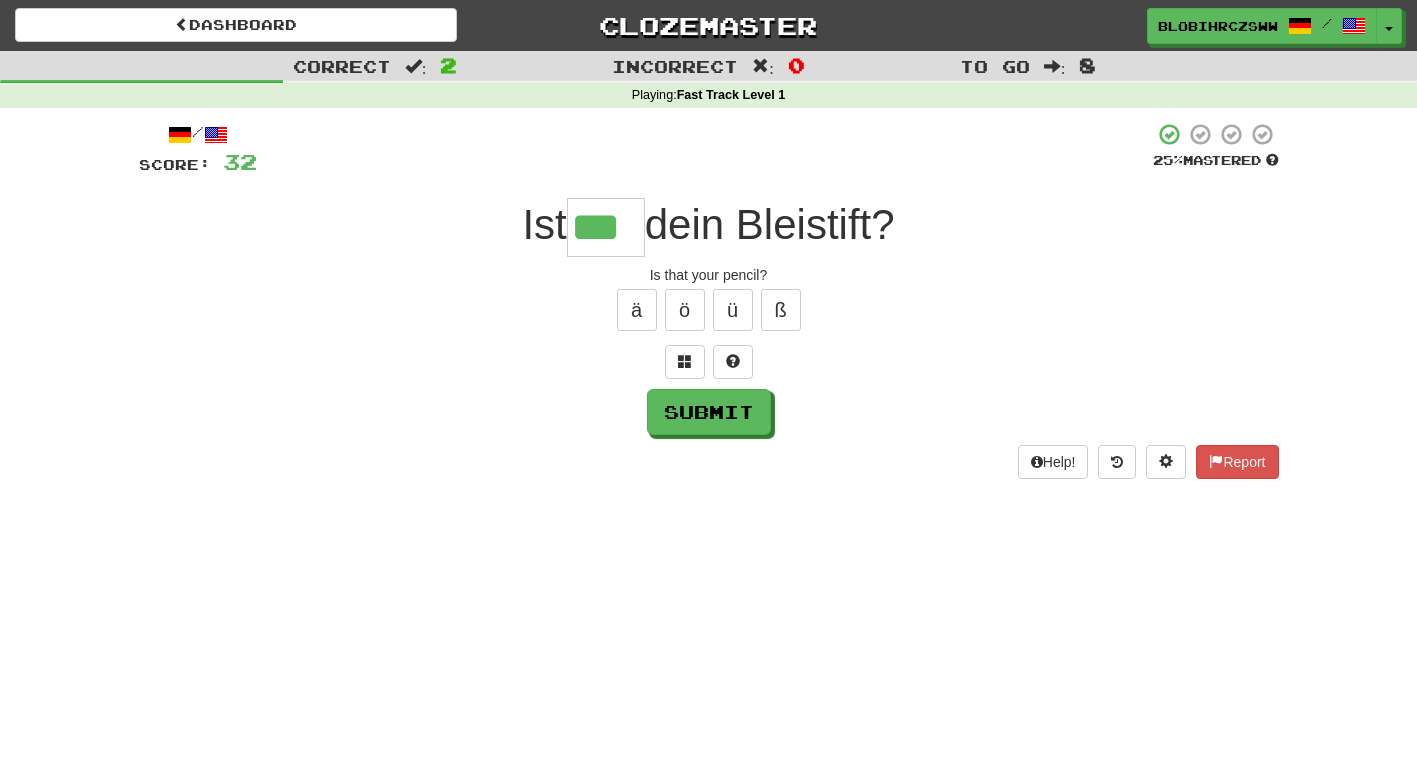 type on "***" 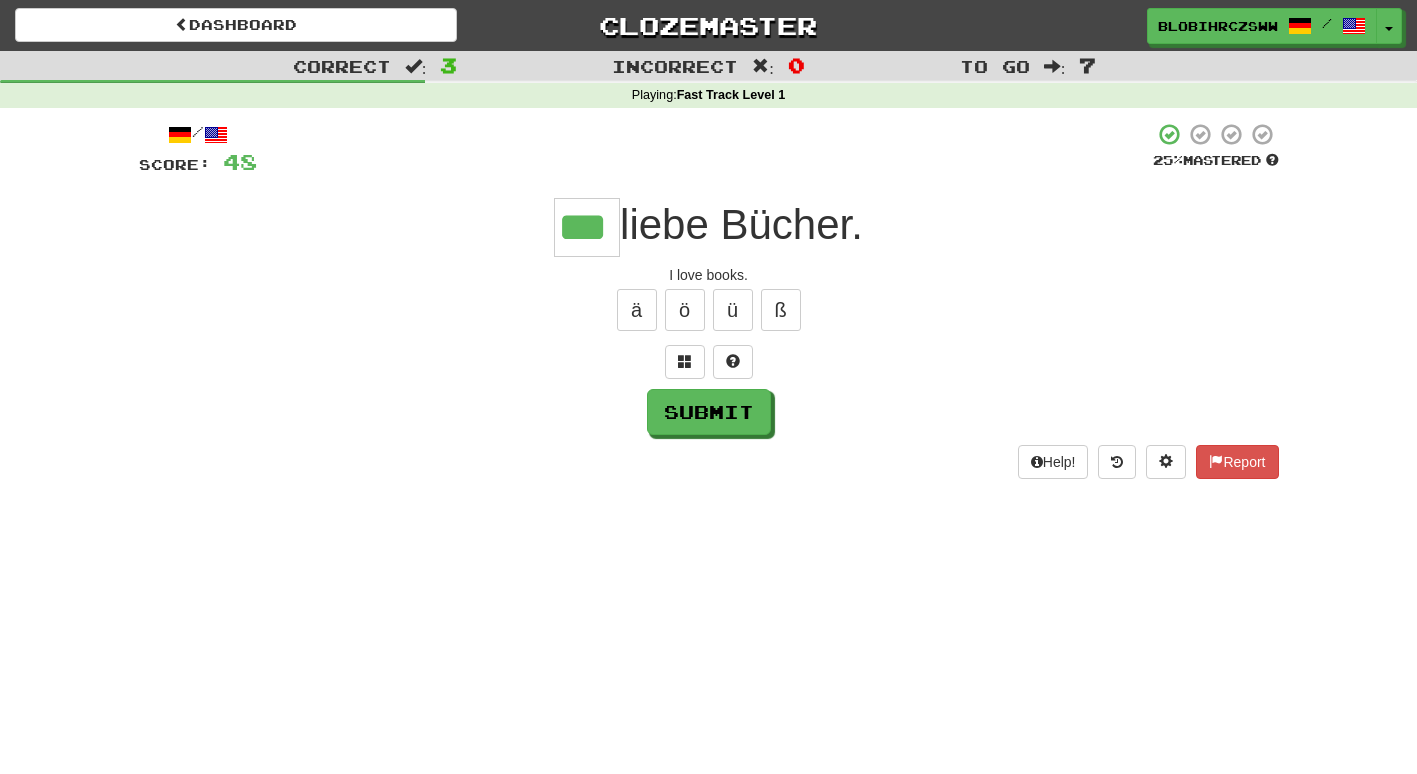 type on "***" 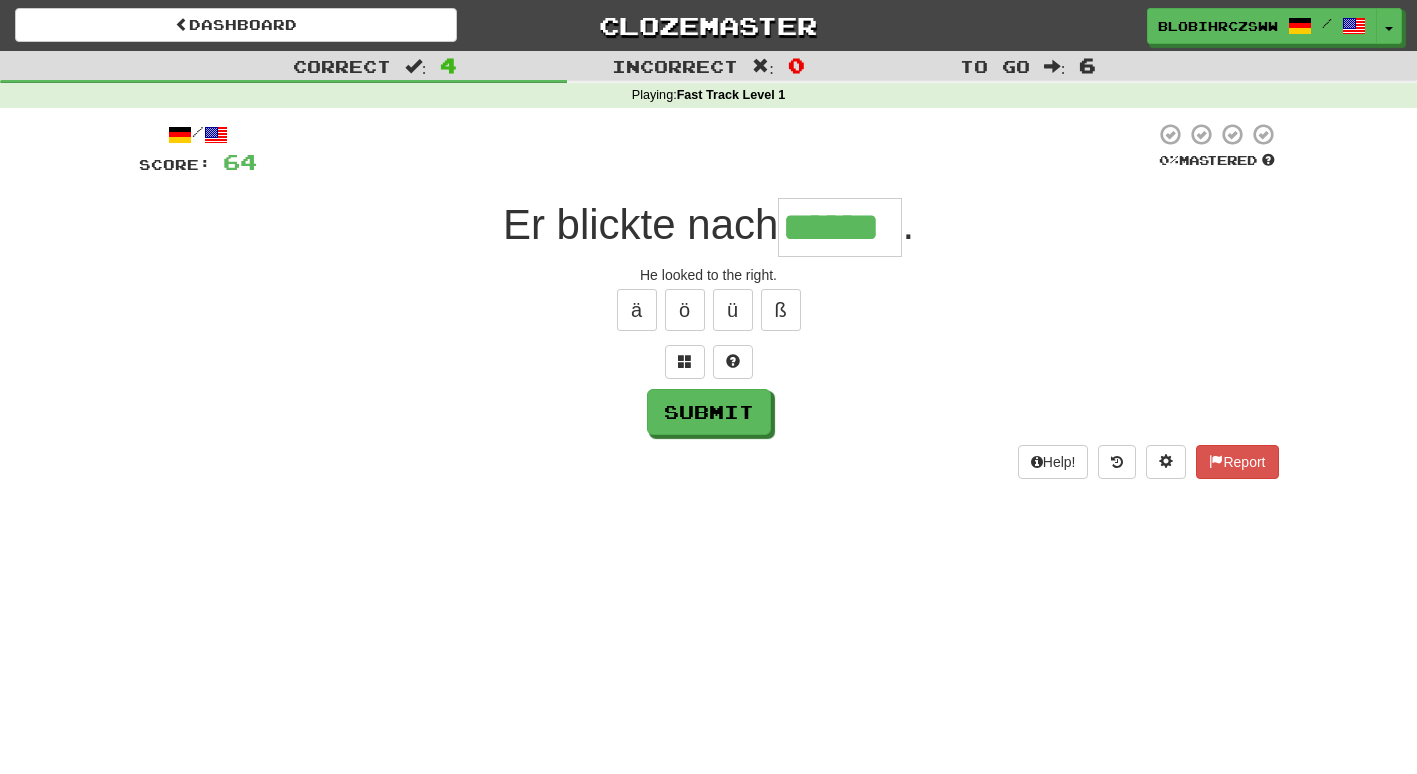 type on "******" 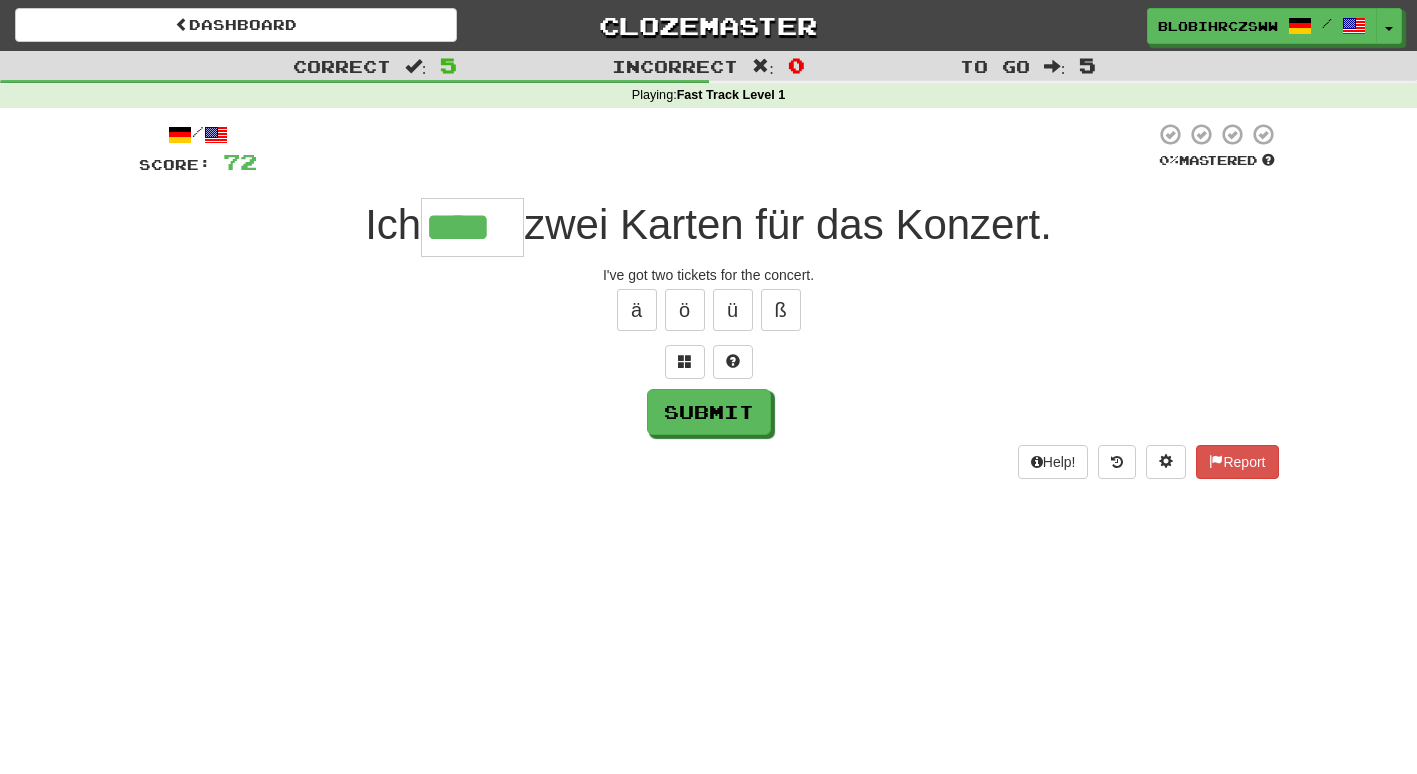 type on "****" 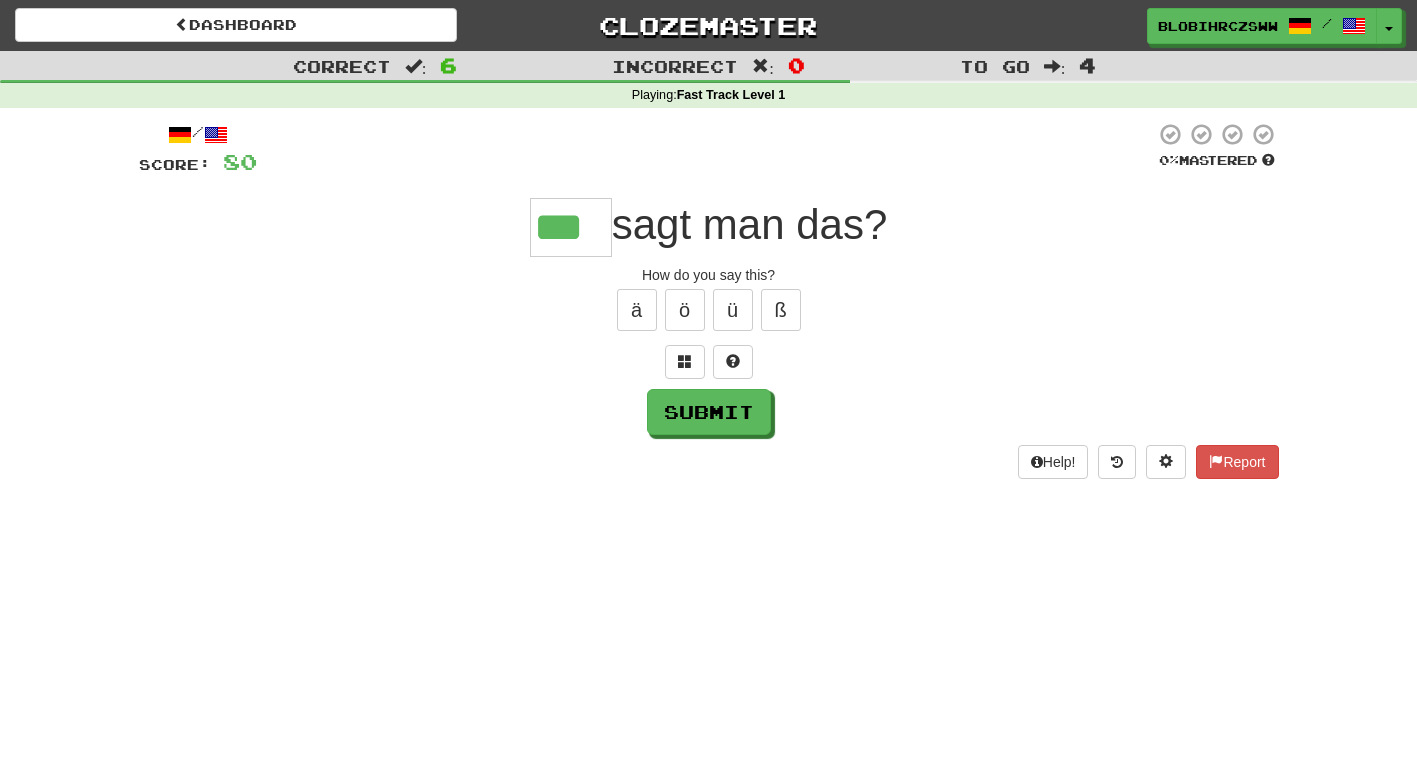 type on "***" 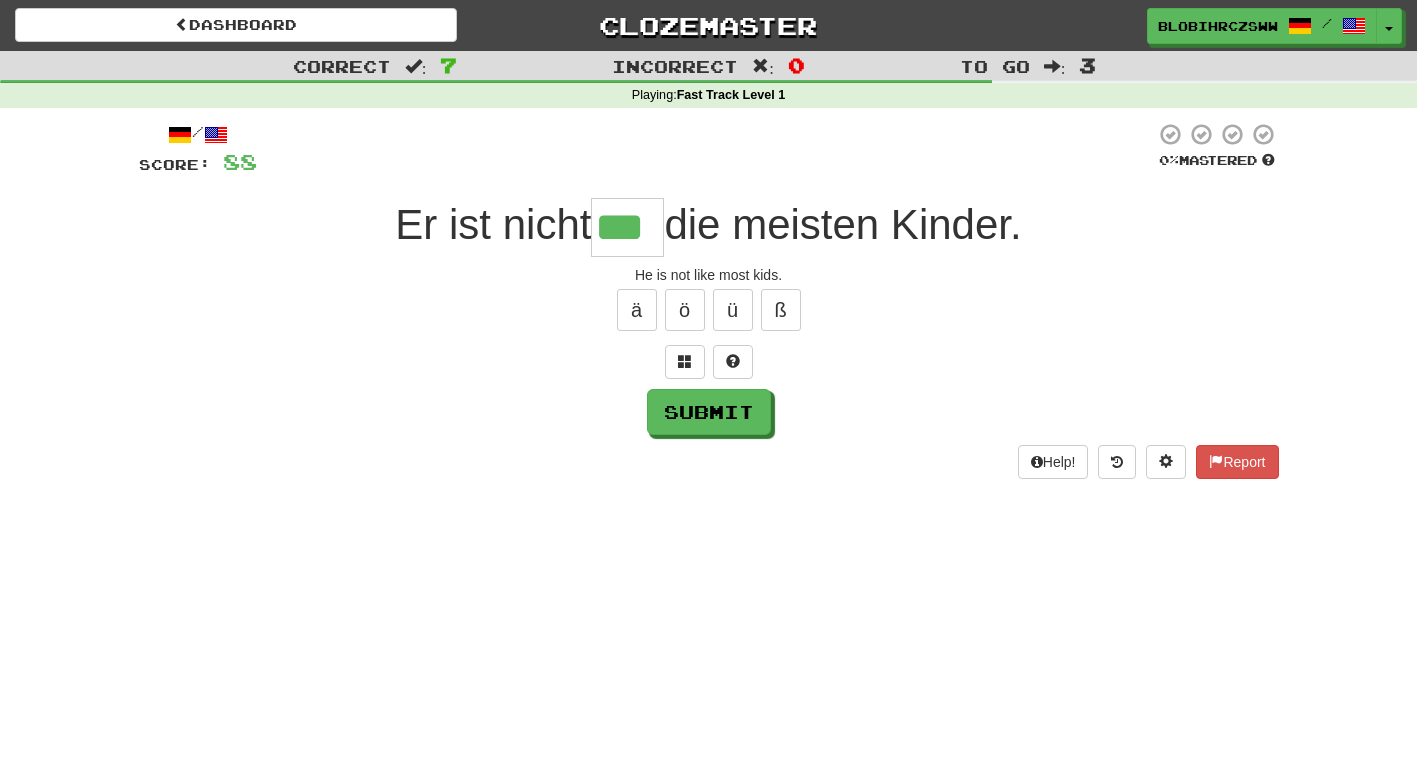 type on "***" 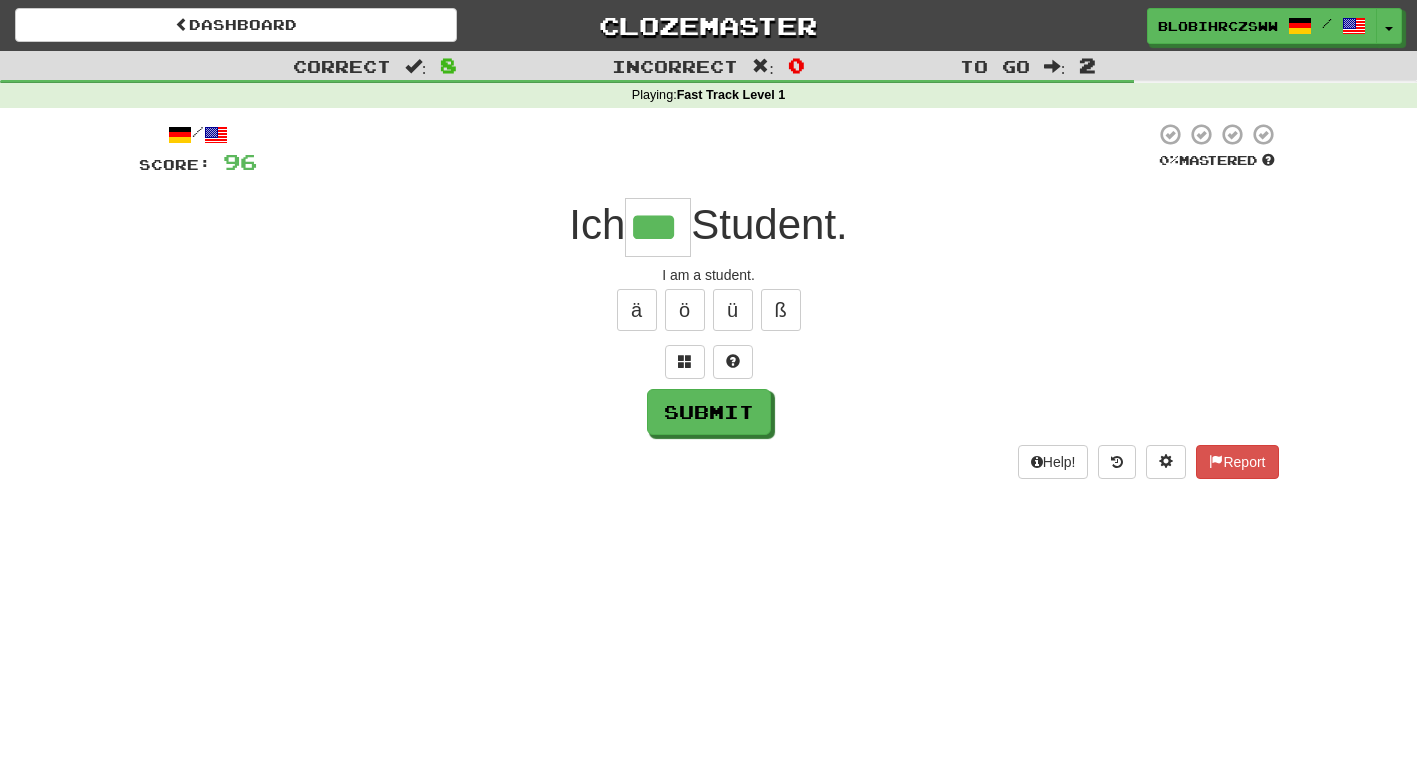 type on "***" 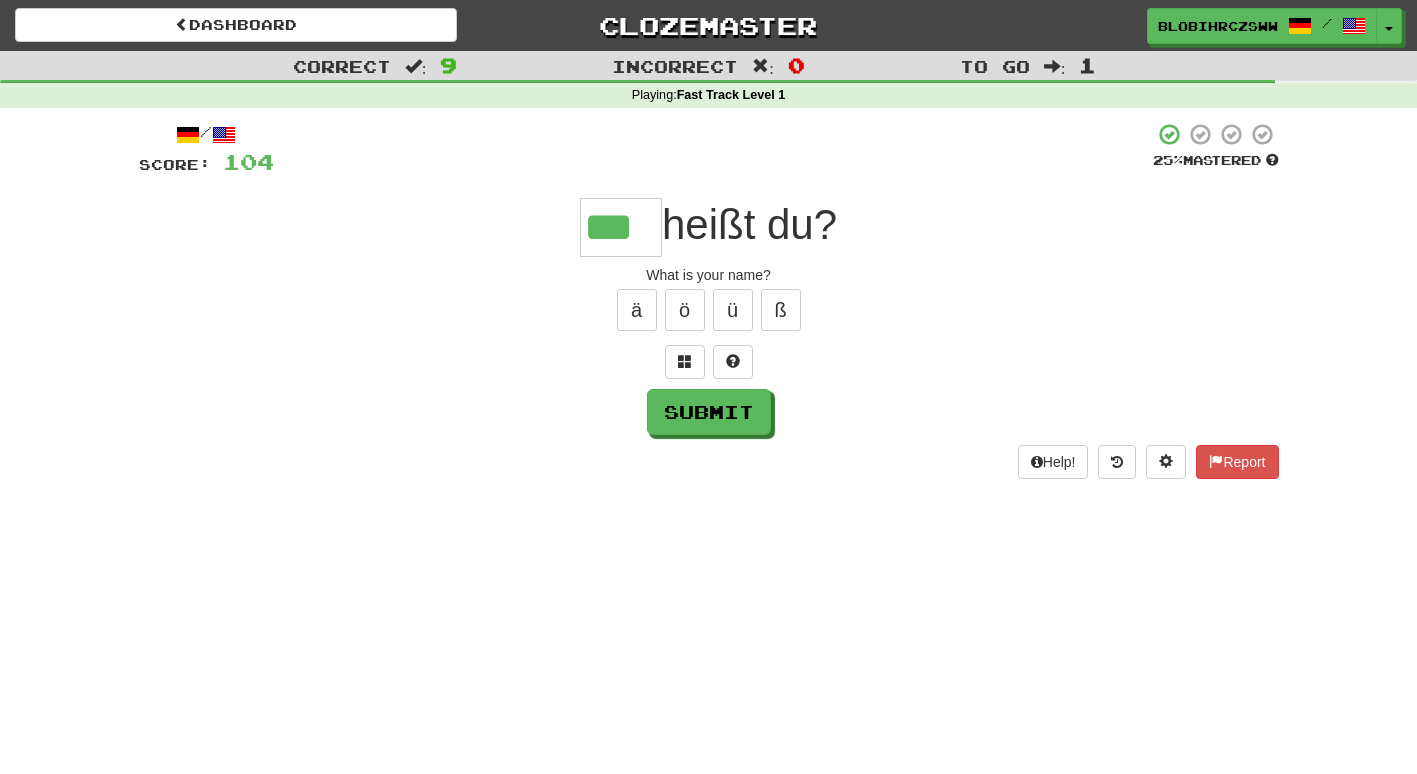 type on "***" 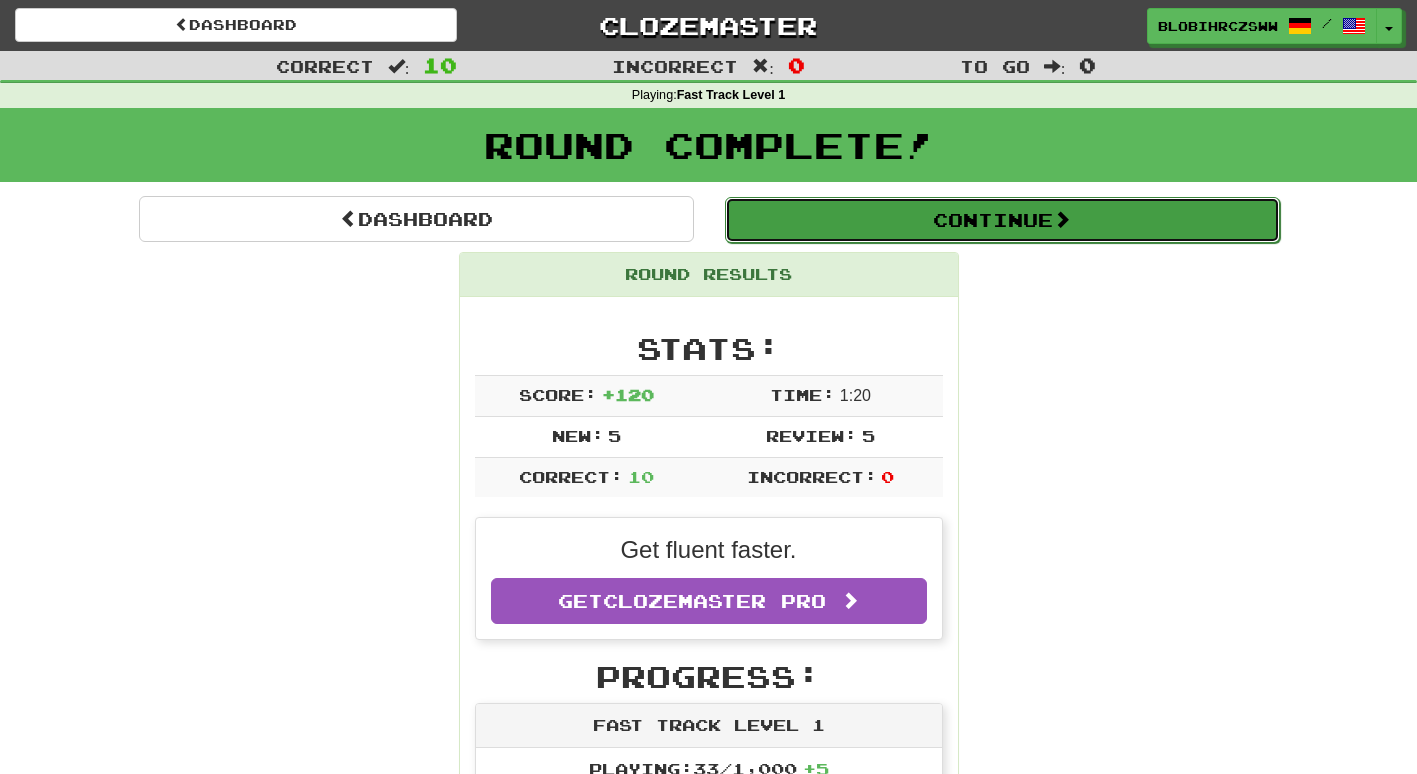 click on "Continue" at bounding box center [1002, 220] 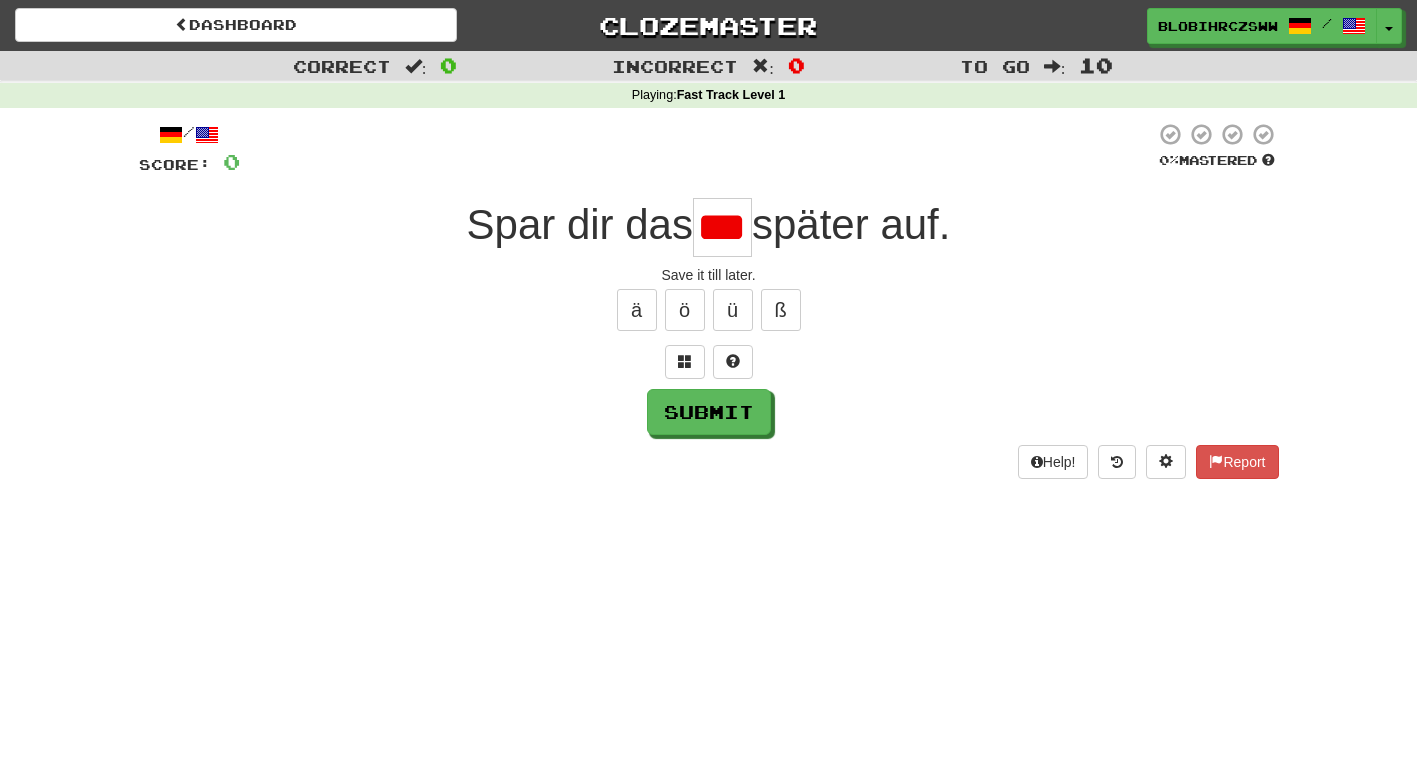 scroll, scrollTop: 0, scrollLeft: 0, axis: both 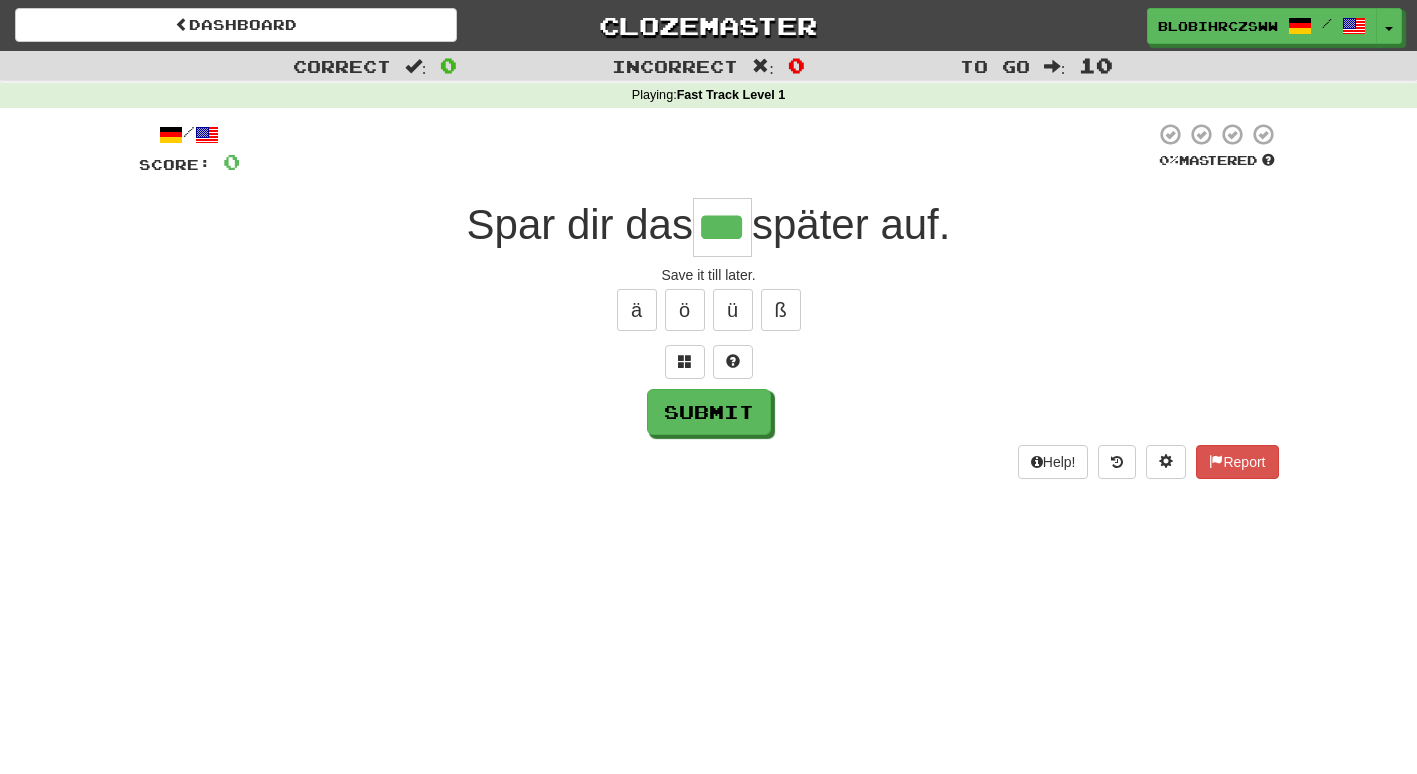 type on "***" 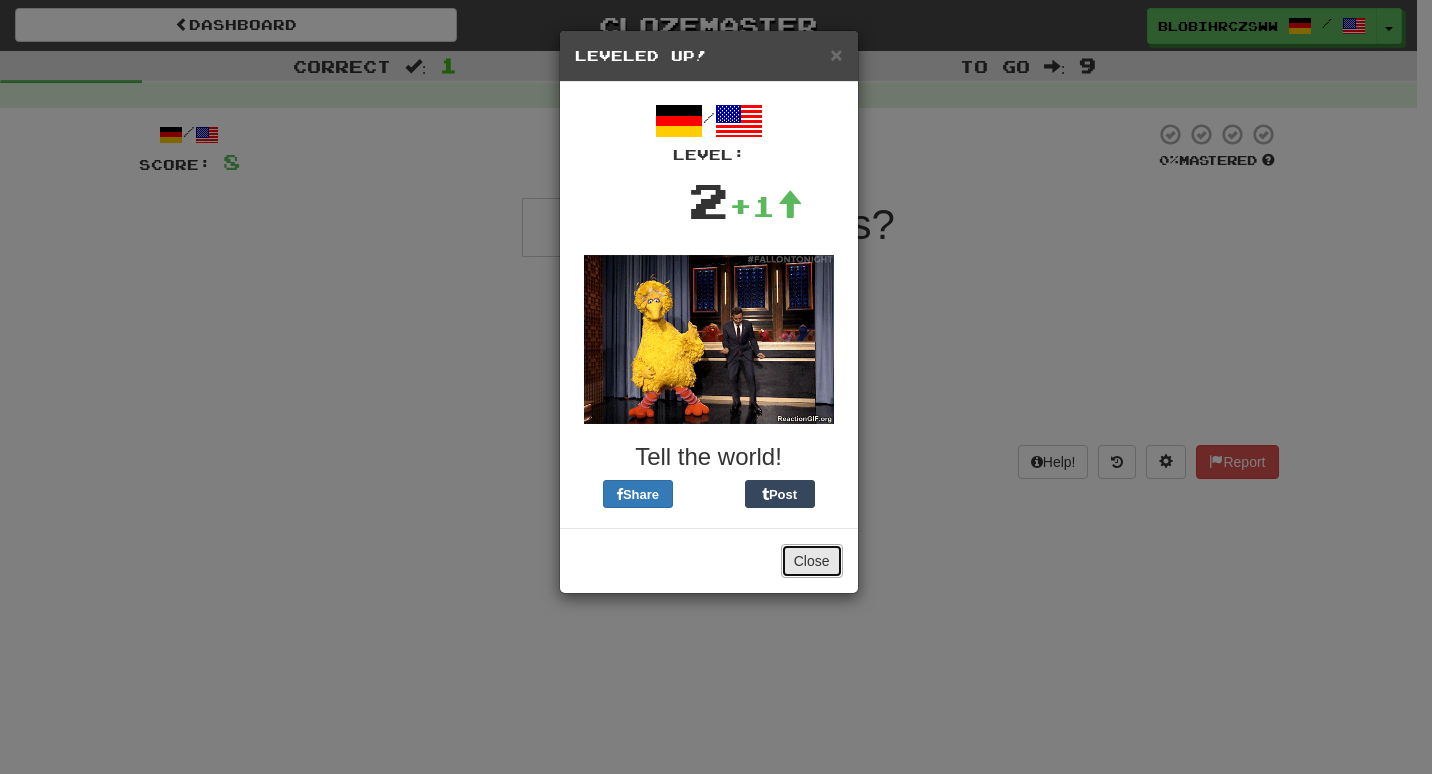 click on "Close" at bounding box center (812, 561) 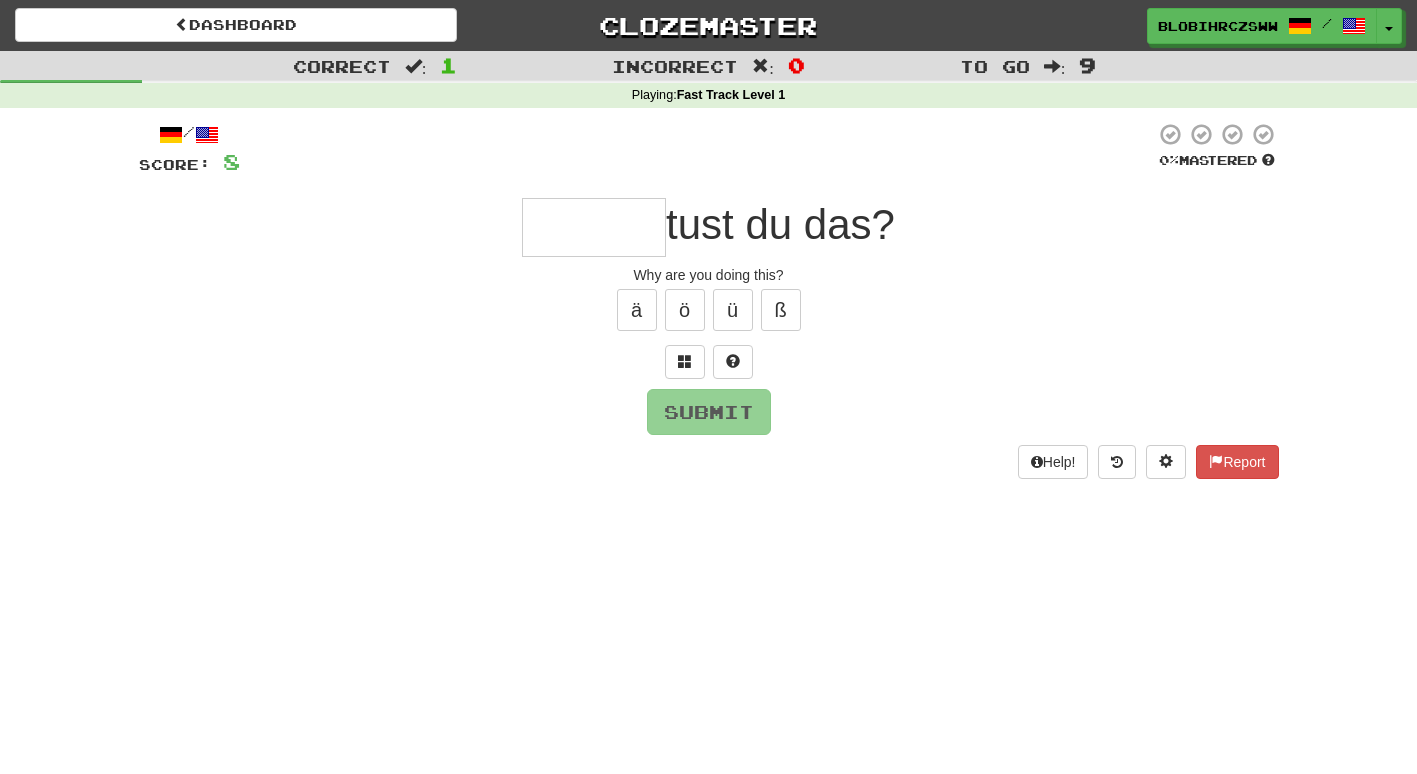 click at bounding box center [594, 227] 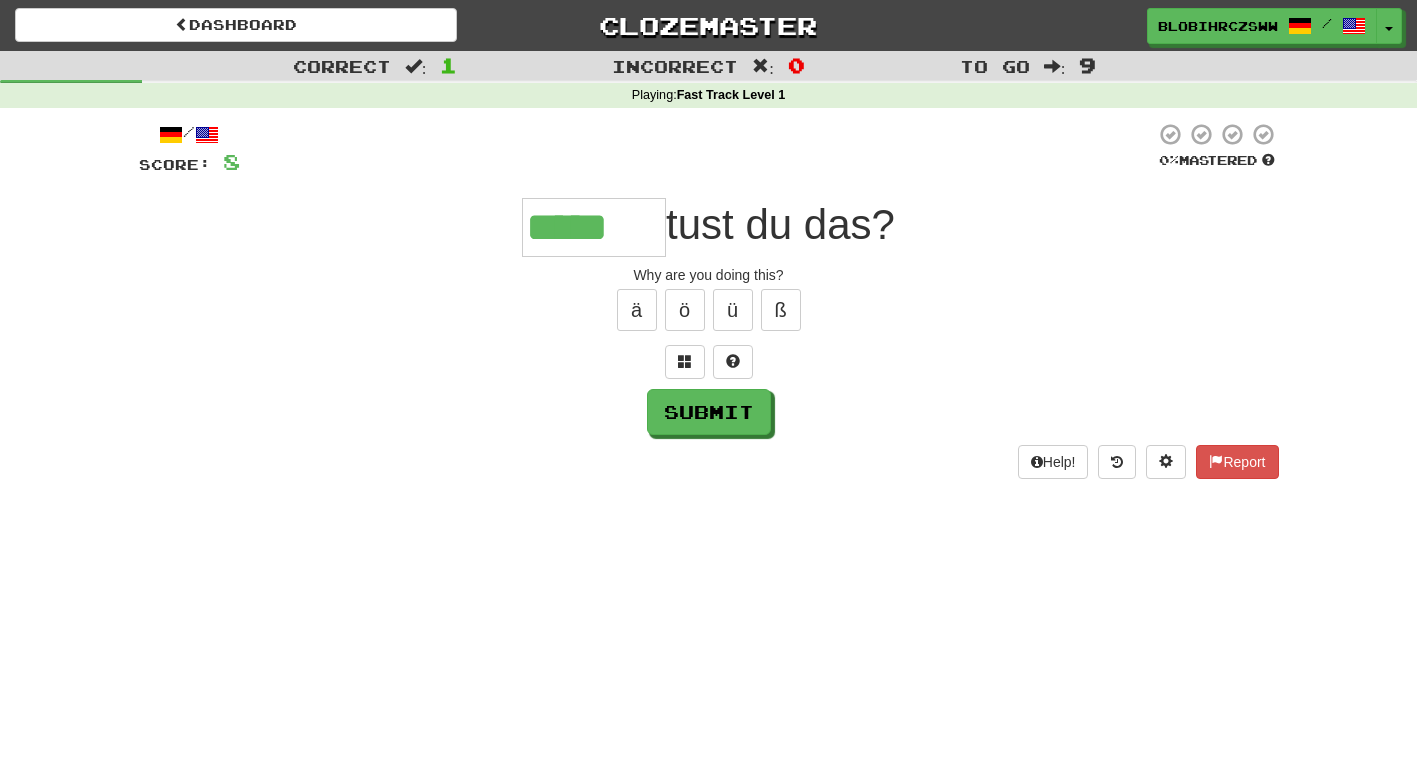 type on "*****" 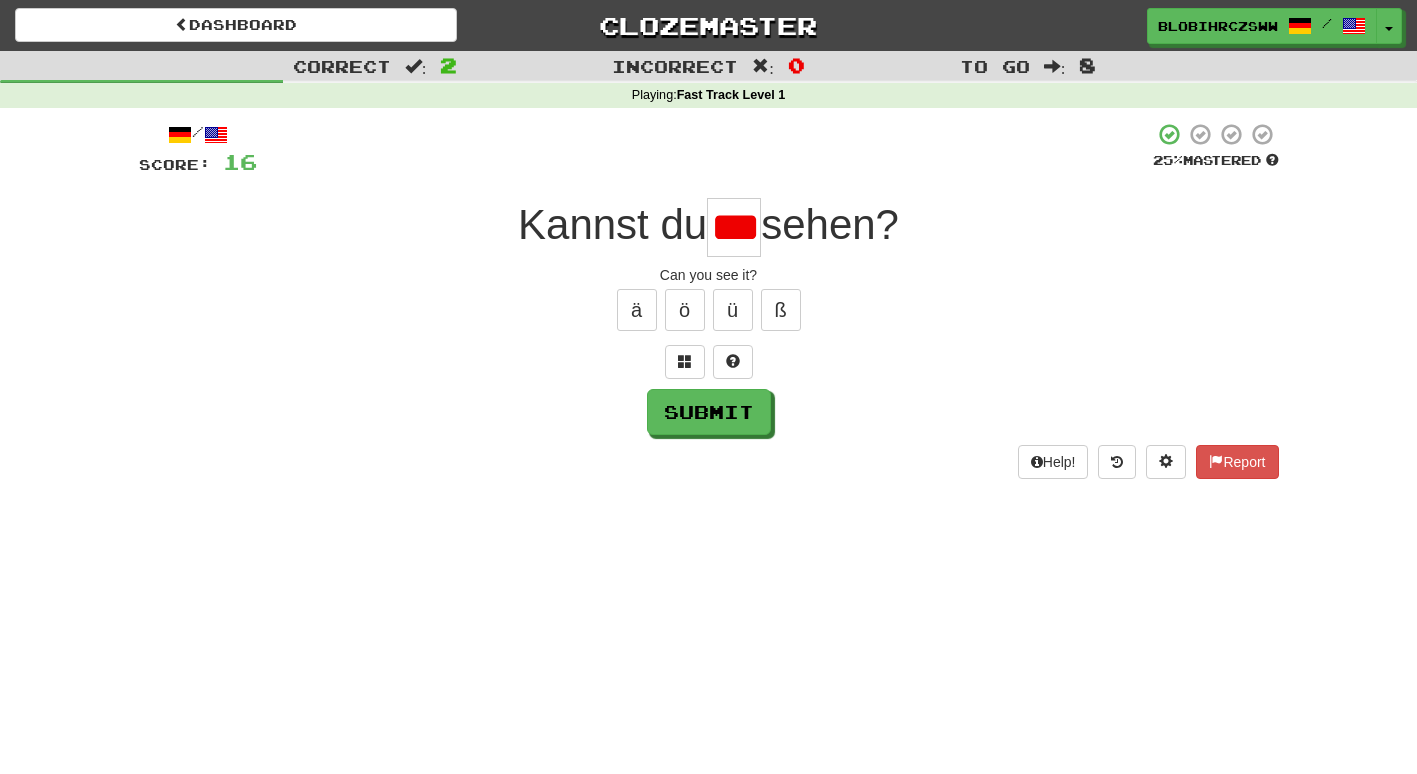 scroll, scrollTop: 0, scrollLeft: 21, axis: horizontal 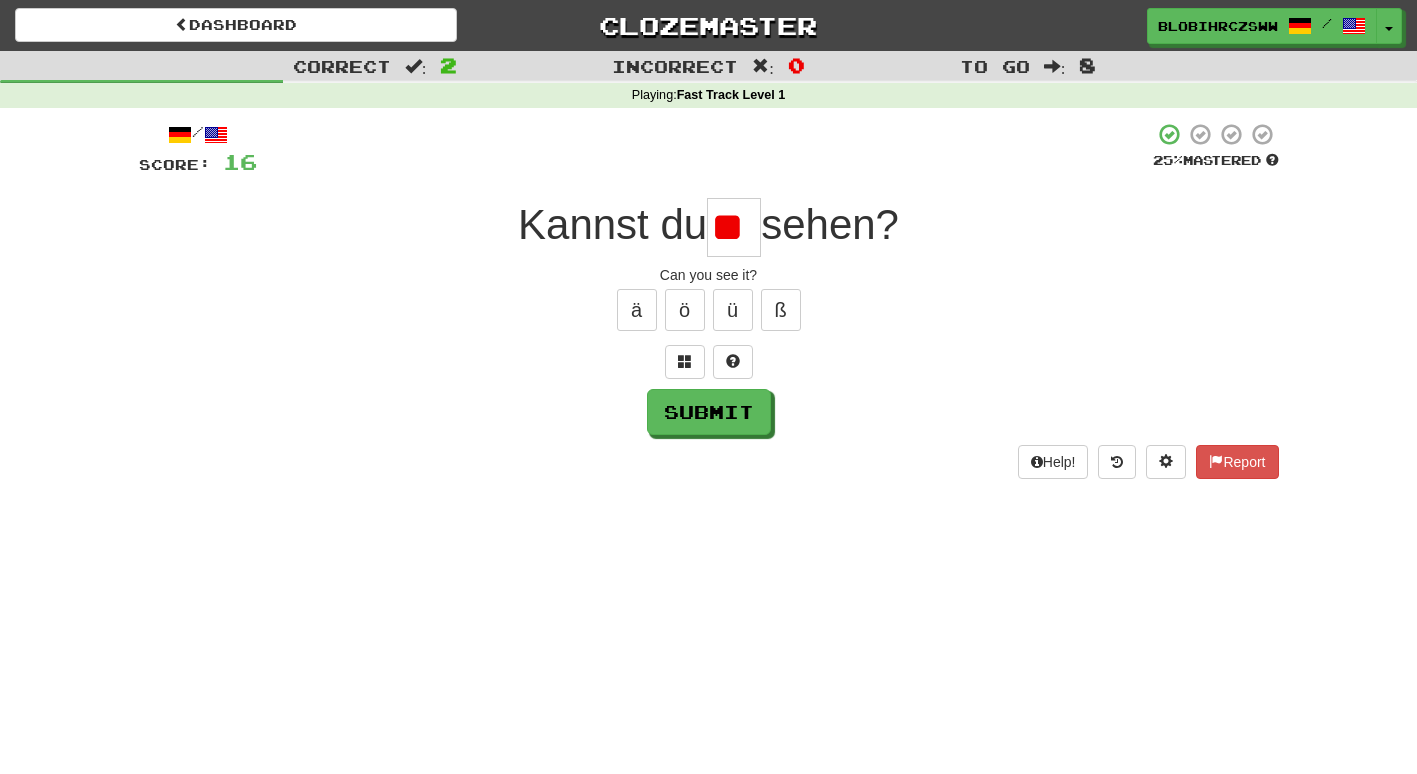 type on "*" 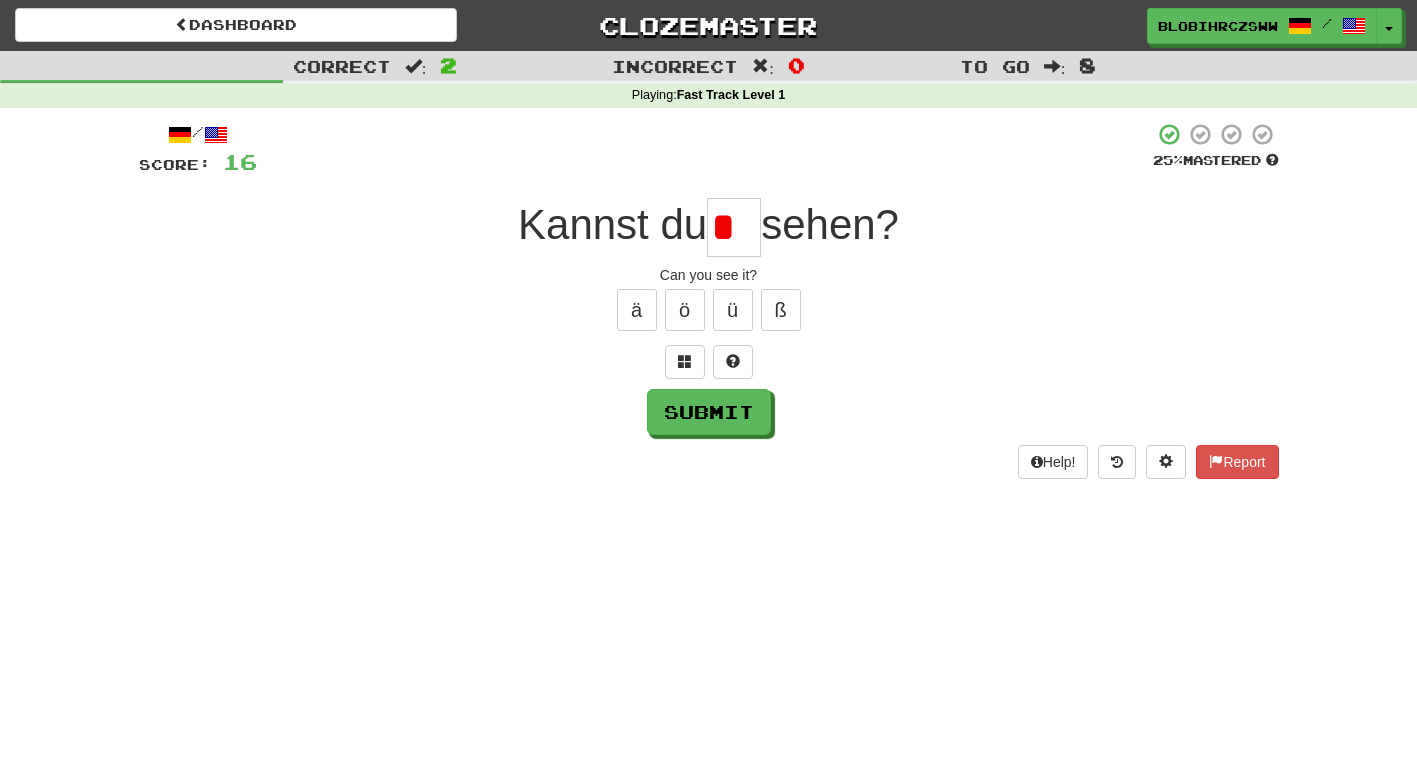 scroll, scrollTop: 0, scrollLeft: 0, axis: both 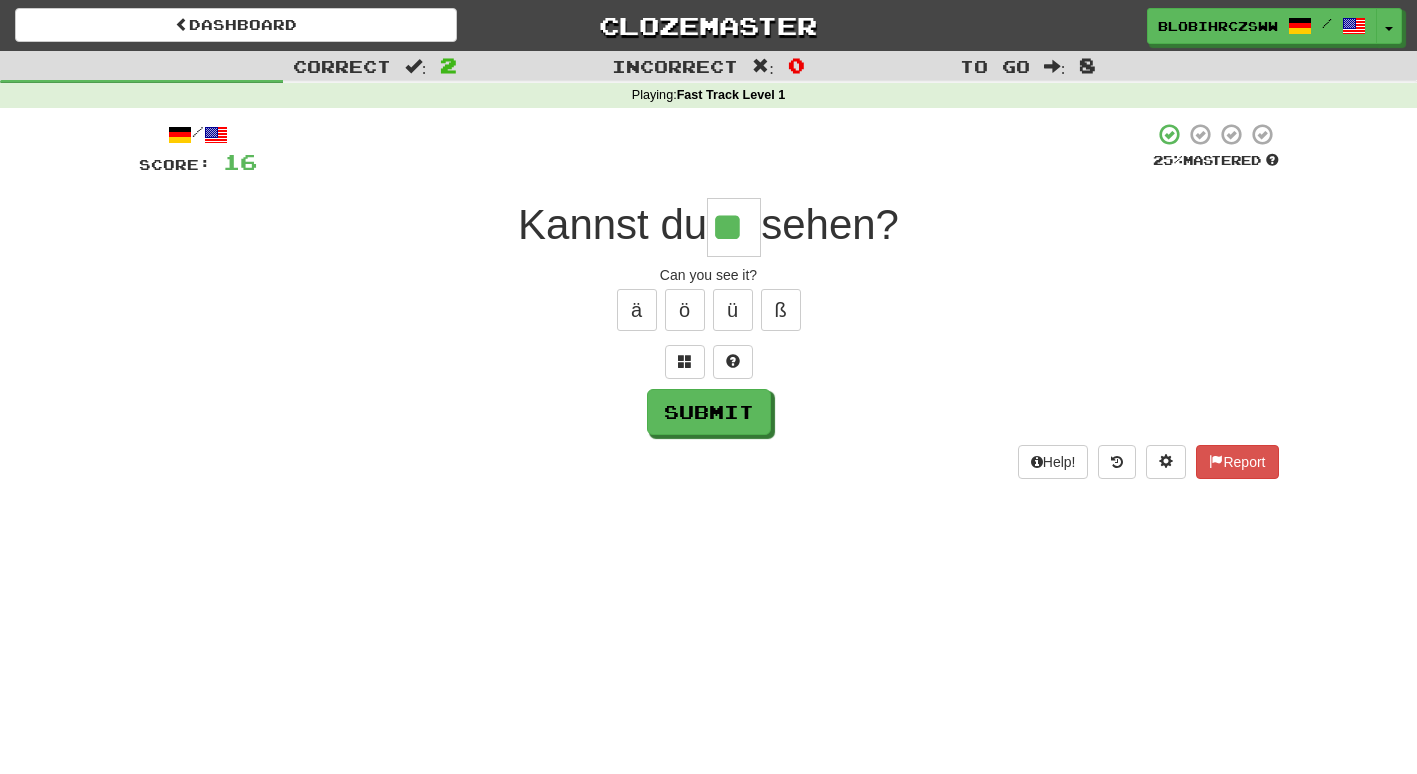 type on "**" 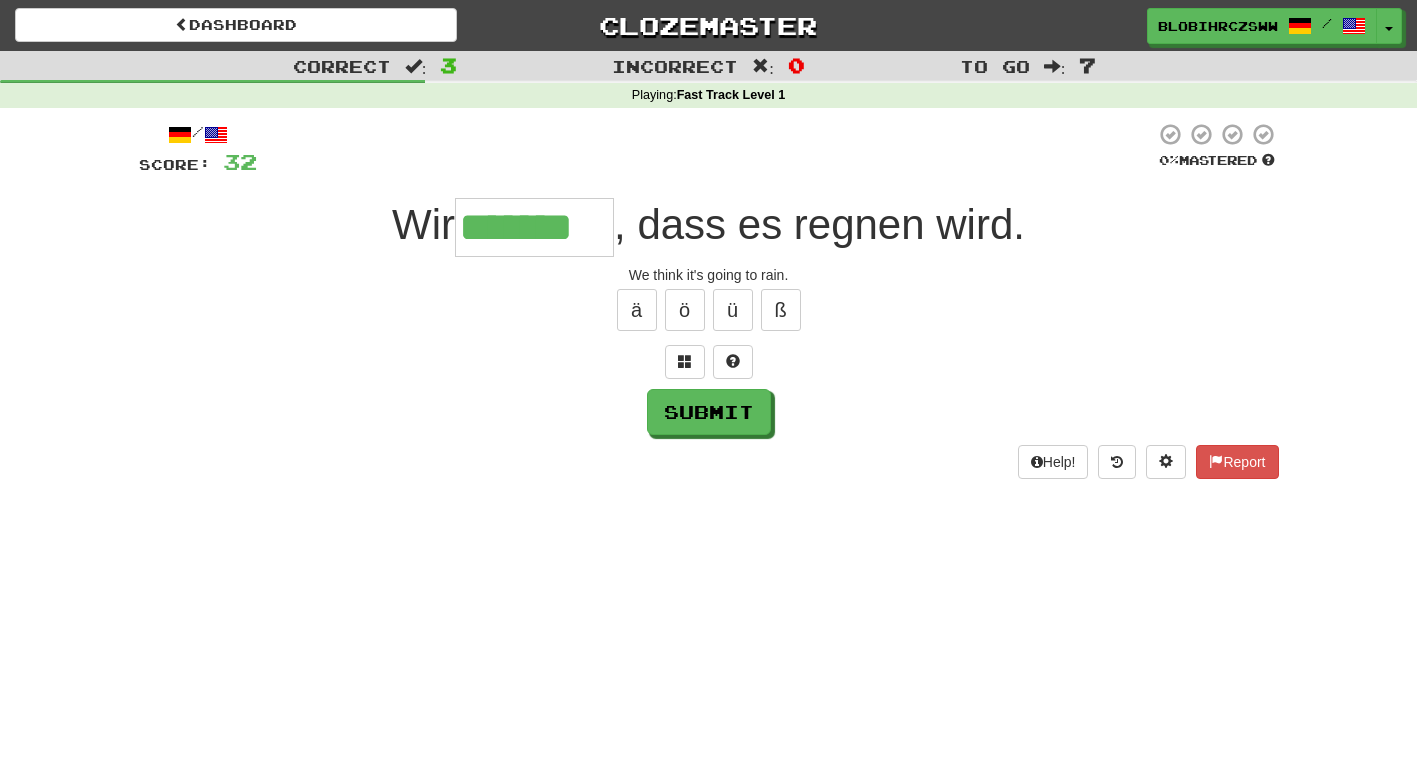 type on "*******" 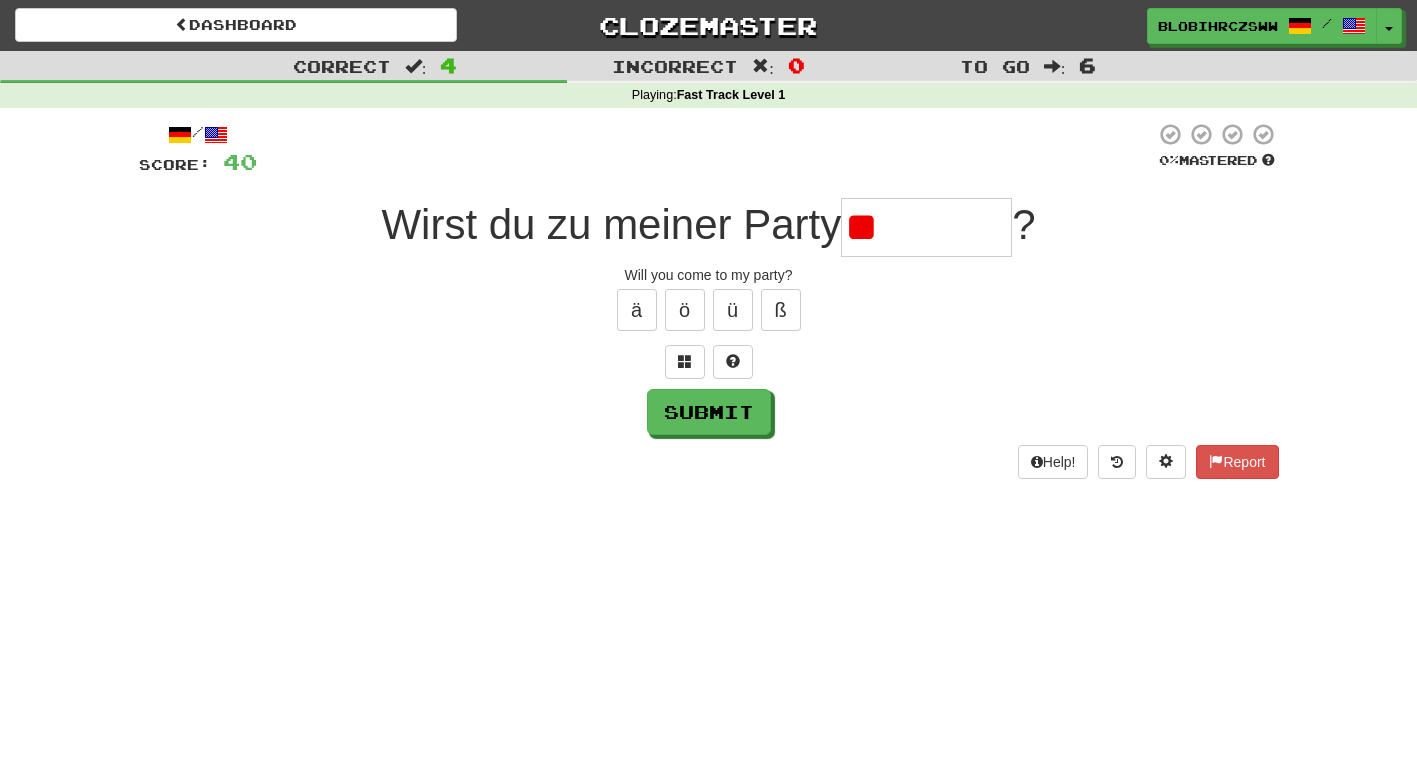 type on "*" 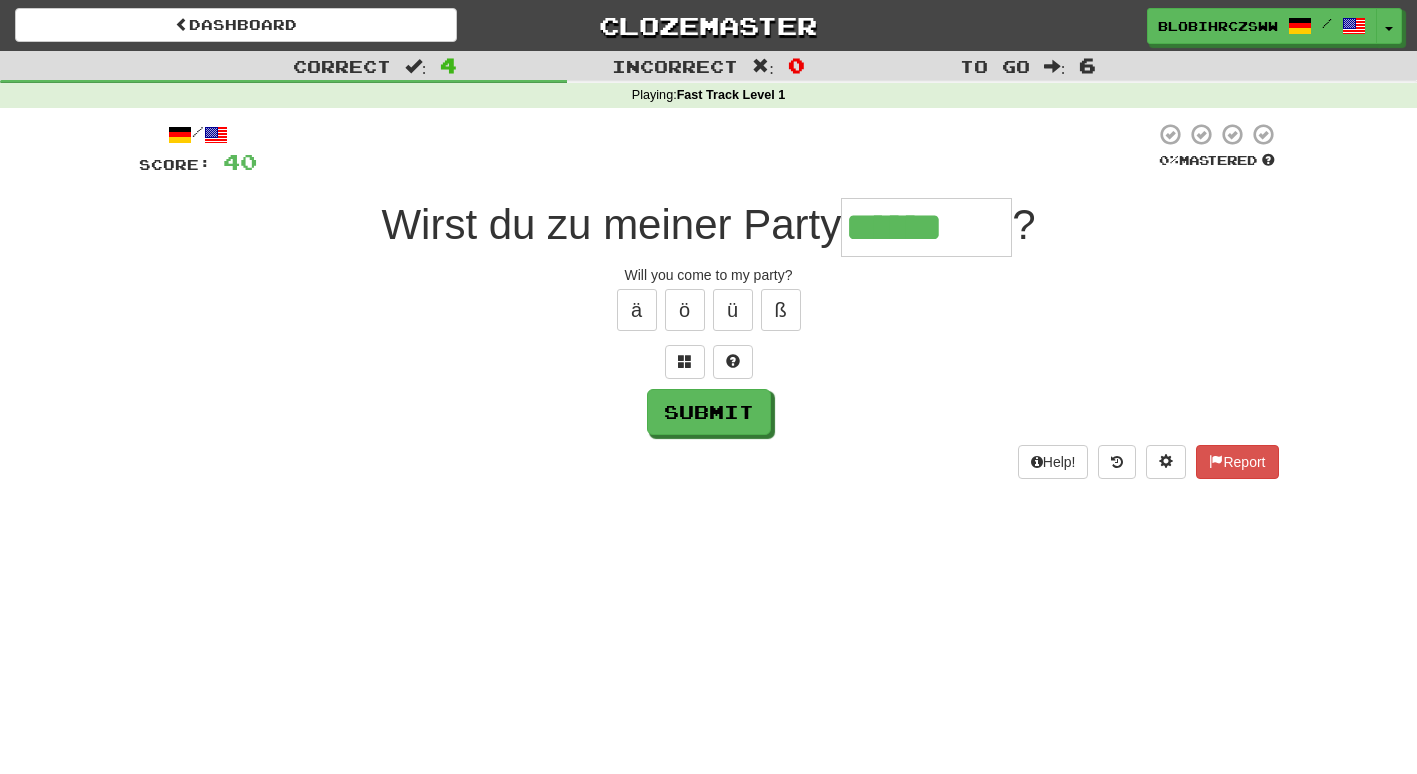 type on "******" 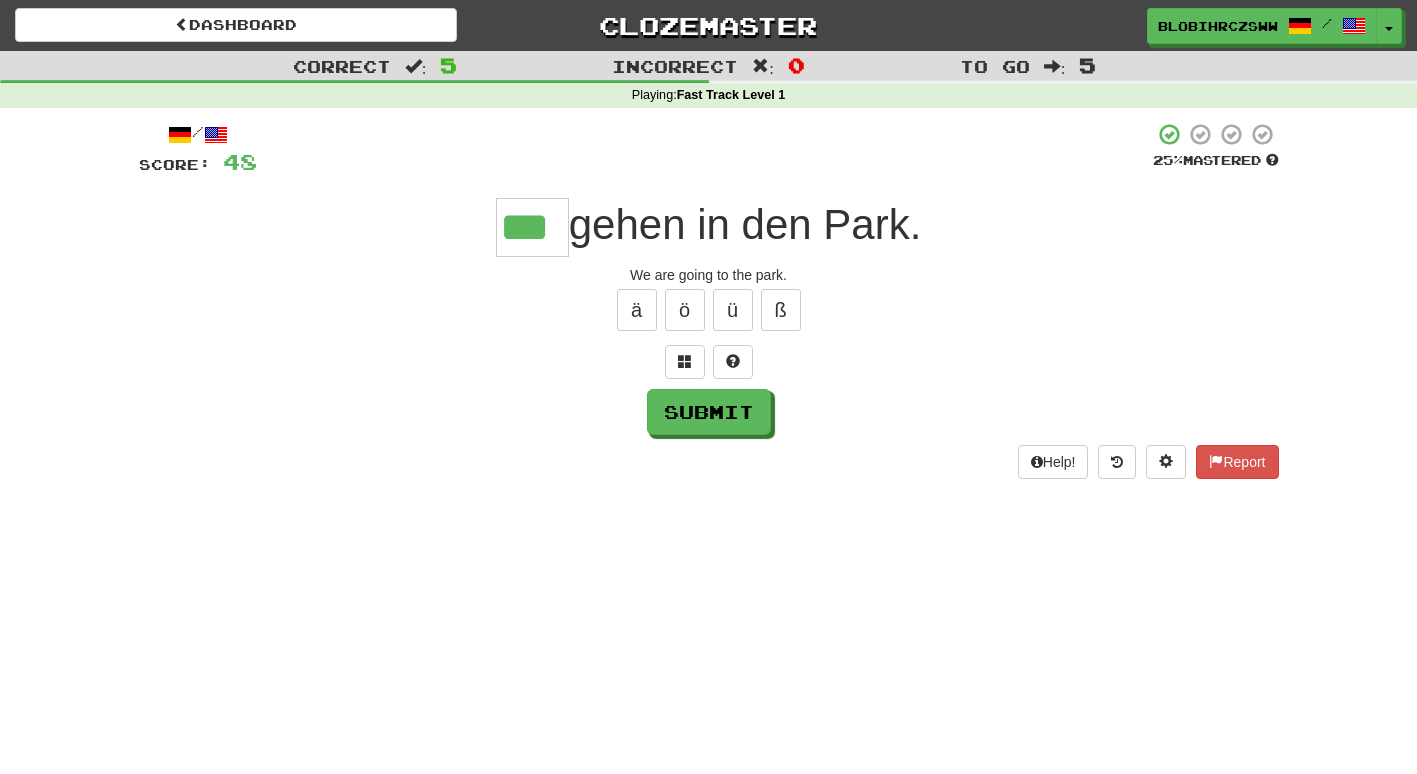 type on "***" 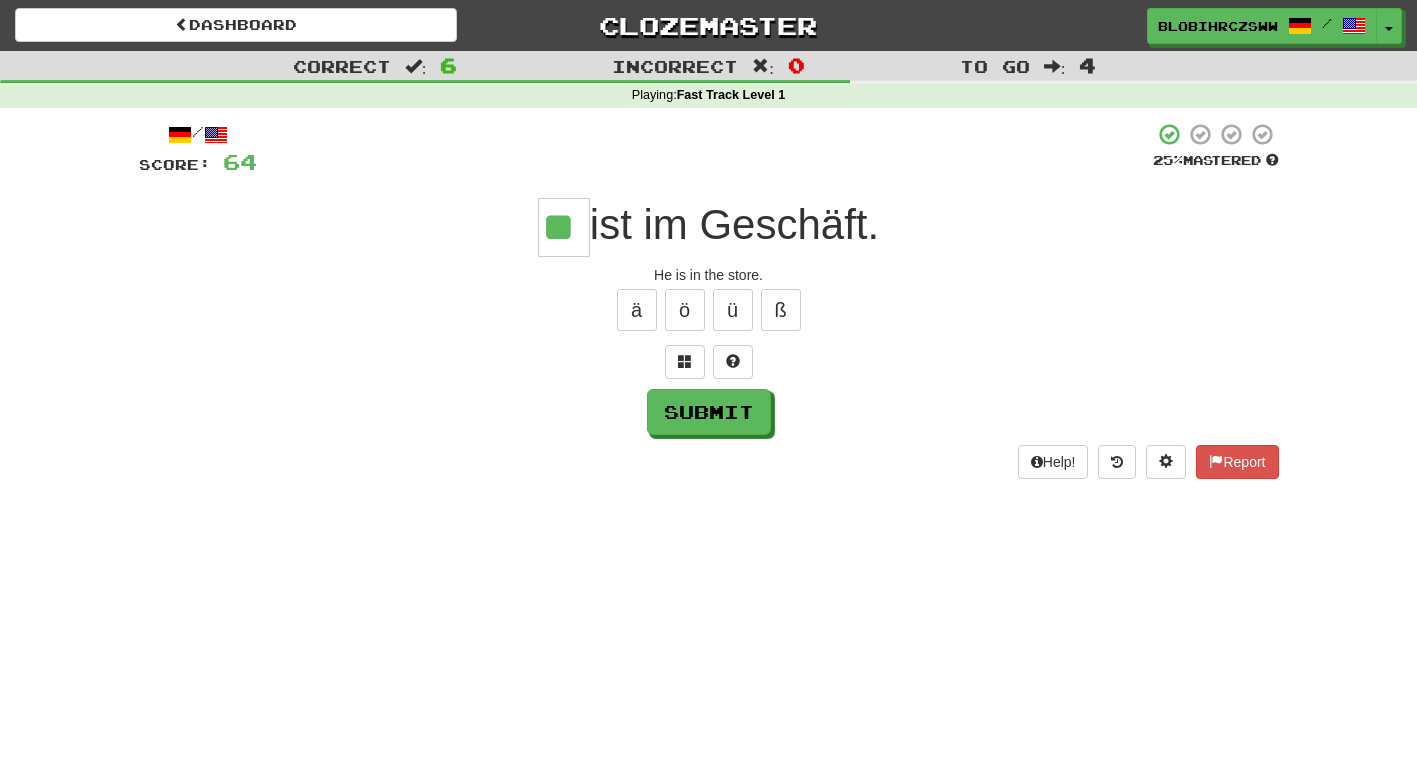 type on "**" 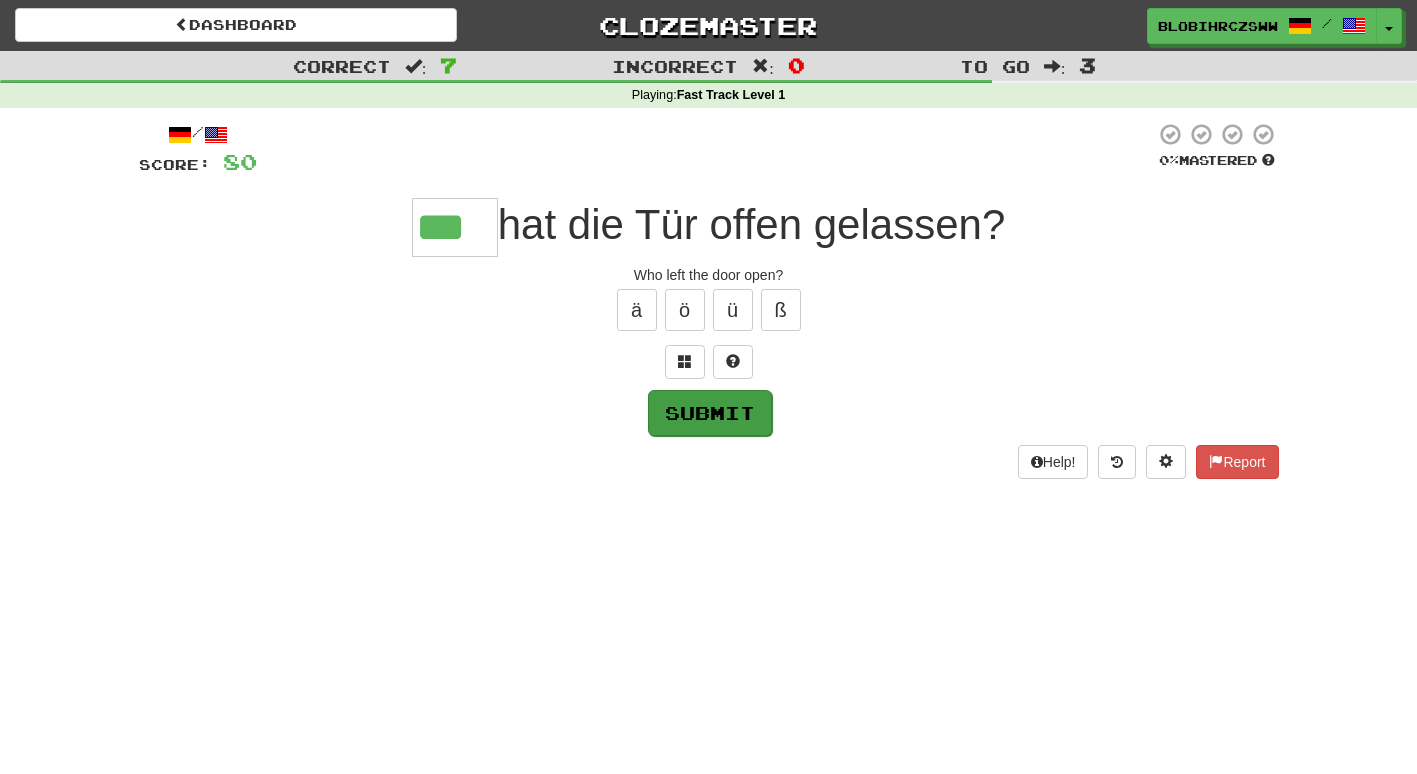 type on "***" 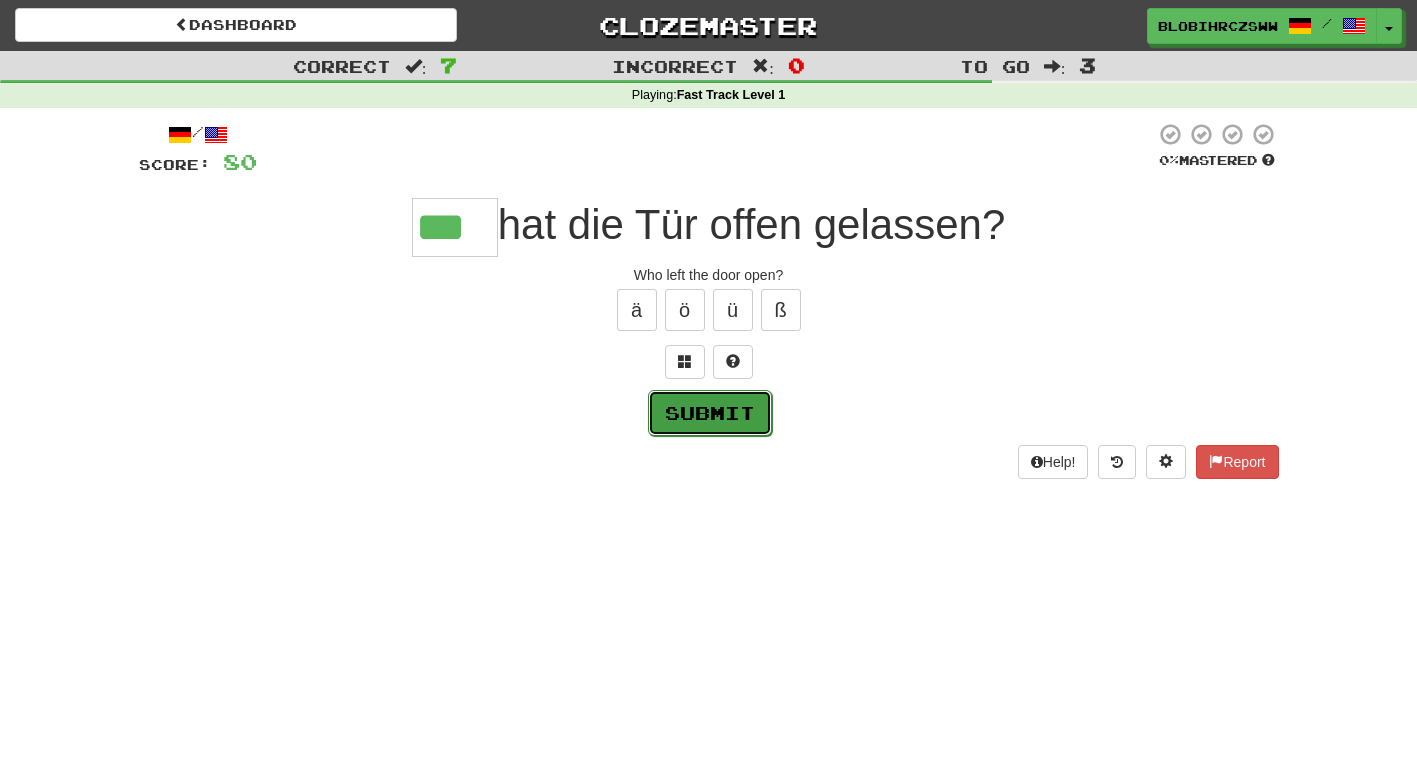 click on "Submit" at bounding box center [710, 413] 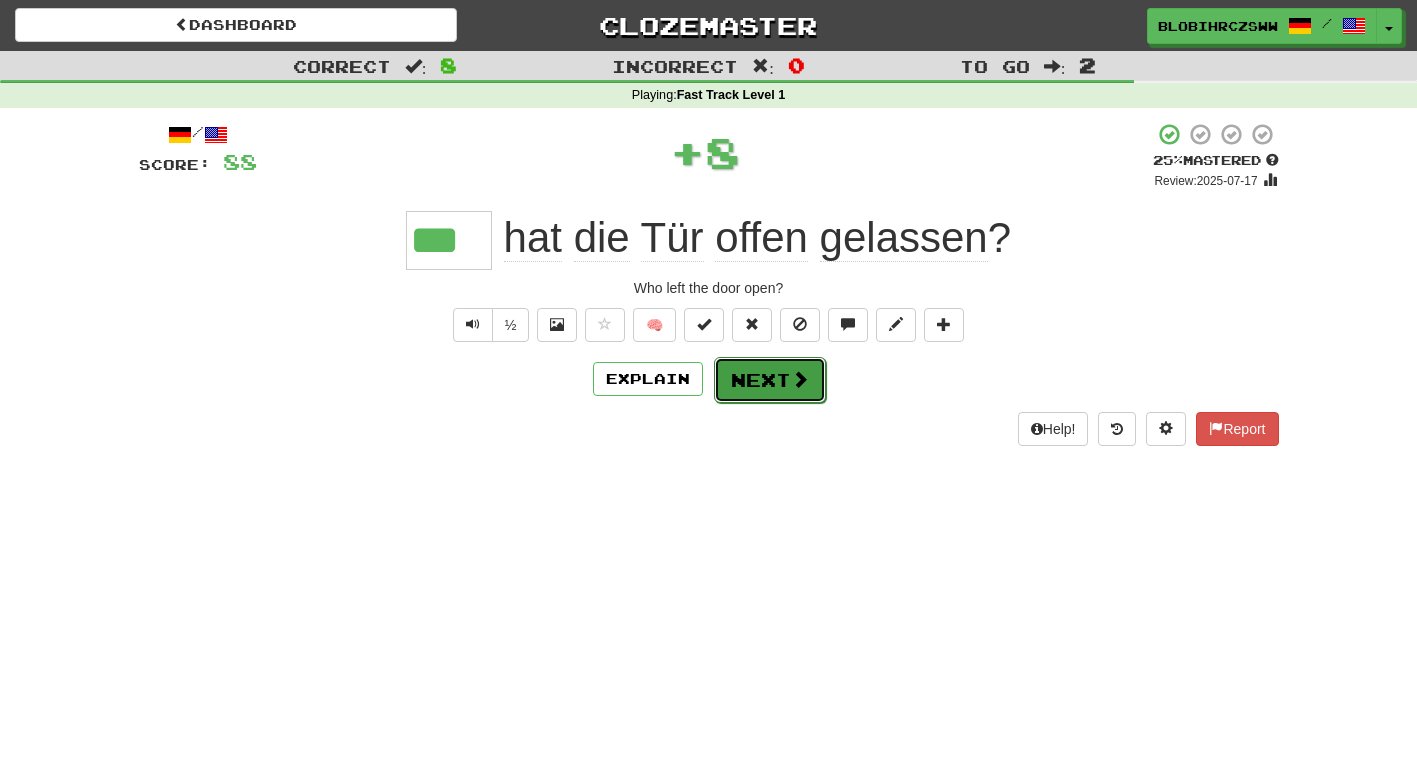click on "Next" at bounding box center [770, 380] 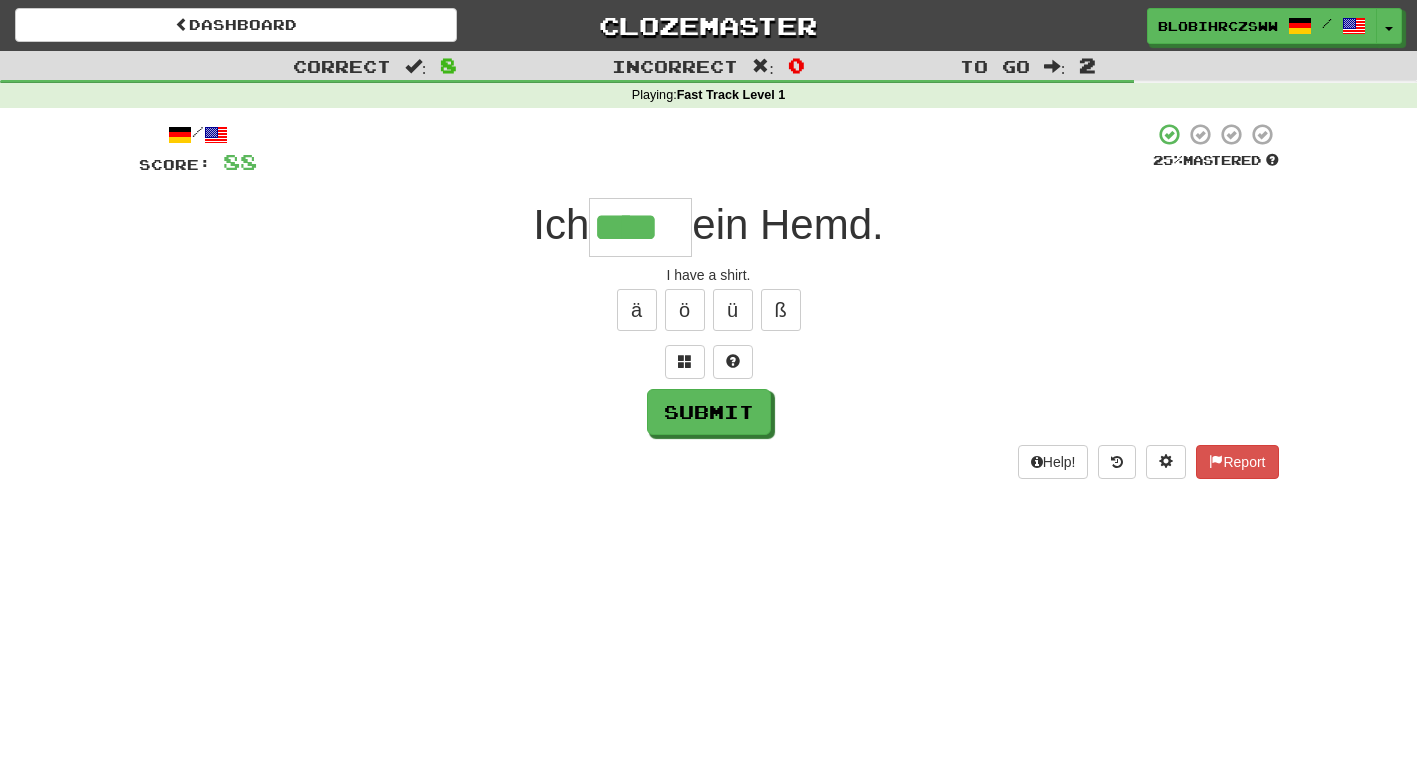 type on "****" 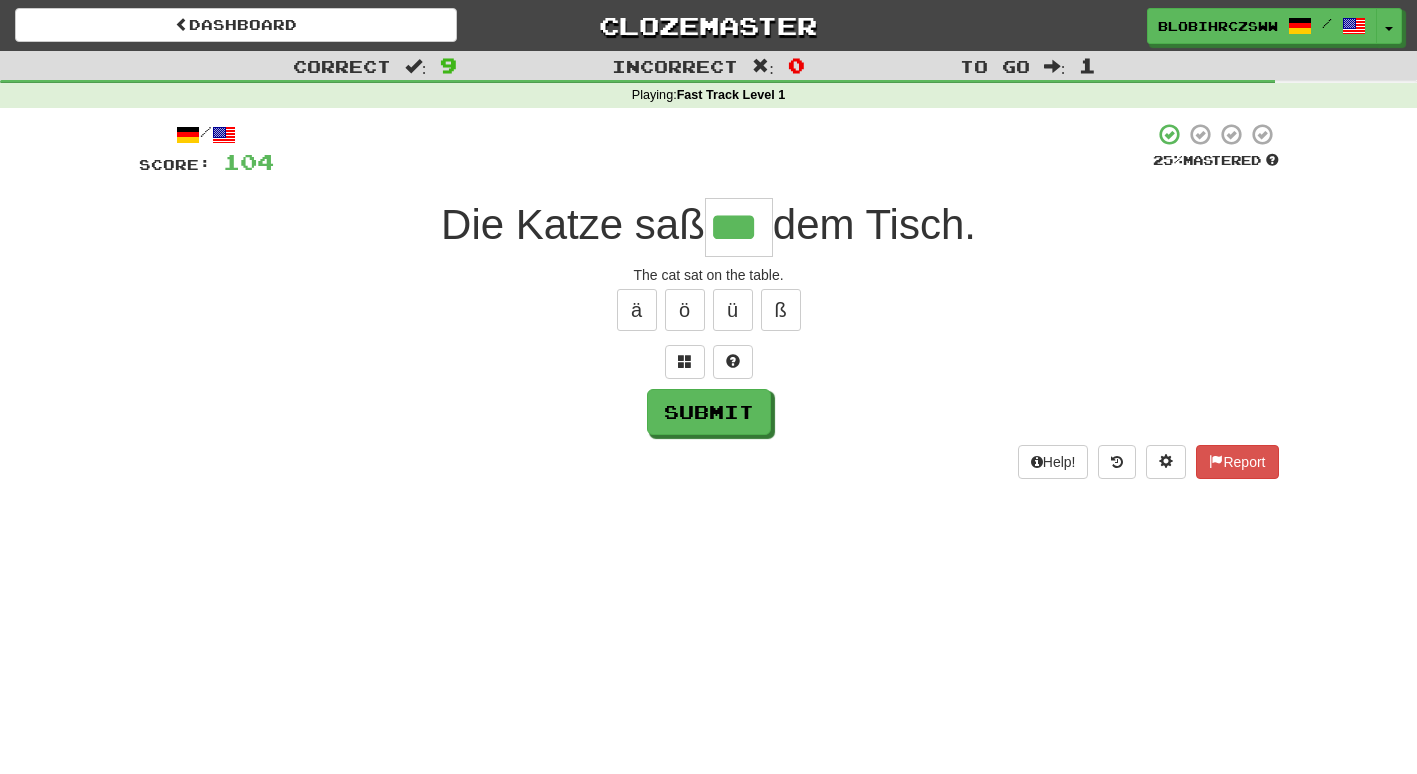 type on "***" 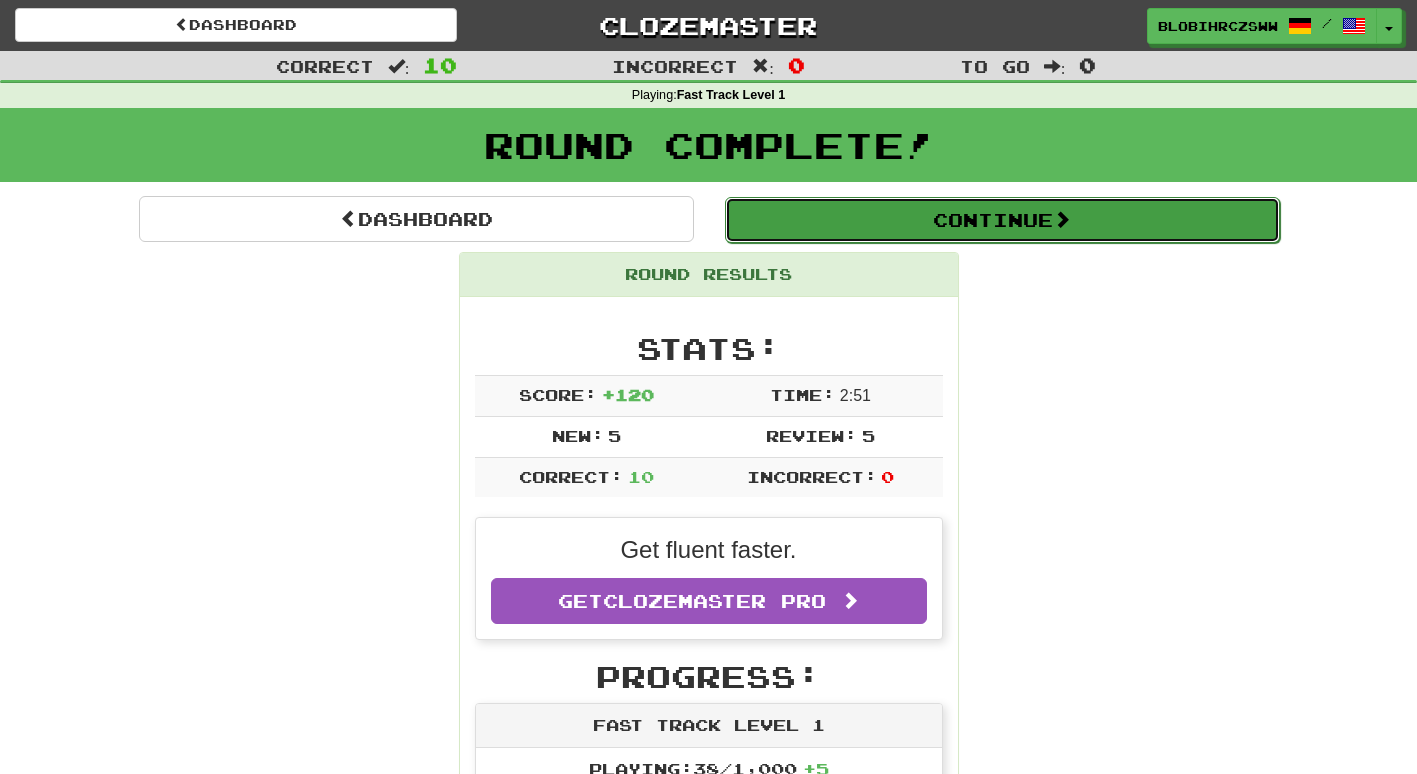click on "Continue" at bounding box center [1002, 220] 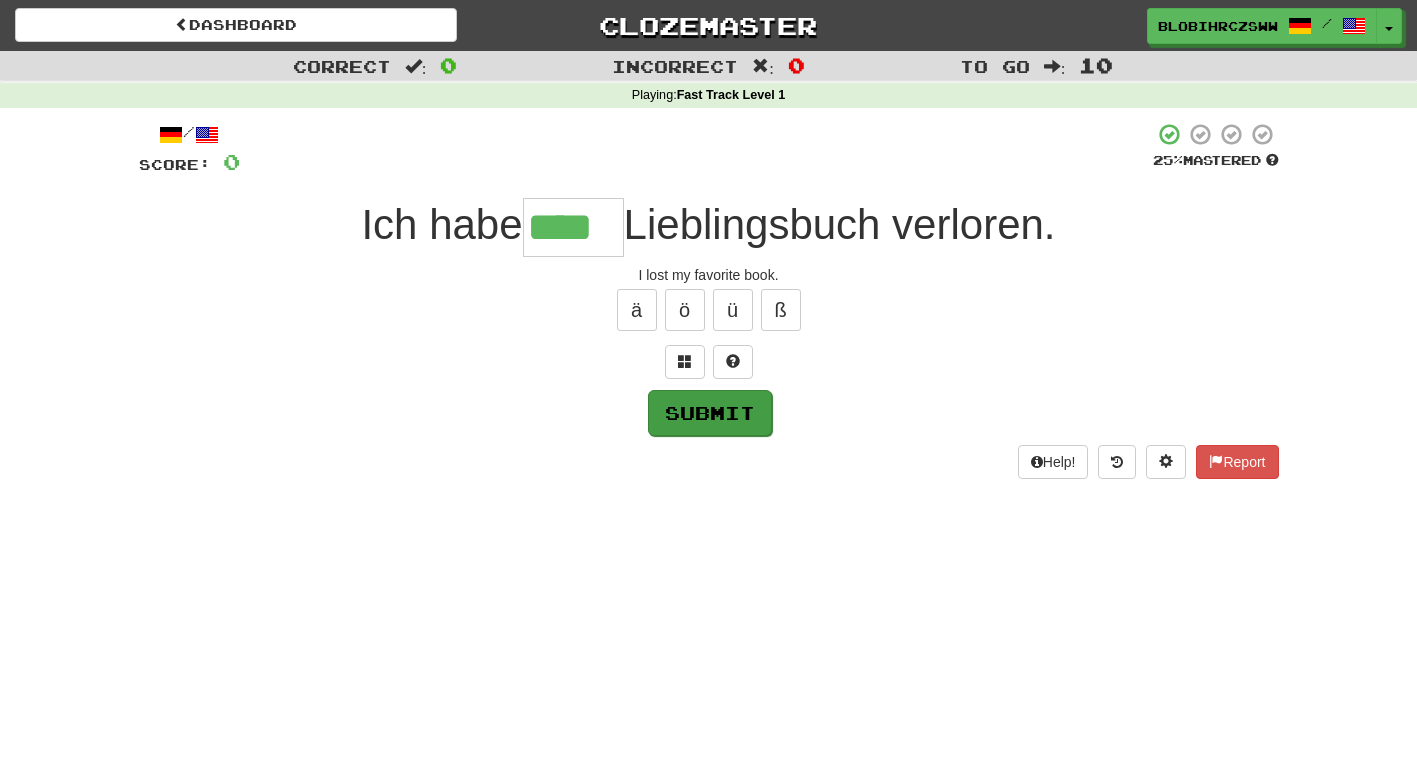 type on "****" 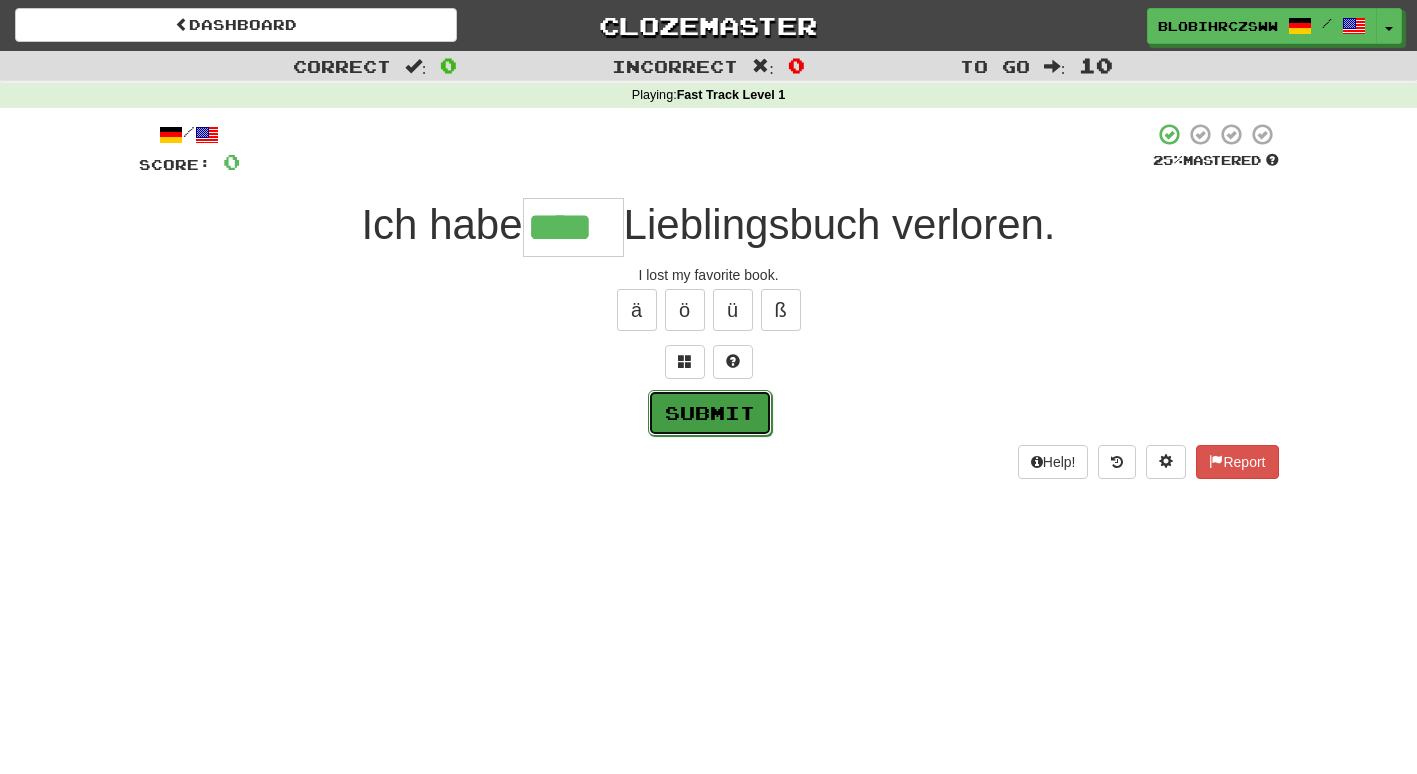 click on "Submit" at bounding box center (710, 413) 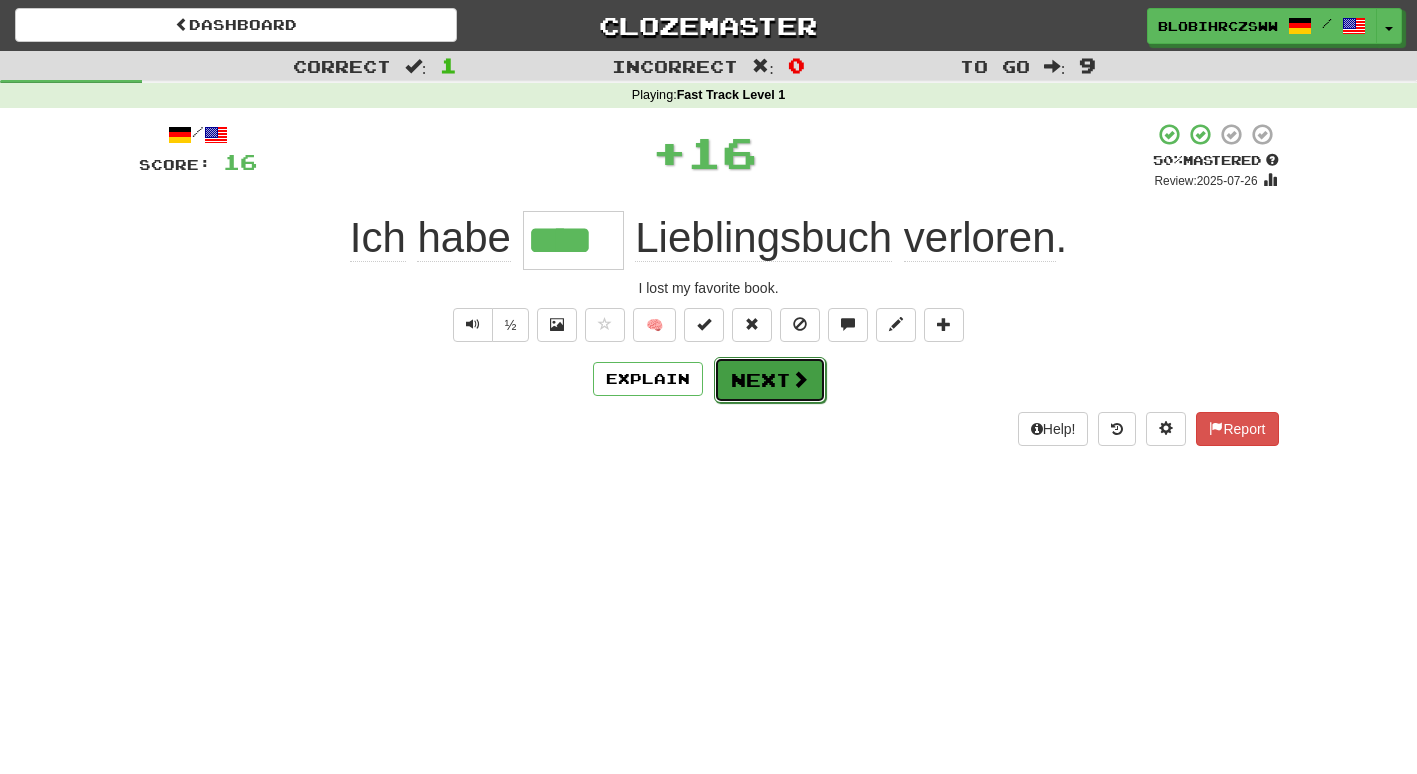 click on "Next" at bounding box center (770, 380) 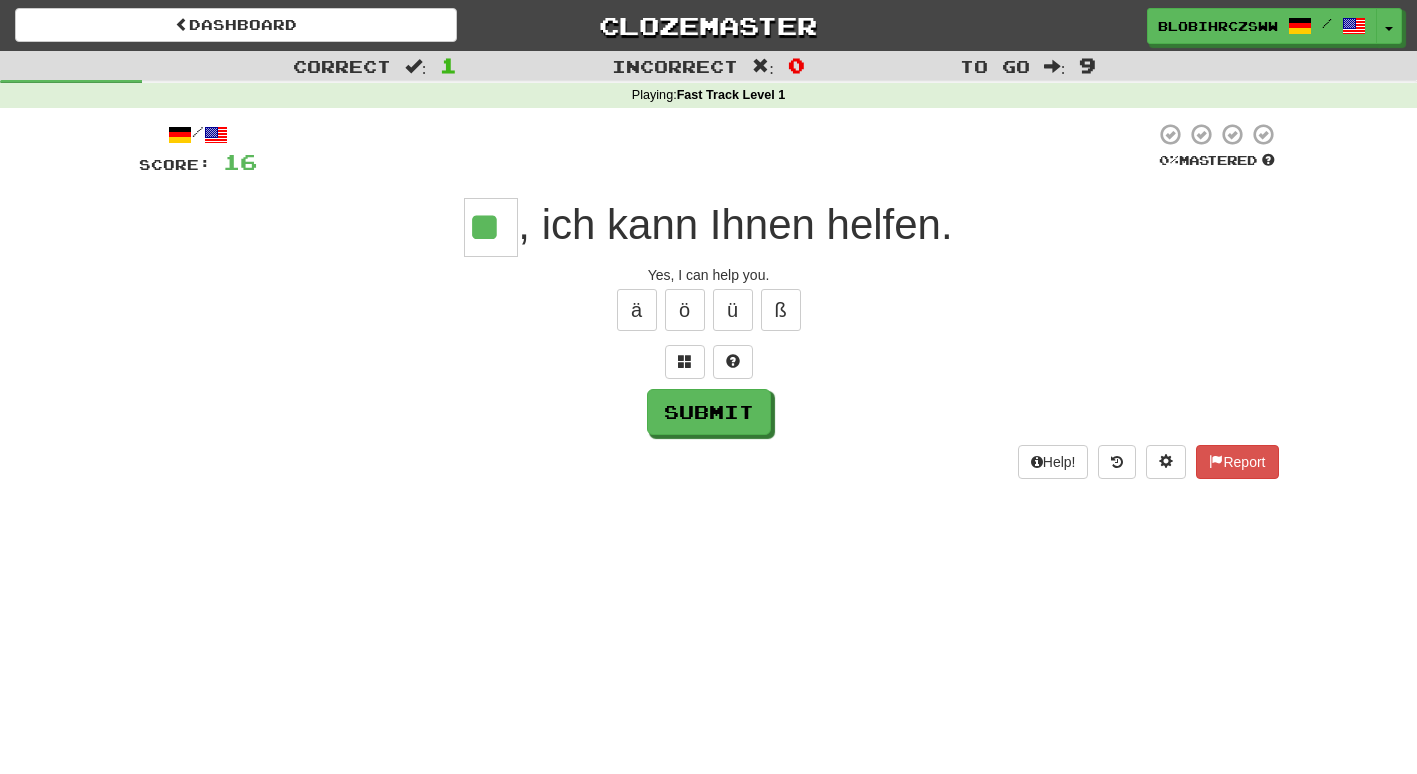 type on "**" 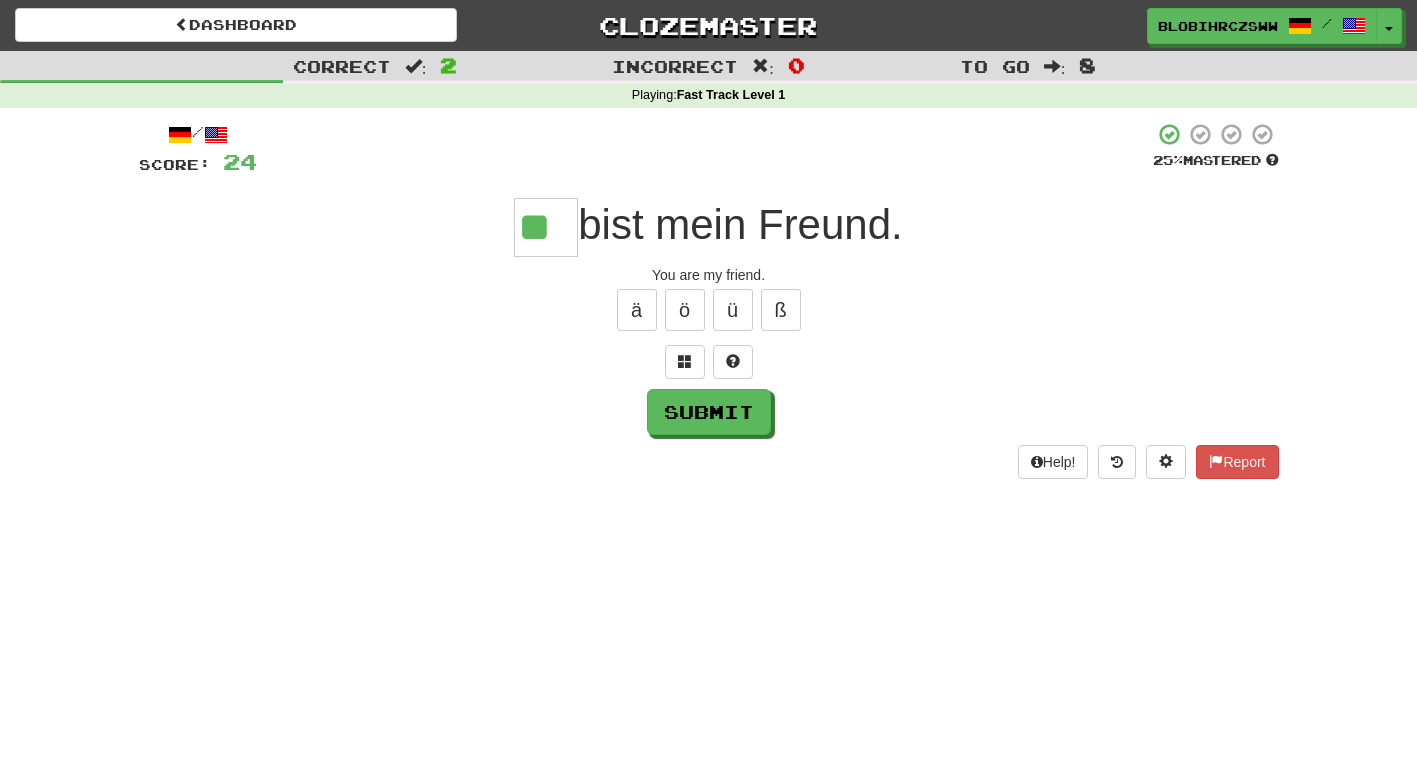 type on "**" 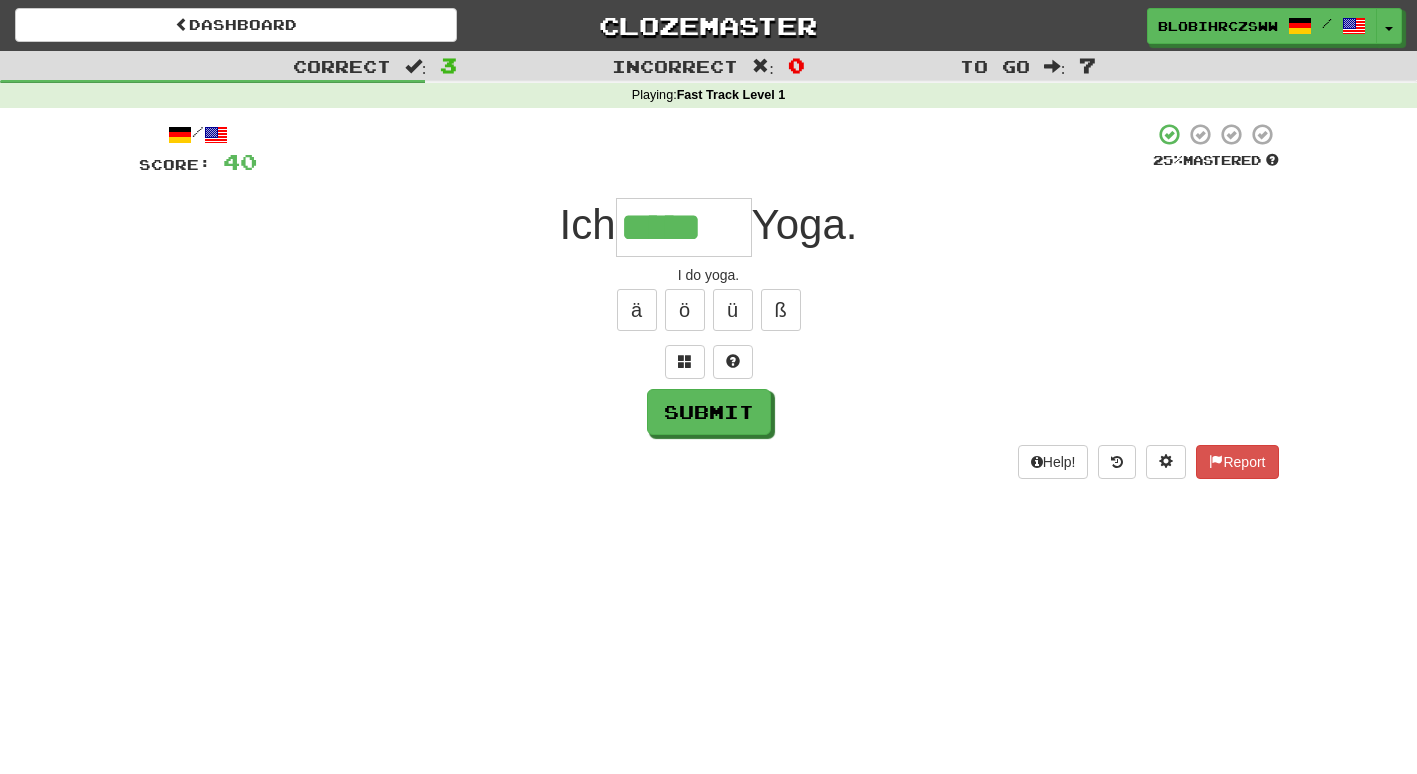 type on "*****" 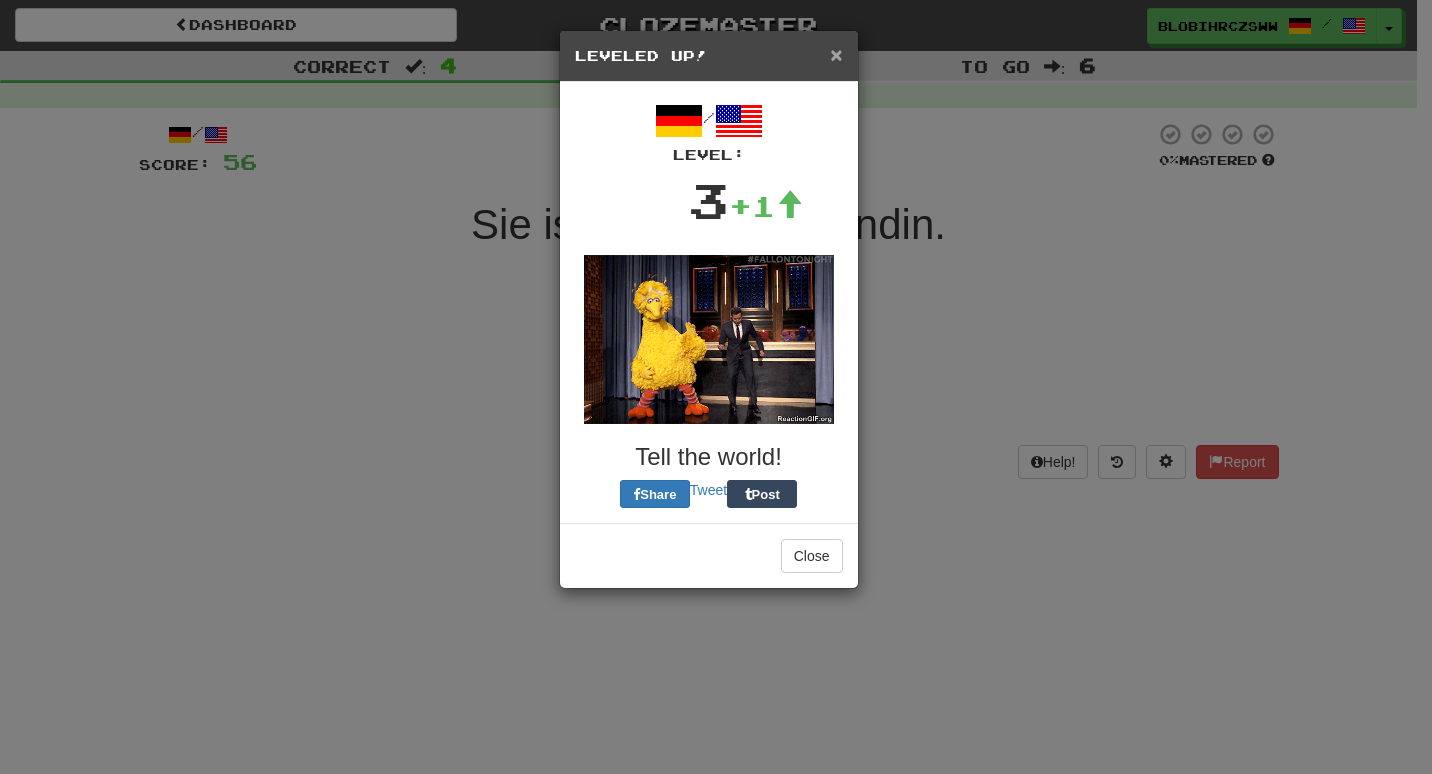 click on "×" at bounding box center [836, 54] 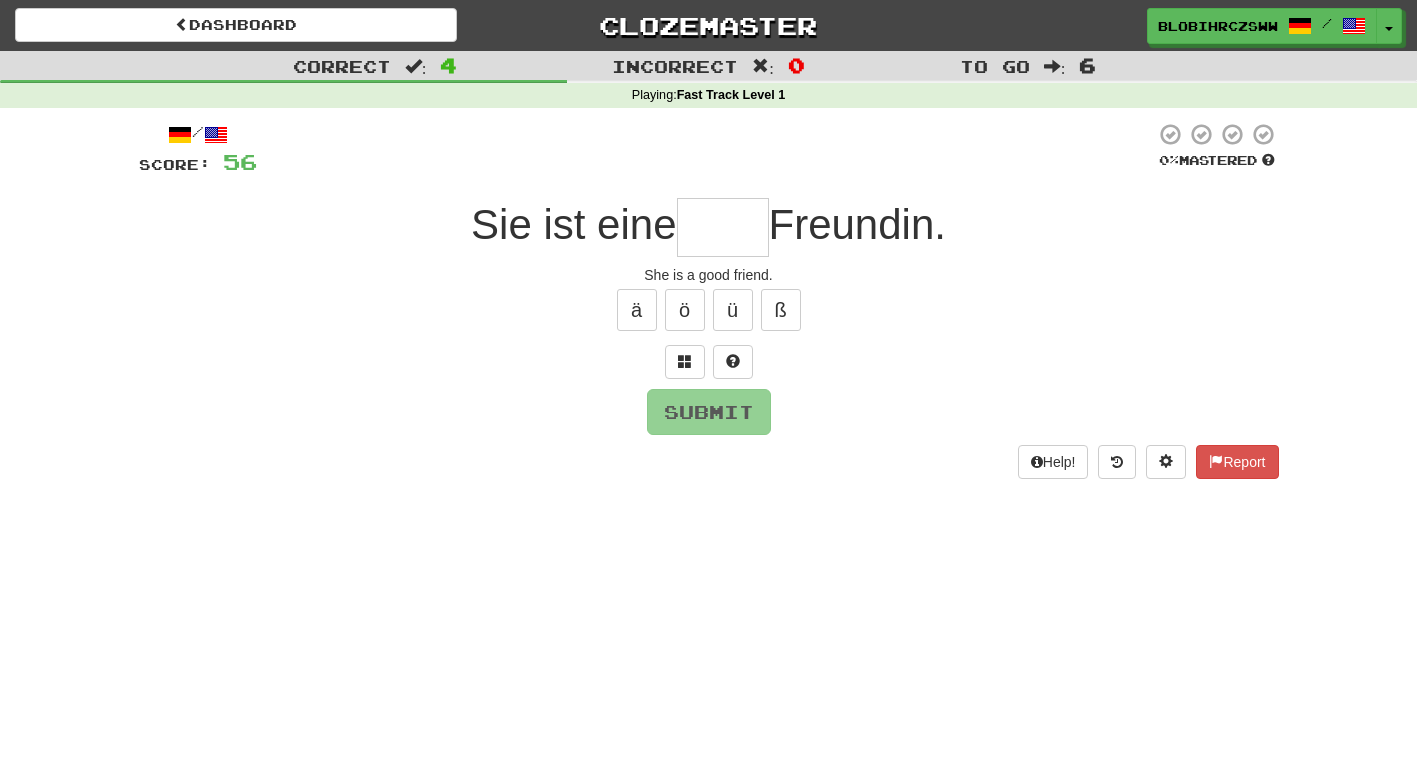 click at bounding box center (723, 227) 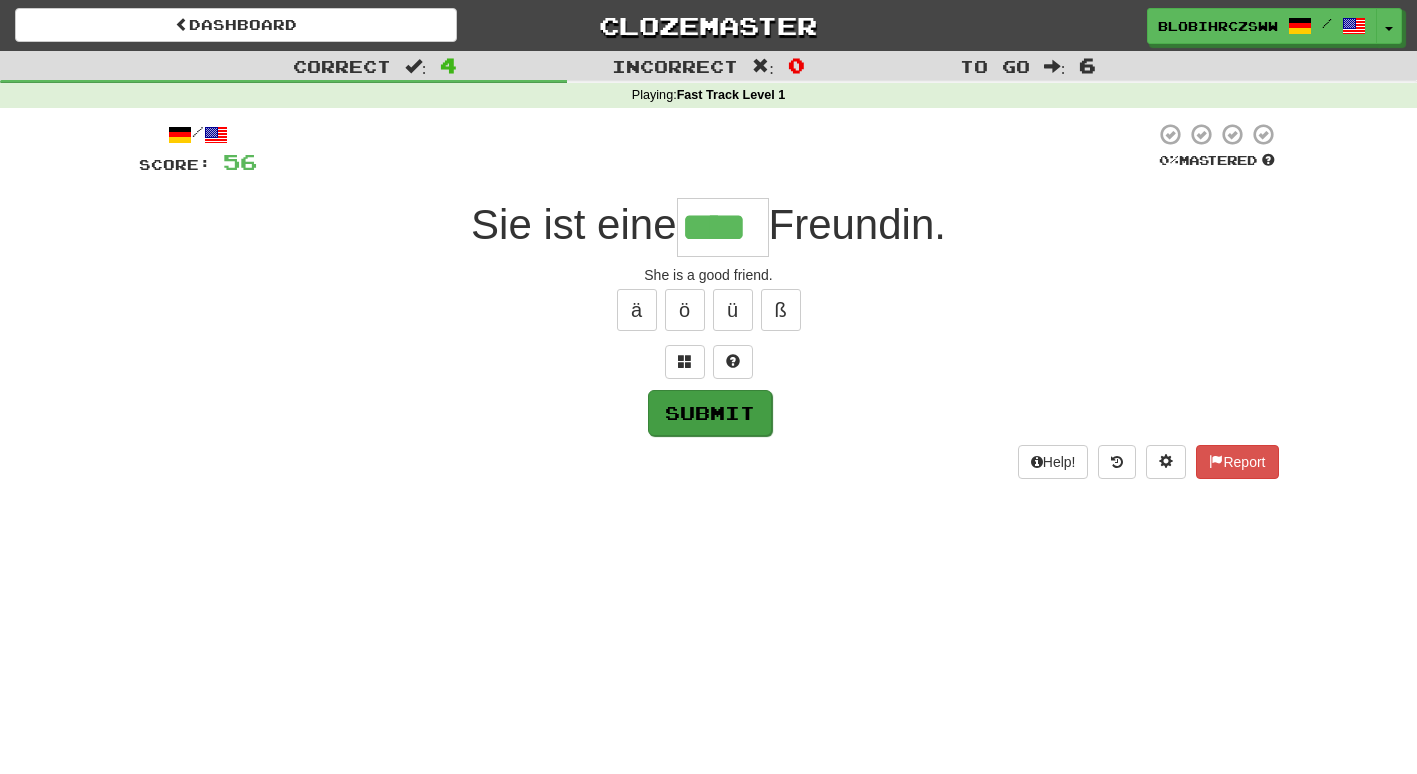 type on "****" 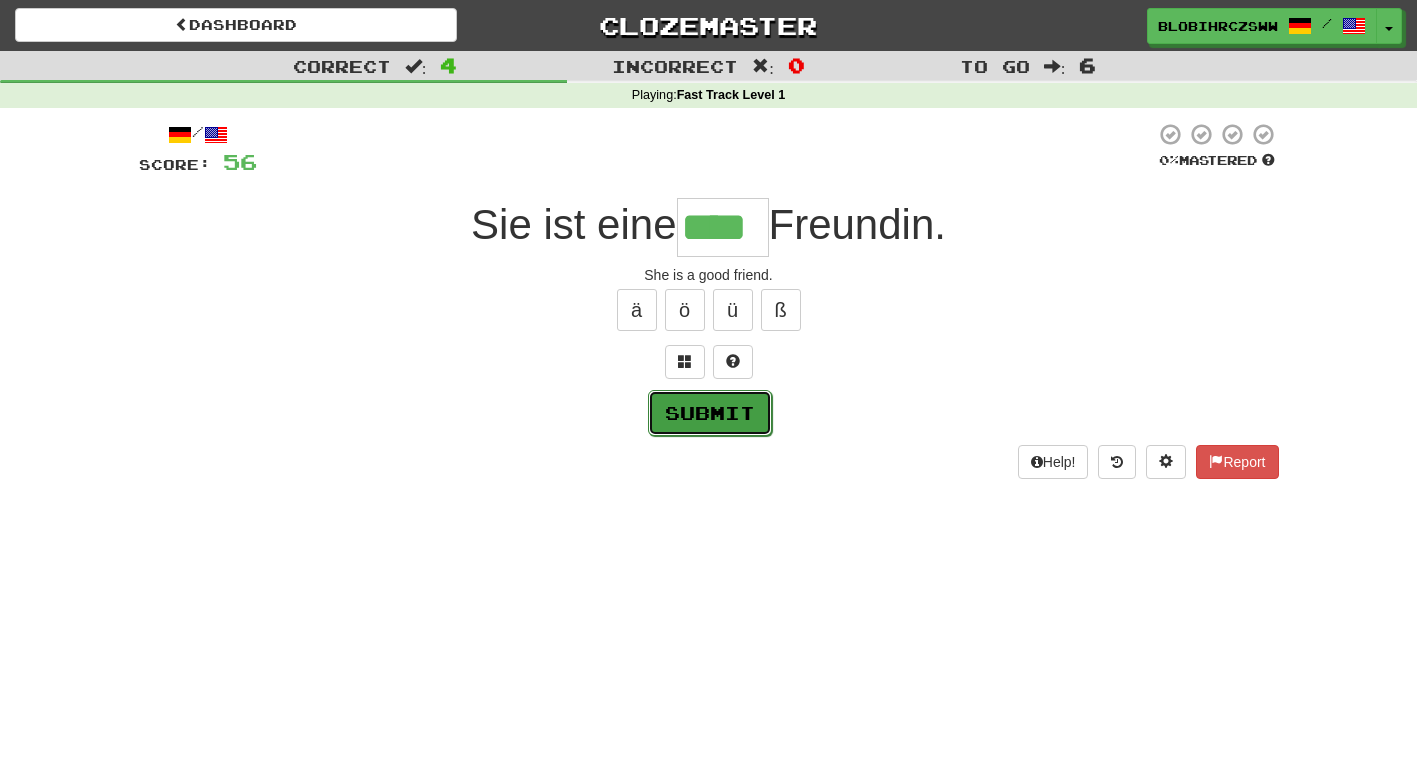 click on "Submit" at bounding box center [710, 413] 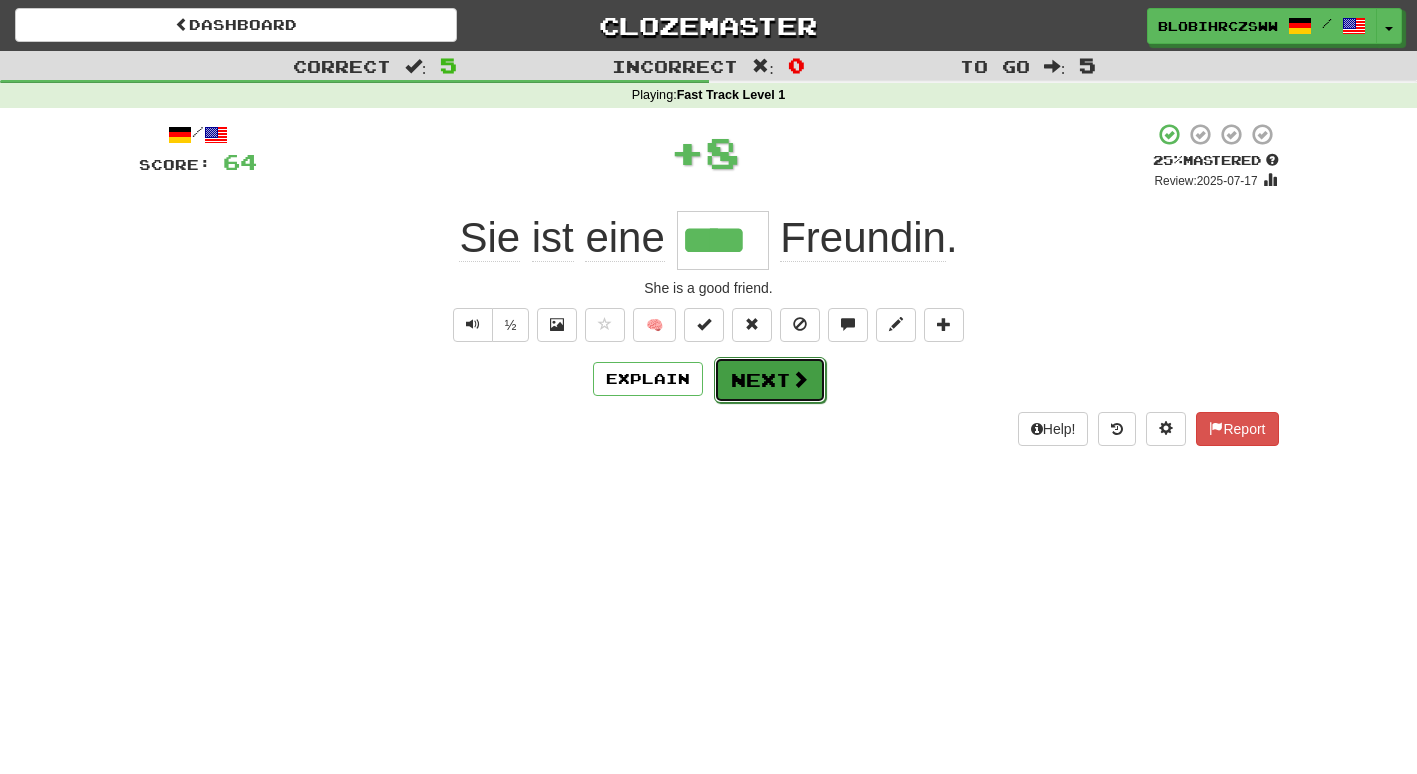 click on "Next" at bounding box center (770, 380) 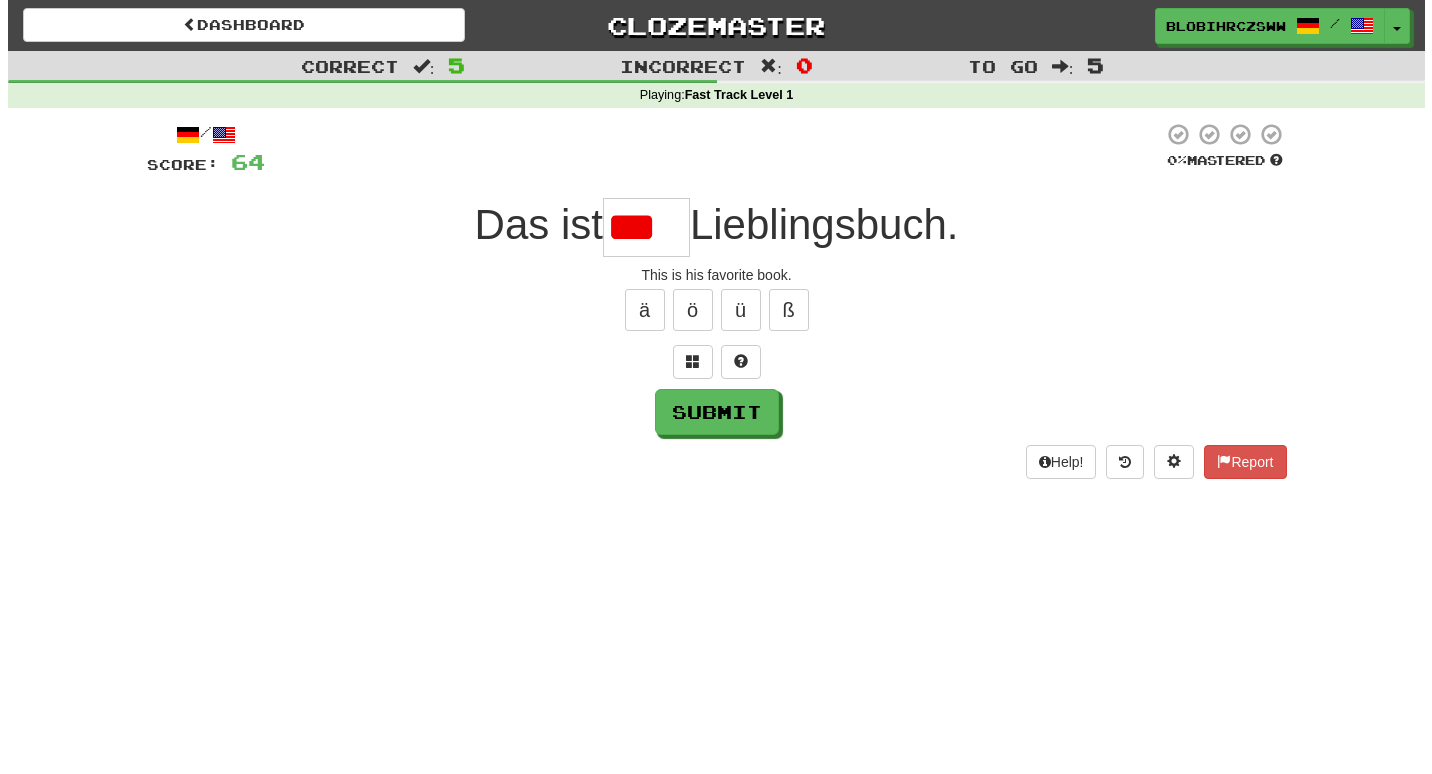 scroll, scrollTop: 0, scrollLeft: 0, axis: both 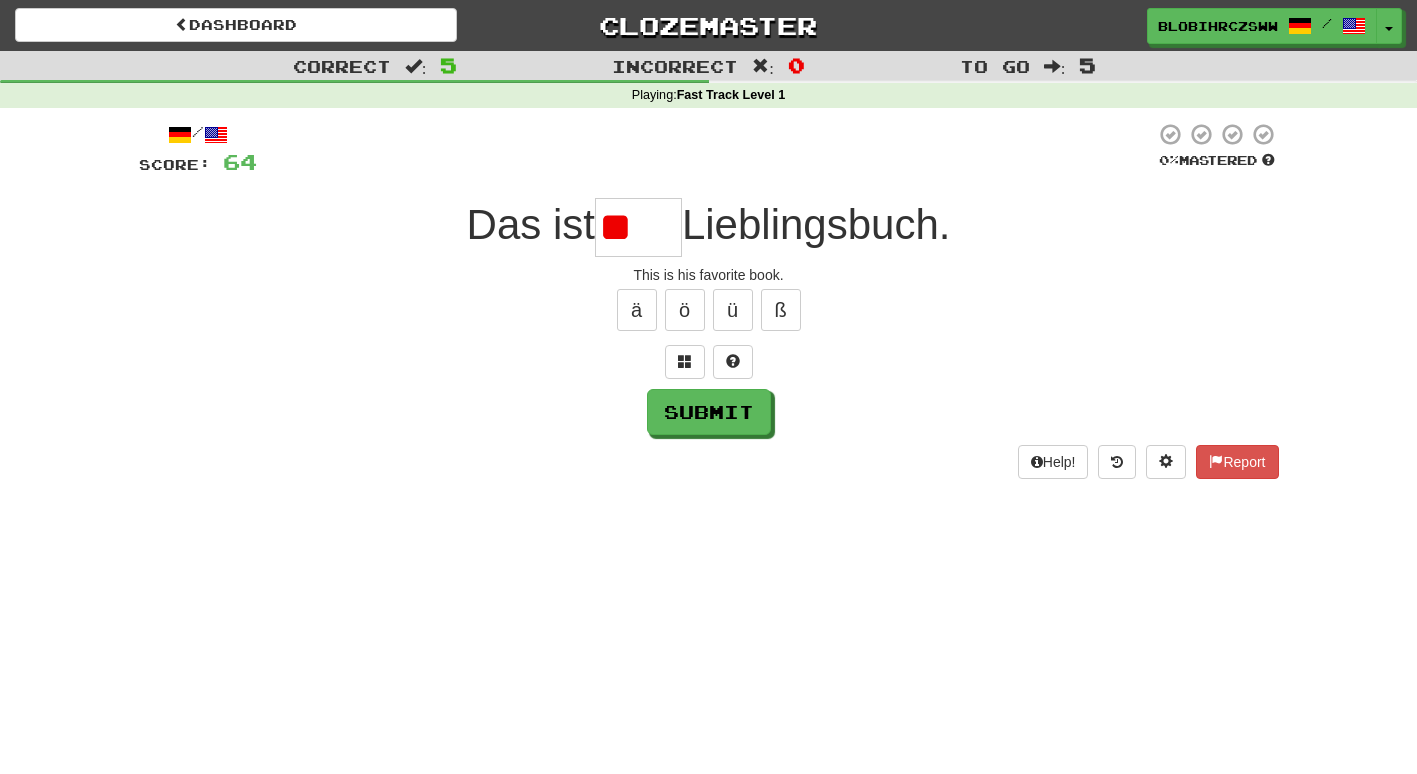 type on "*" 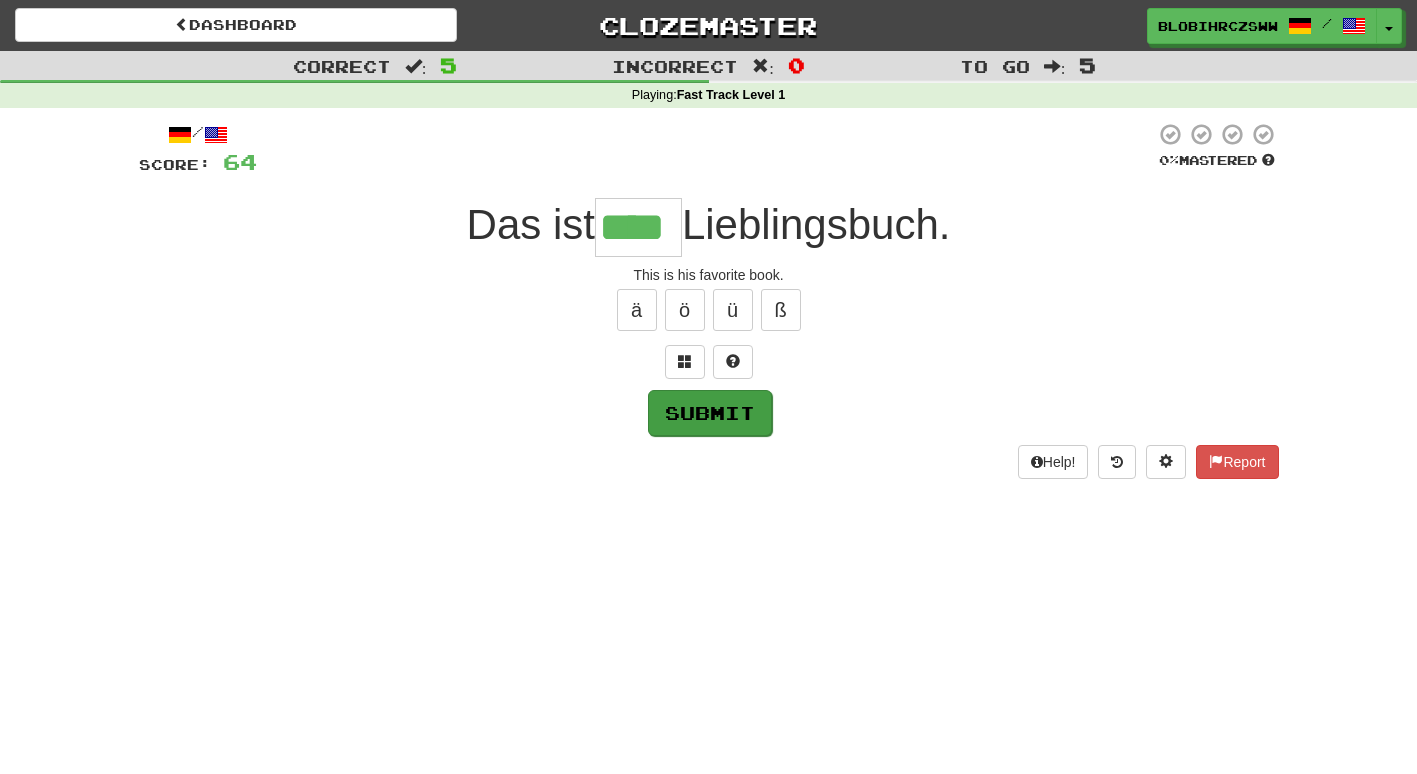 type on "****" 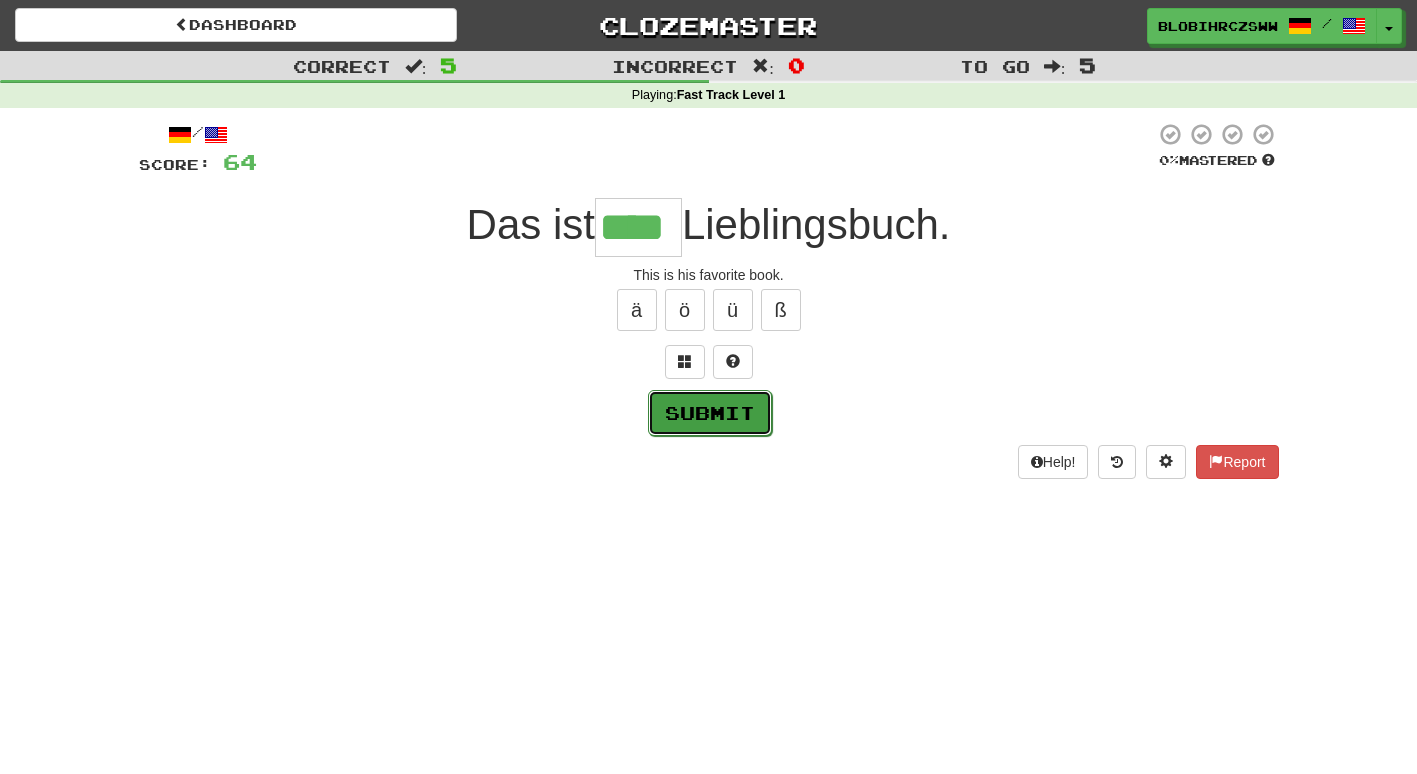click on "Submit" at bounding box center (710, 413) 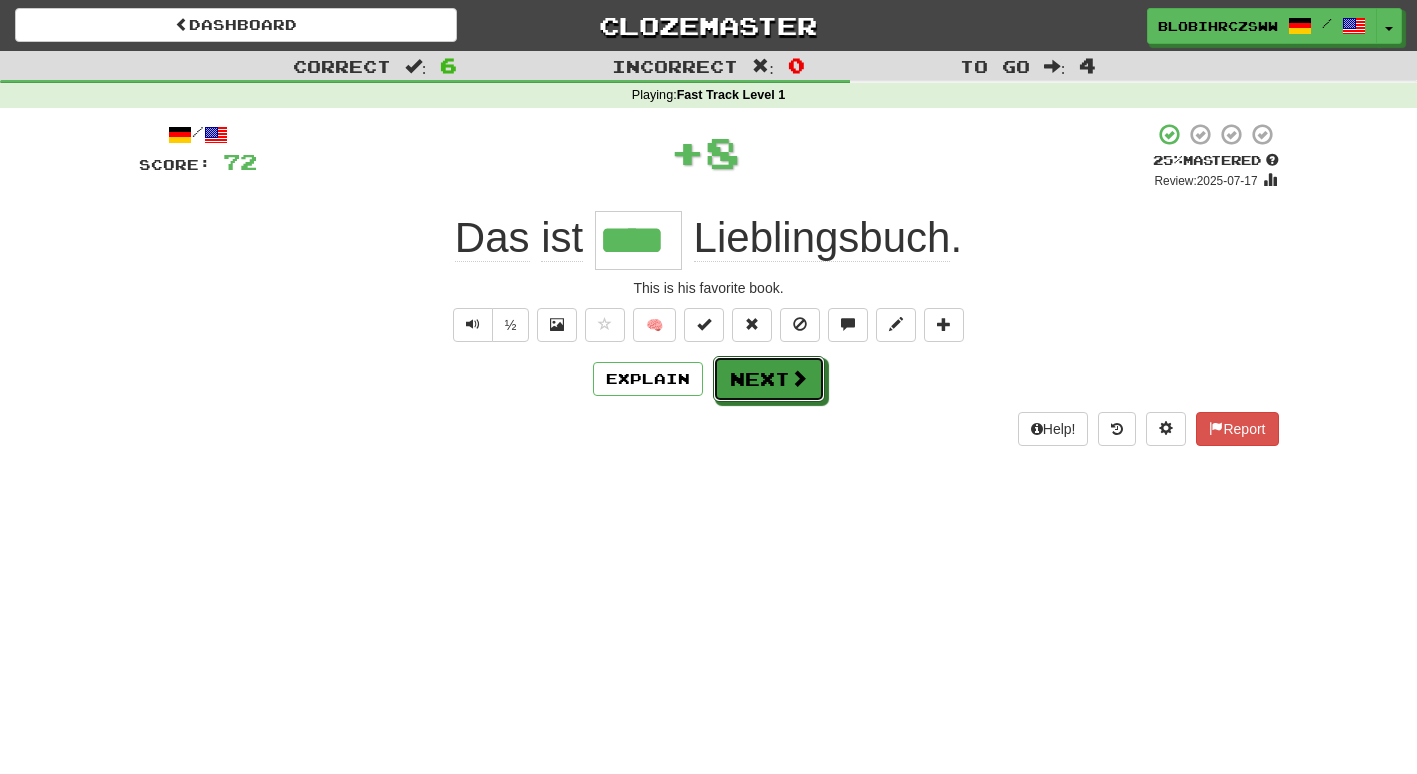 click on "Next" at bounding box center [769, 379] 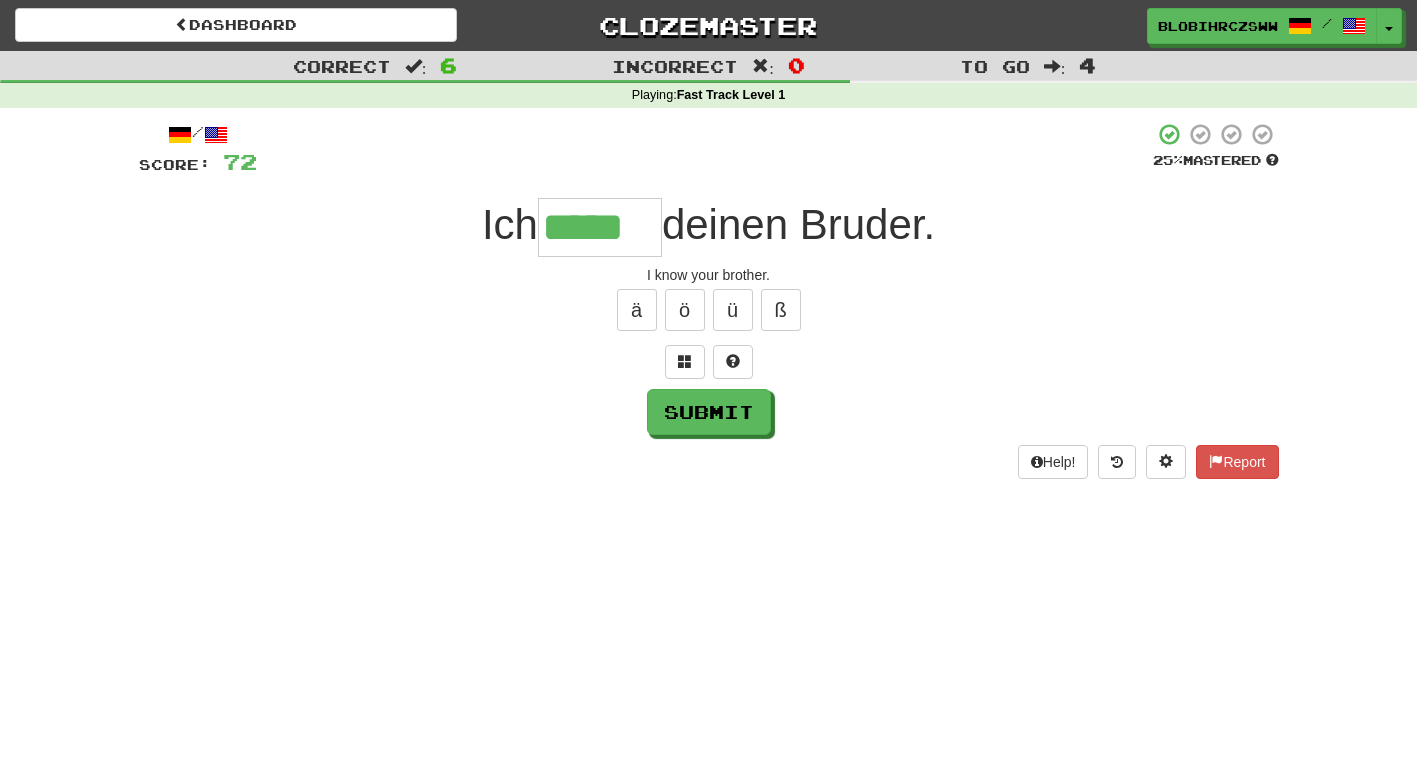 type on "*****" 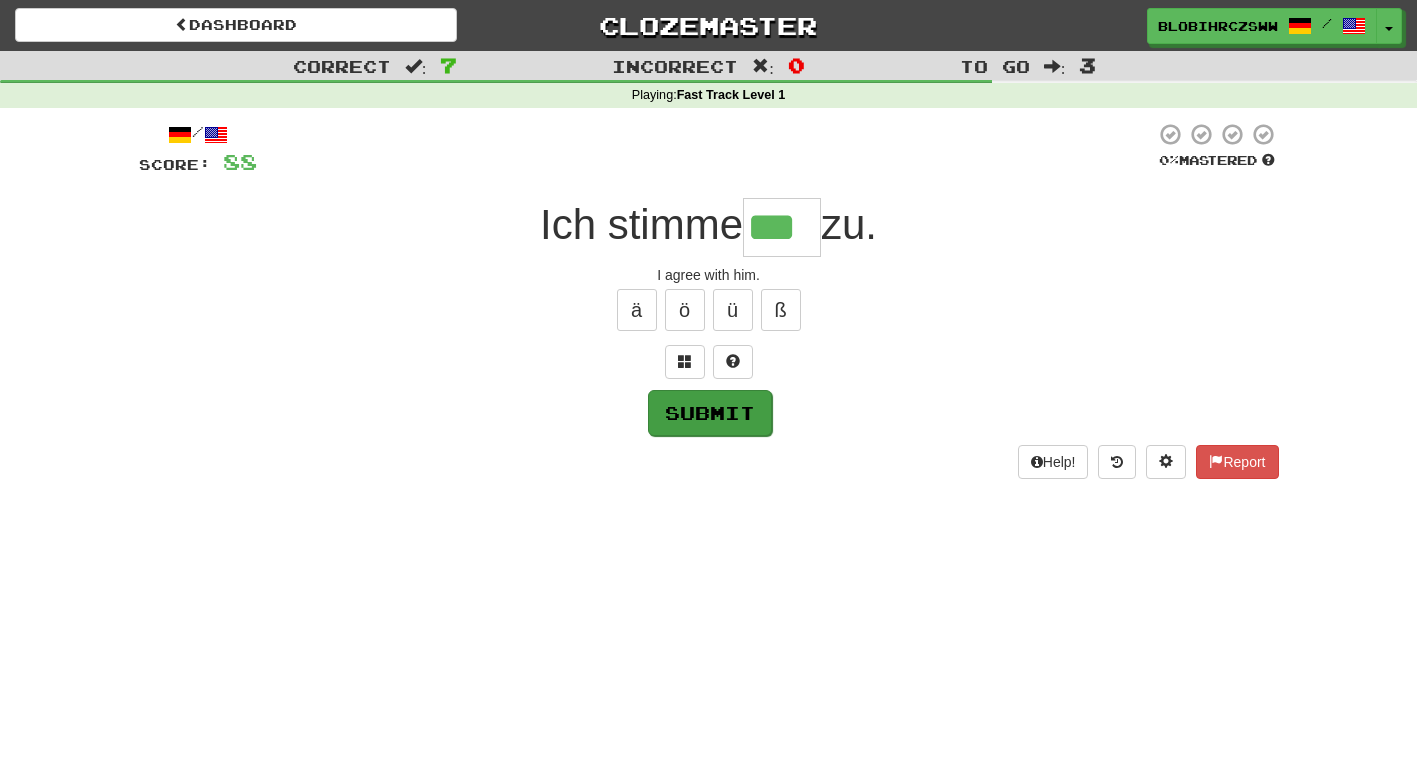 type on "***" 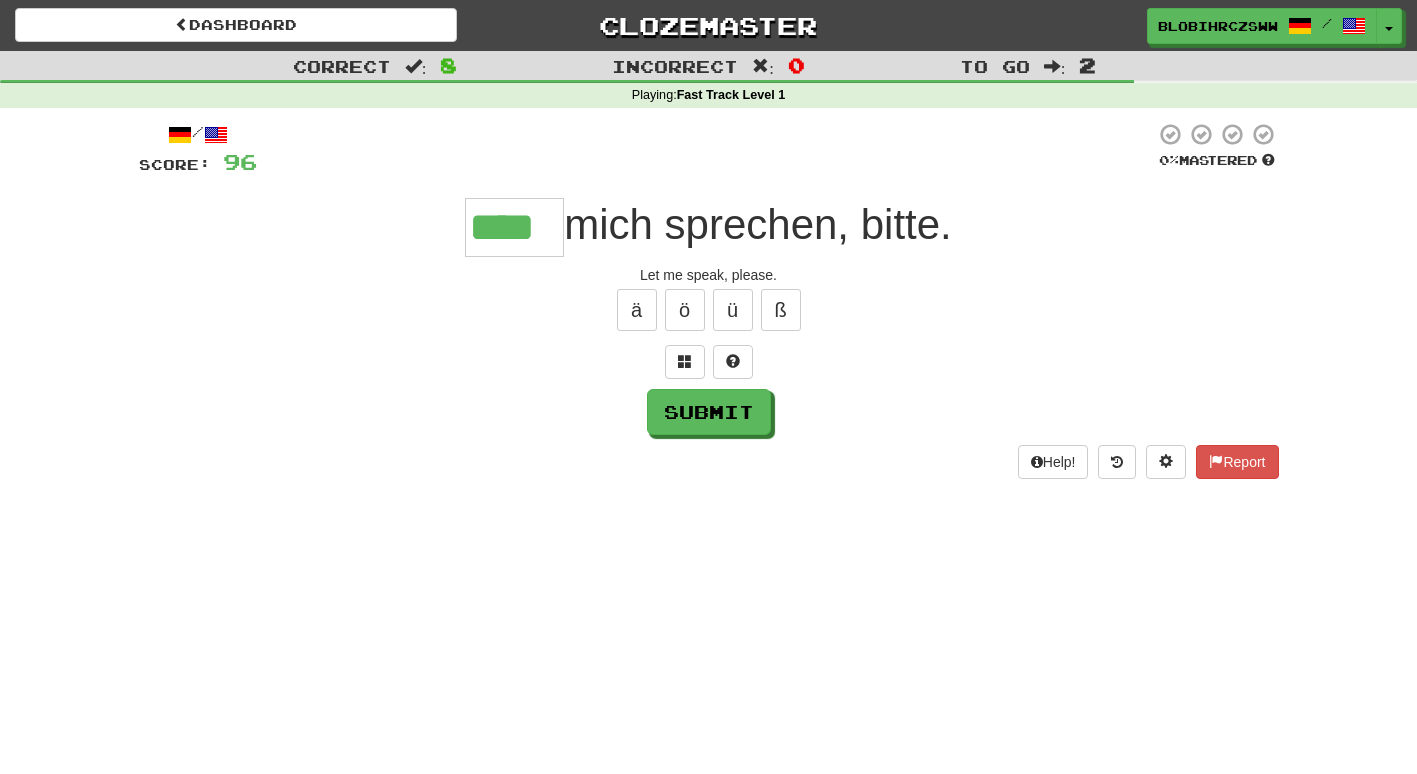 type on "****" 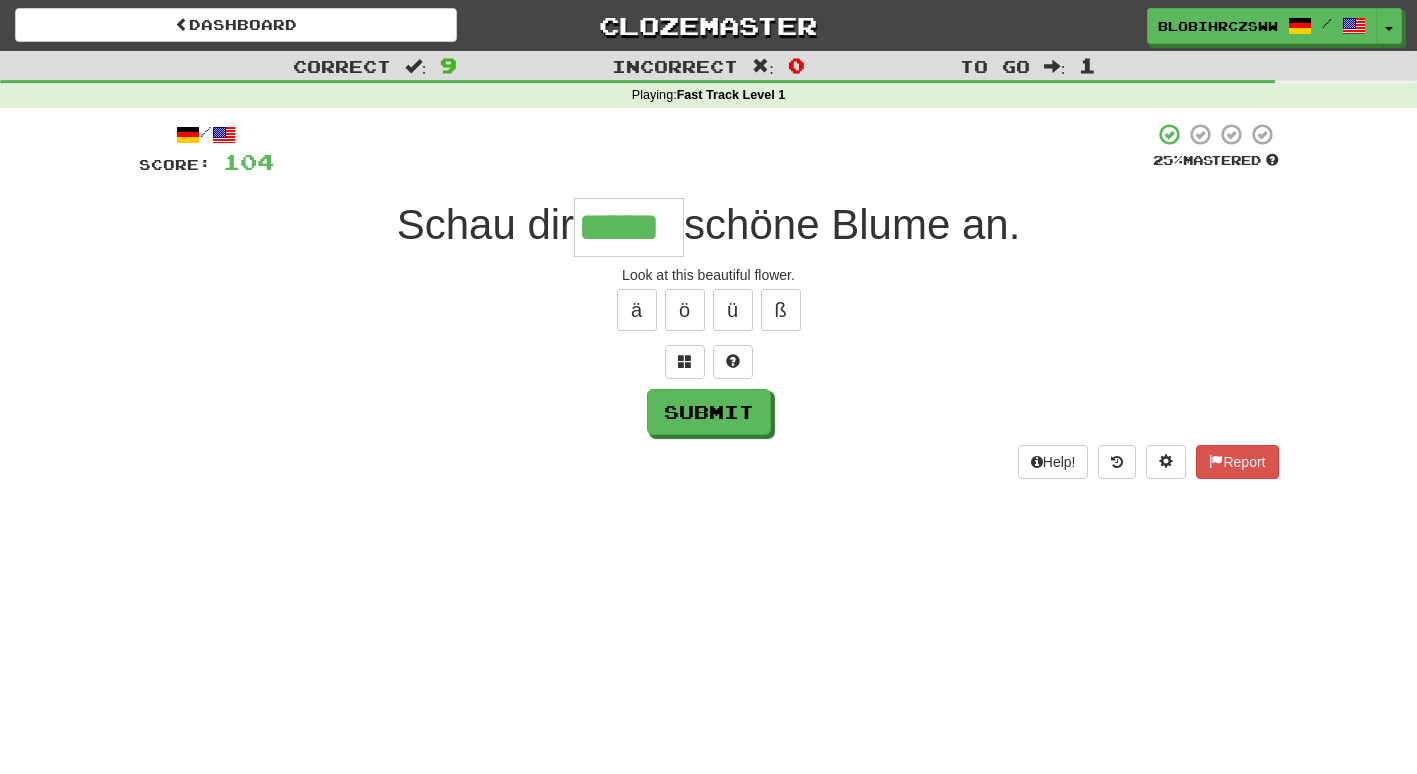 type on "*****" 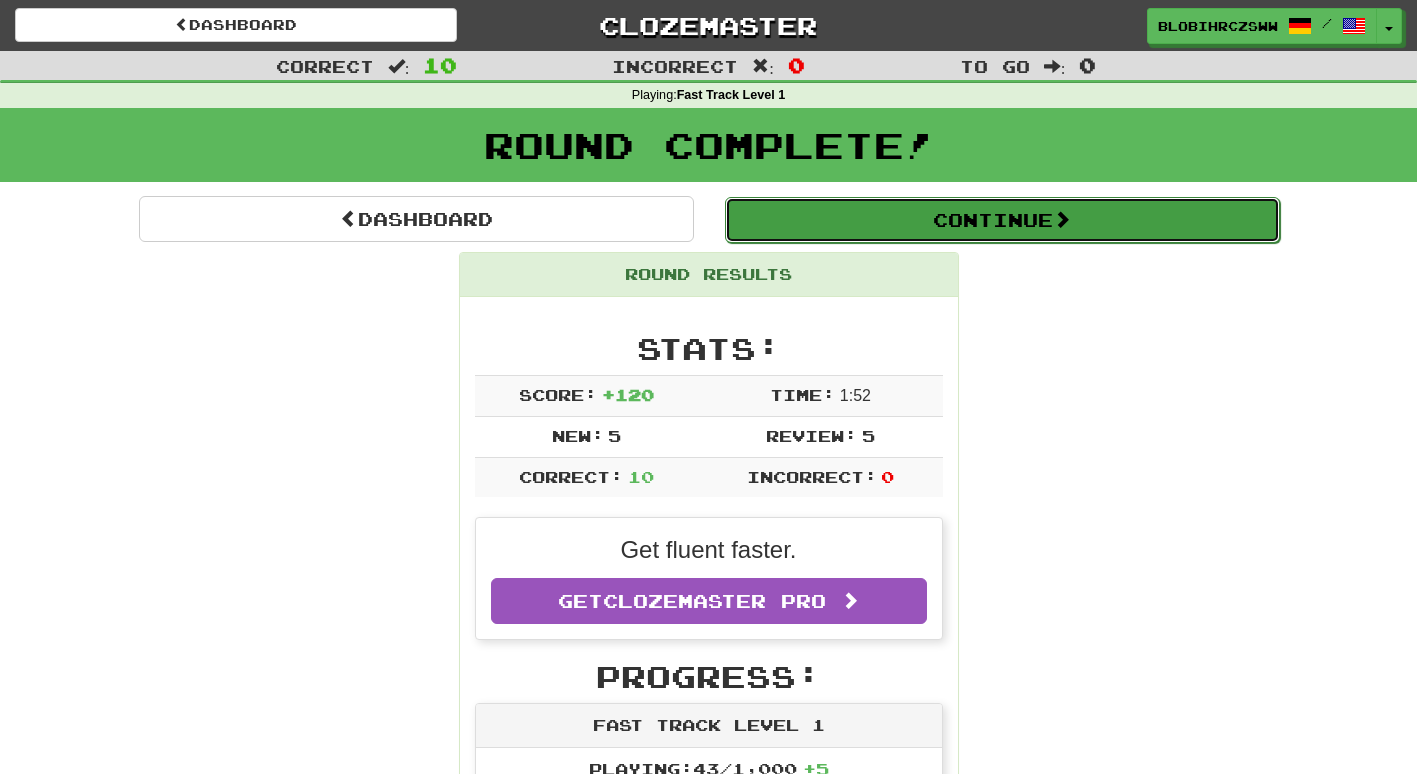 click on "Continue" at bounding box center [1002, 220] 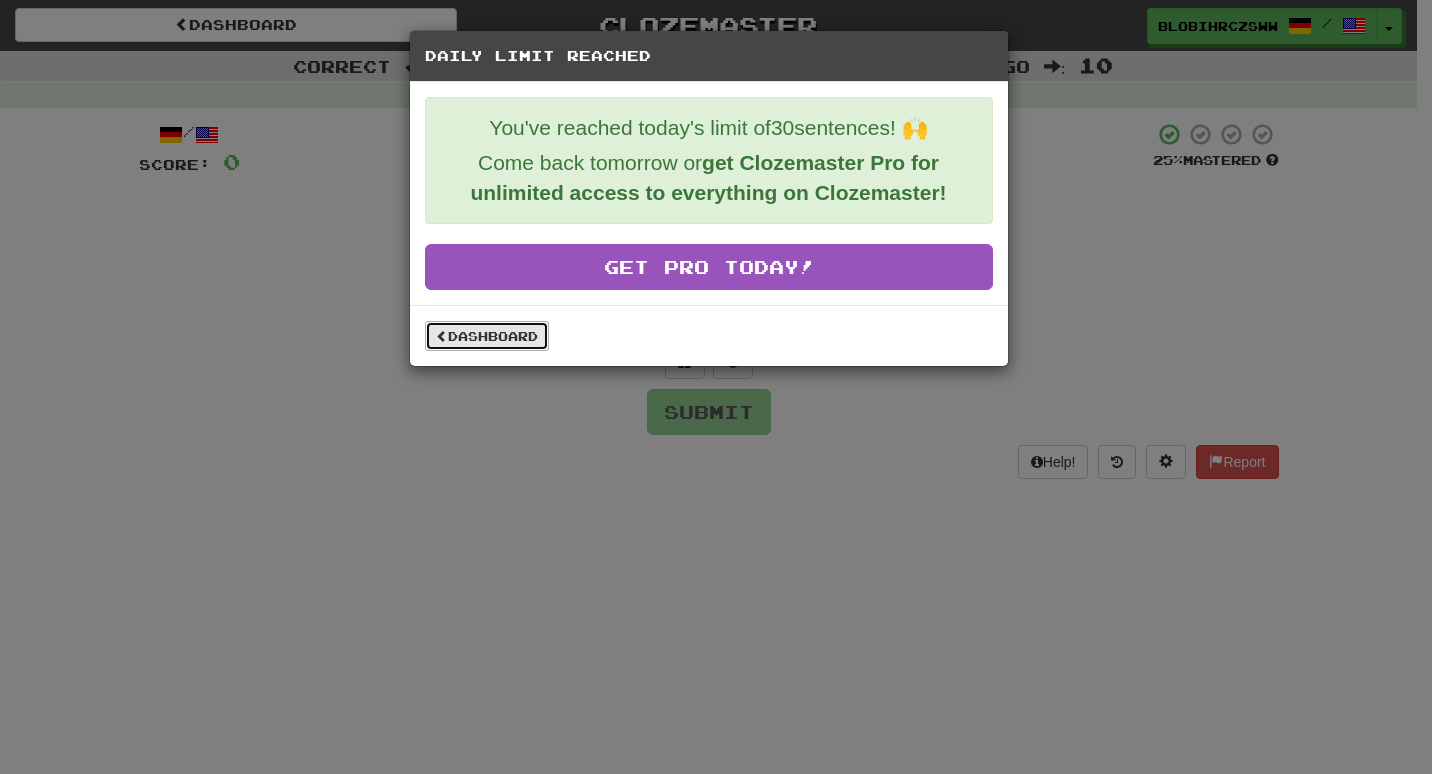 click on "Dashboard" at bounding box center [487, 336] 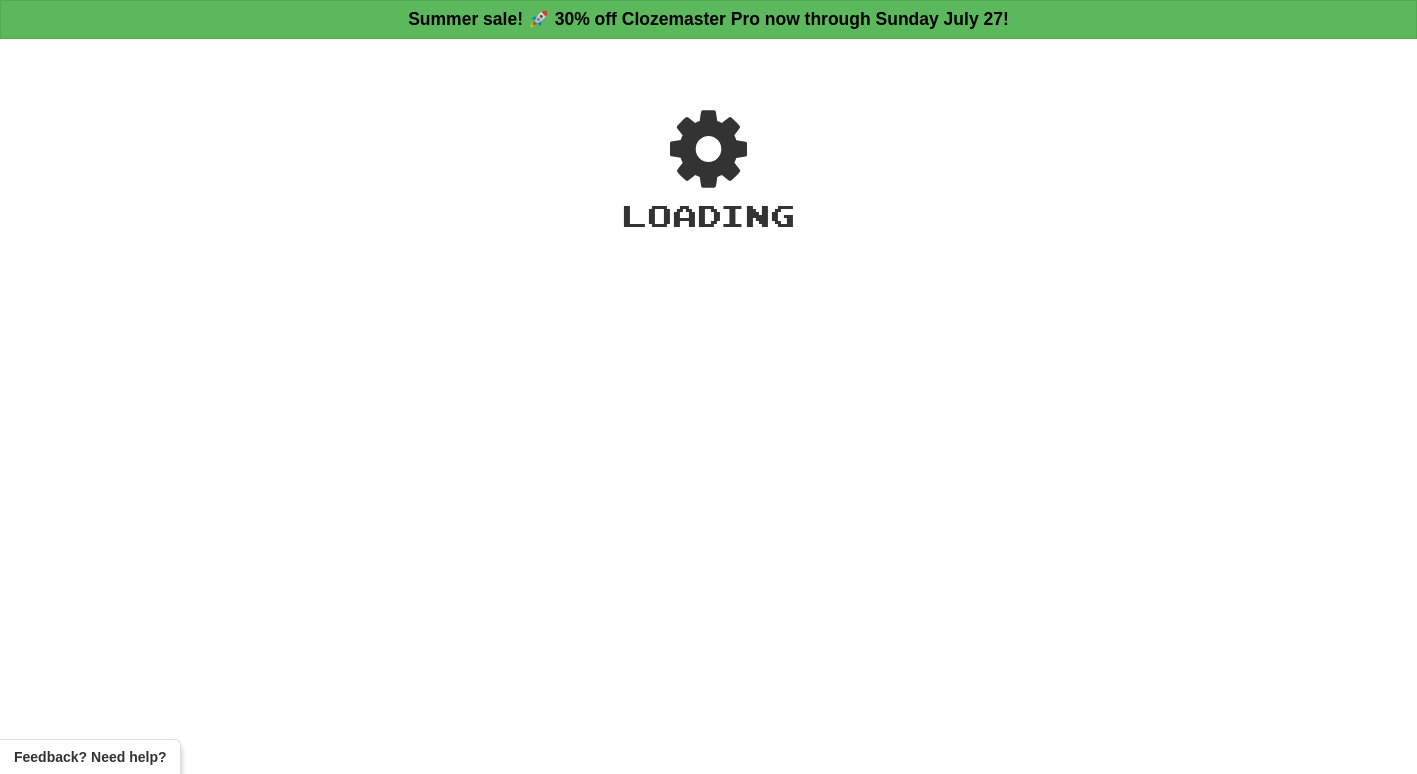 scroll, scrollTop: 0, scrollLeft: 0, axis: both 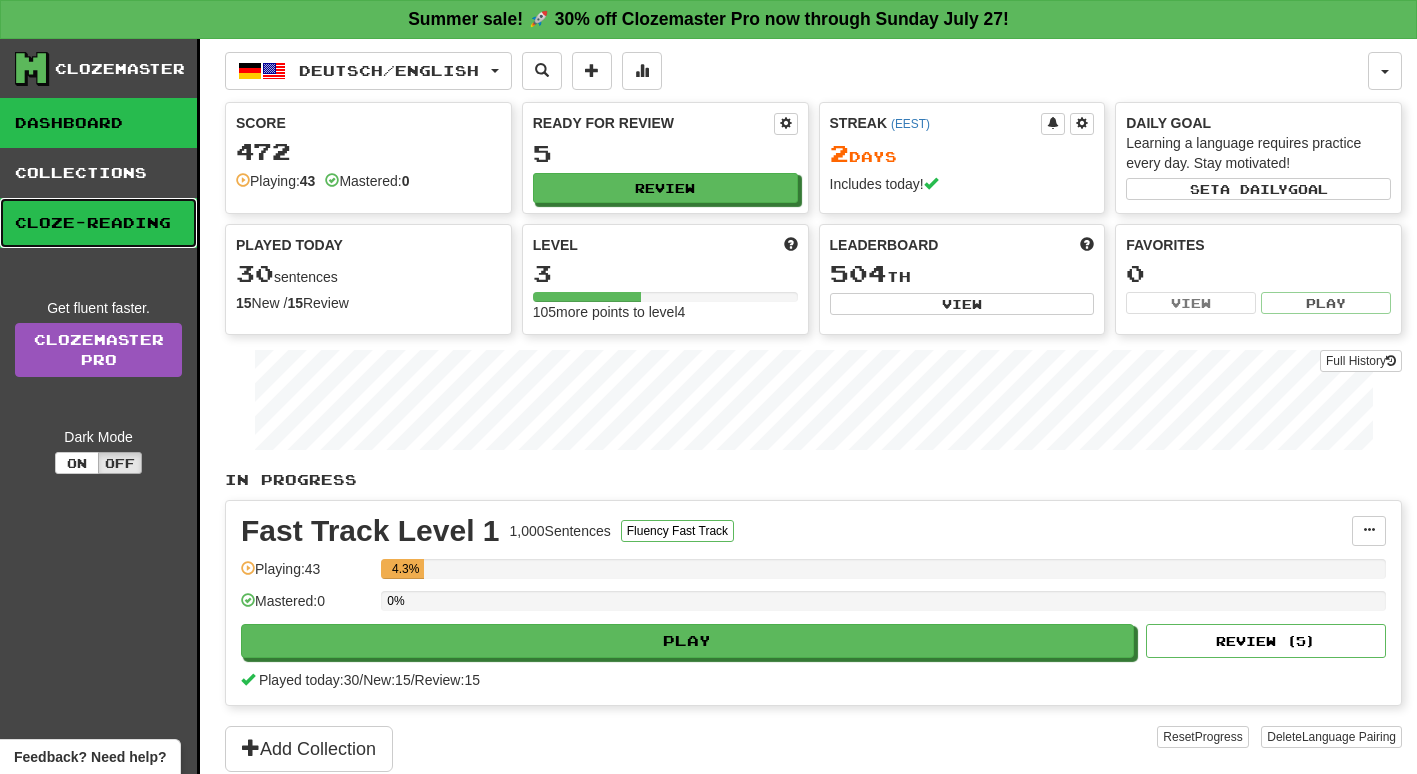 click on "Cloze-Reading" at bounding box center (98, 223) 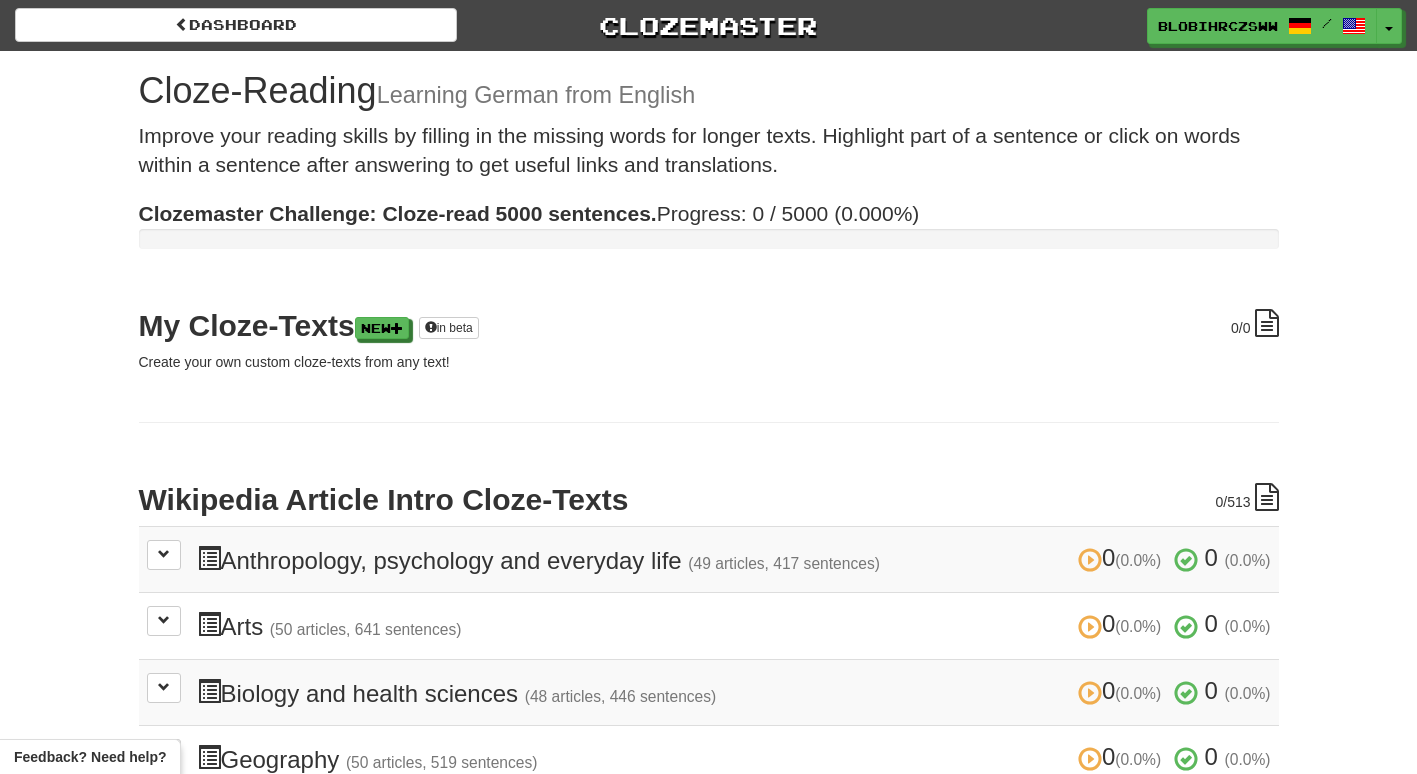 scroll, scrollTop: 0, scrollLeft: 0, axis: both 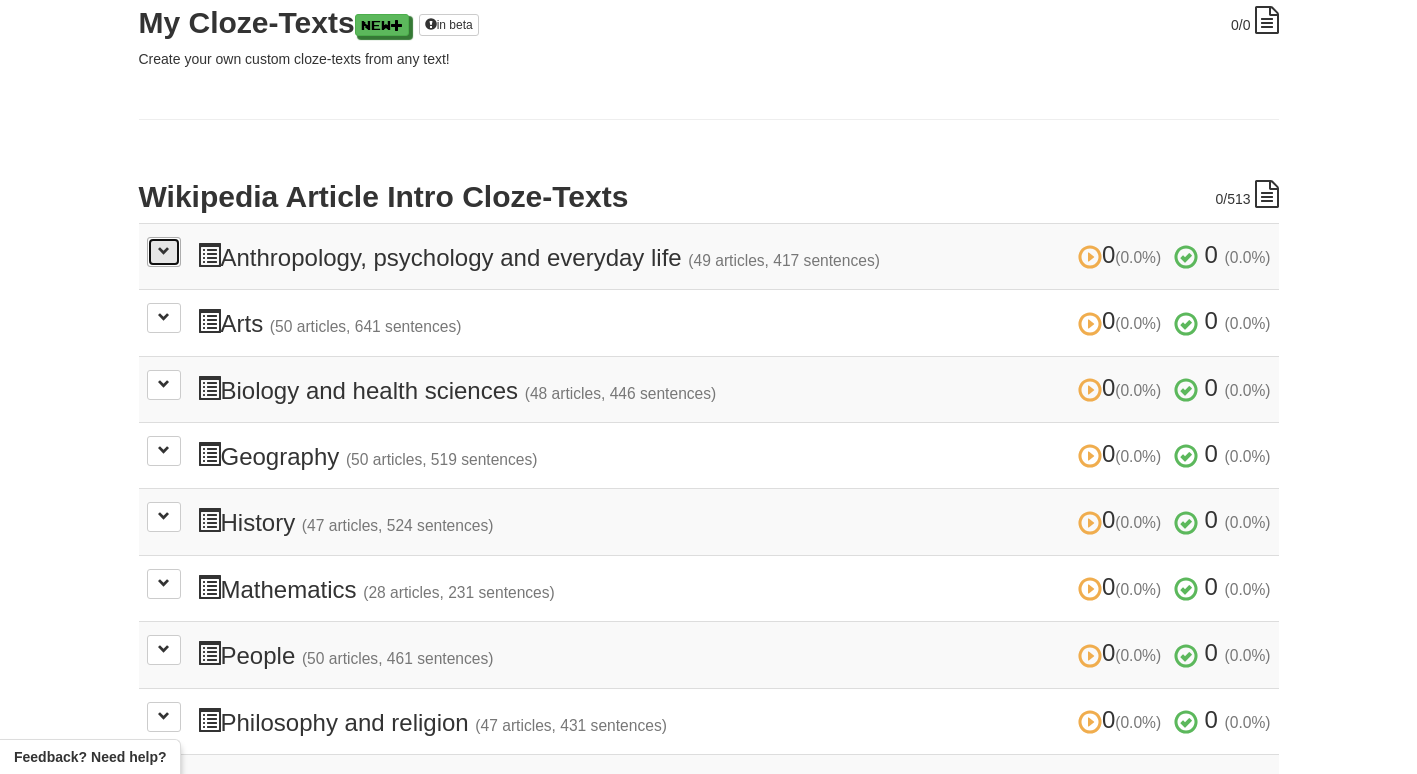 click at bounding box center (164, 252) 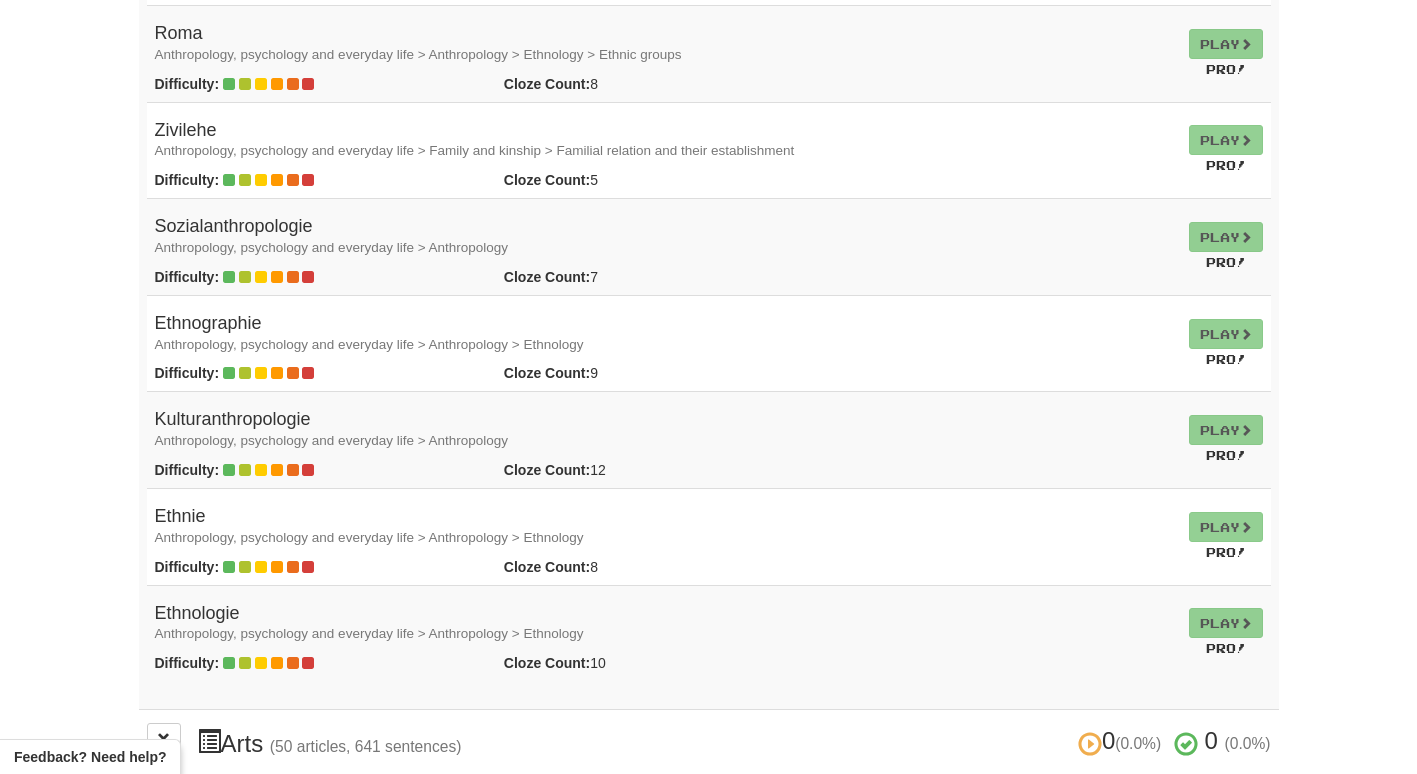 scroll, scrollTop: 303, scrollLeft: 0, axis: vertical 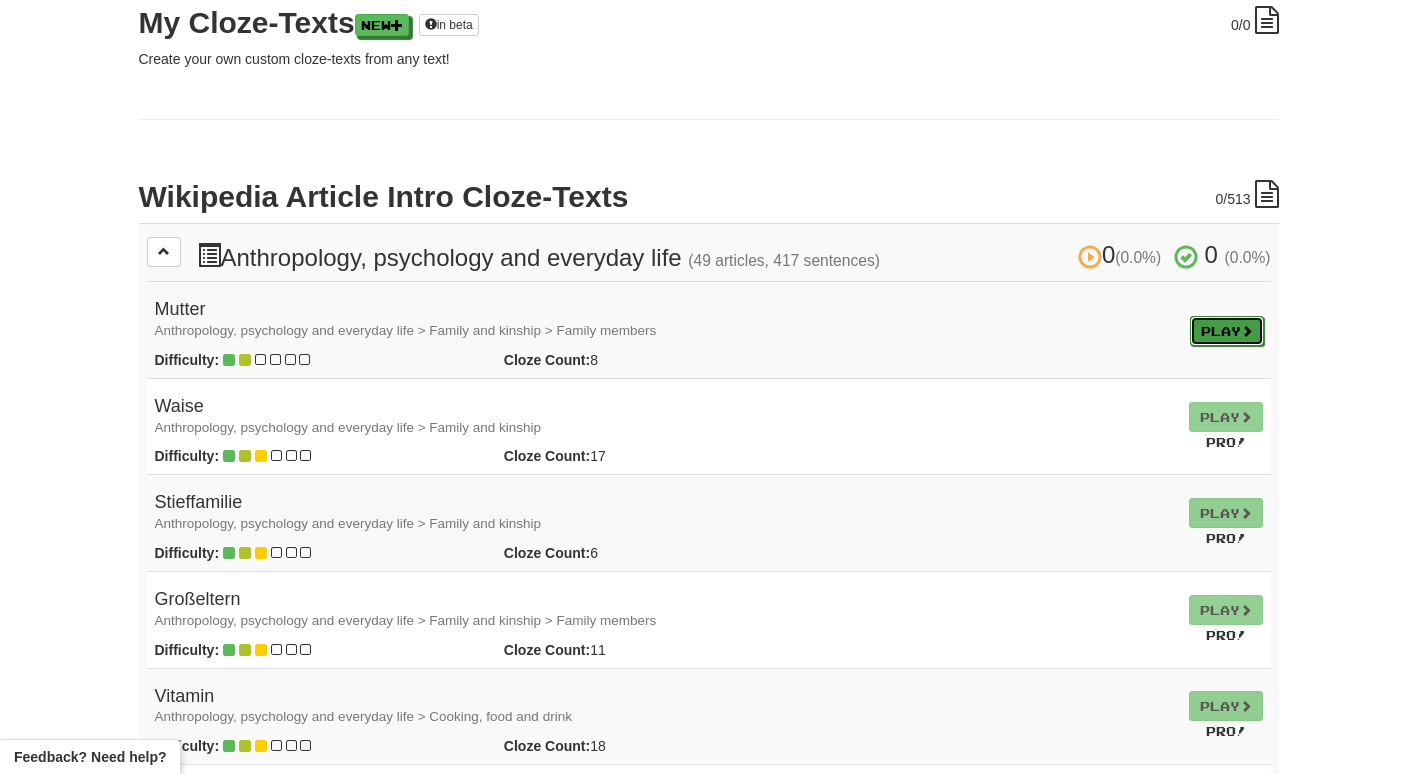 click at bounding box center (1247, 331) 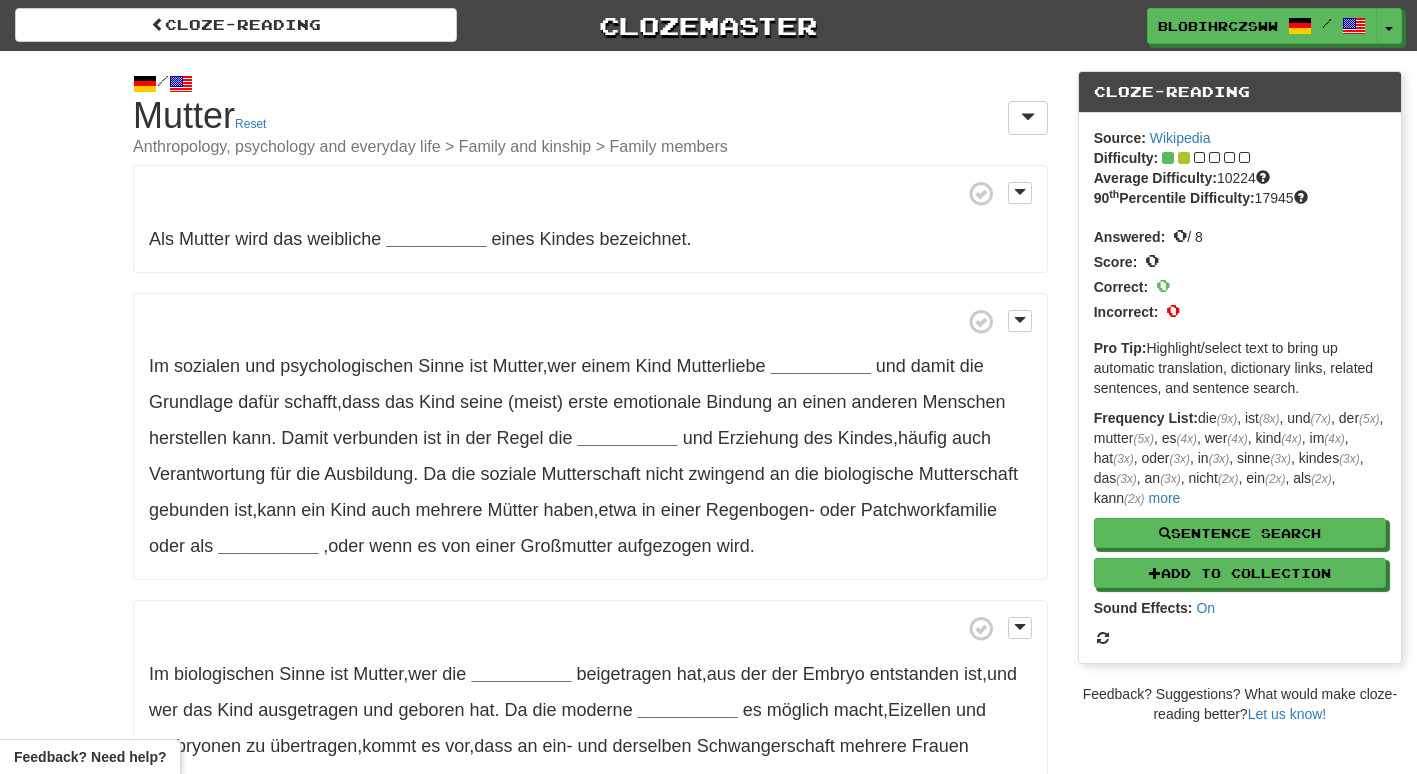 scroll, scrollTop: 0, scrollLeft: 0, axis: both 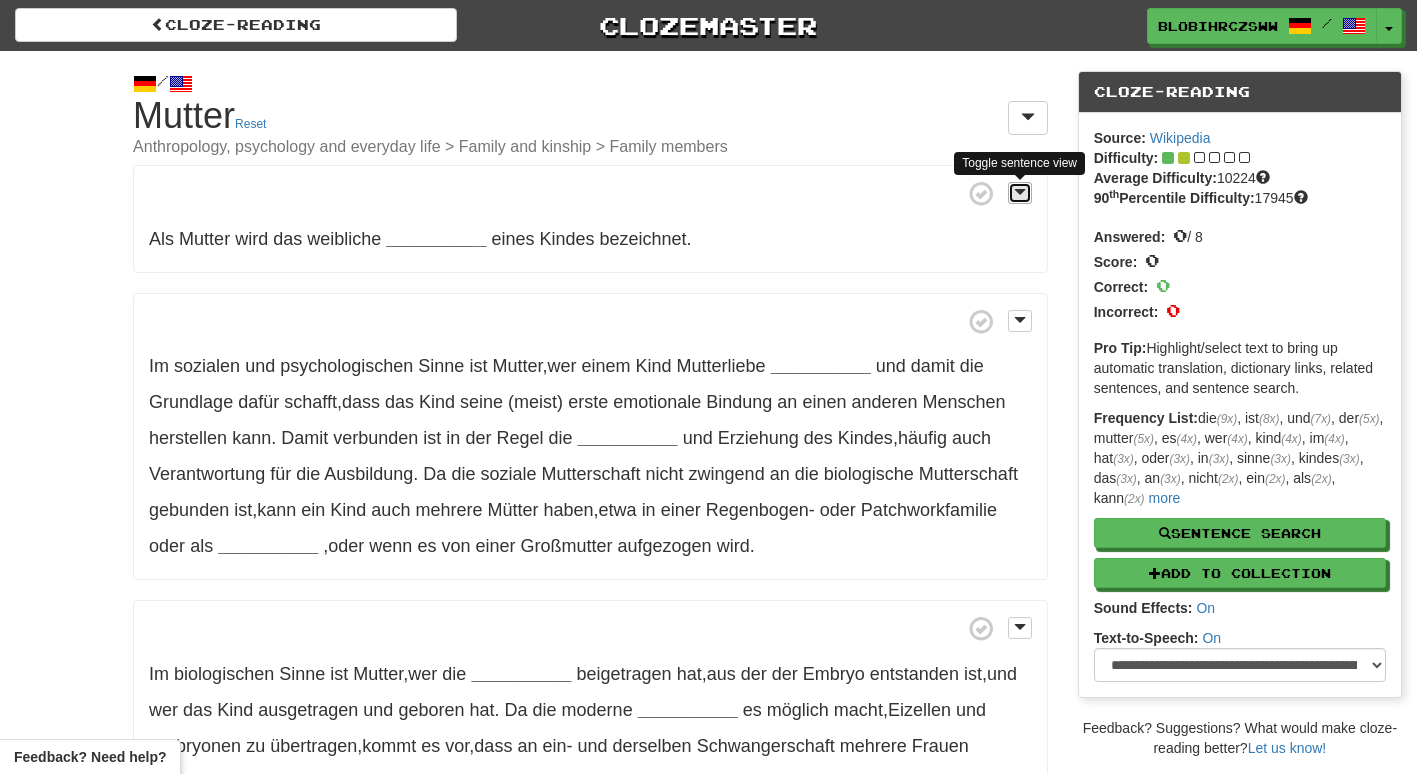 click at bounding box center [1020, 193] 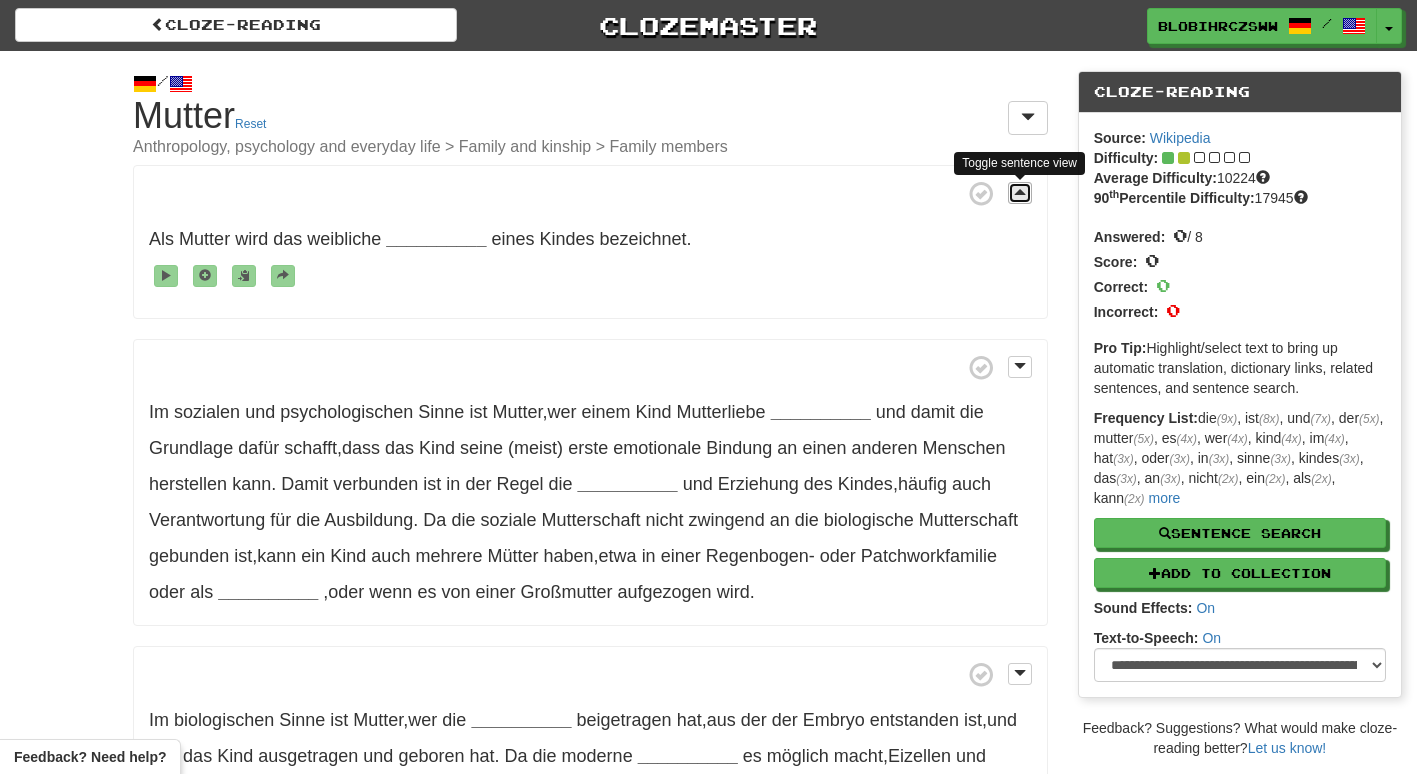 click at bounding box center (1020, 193) 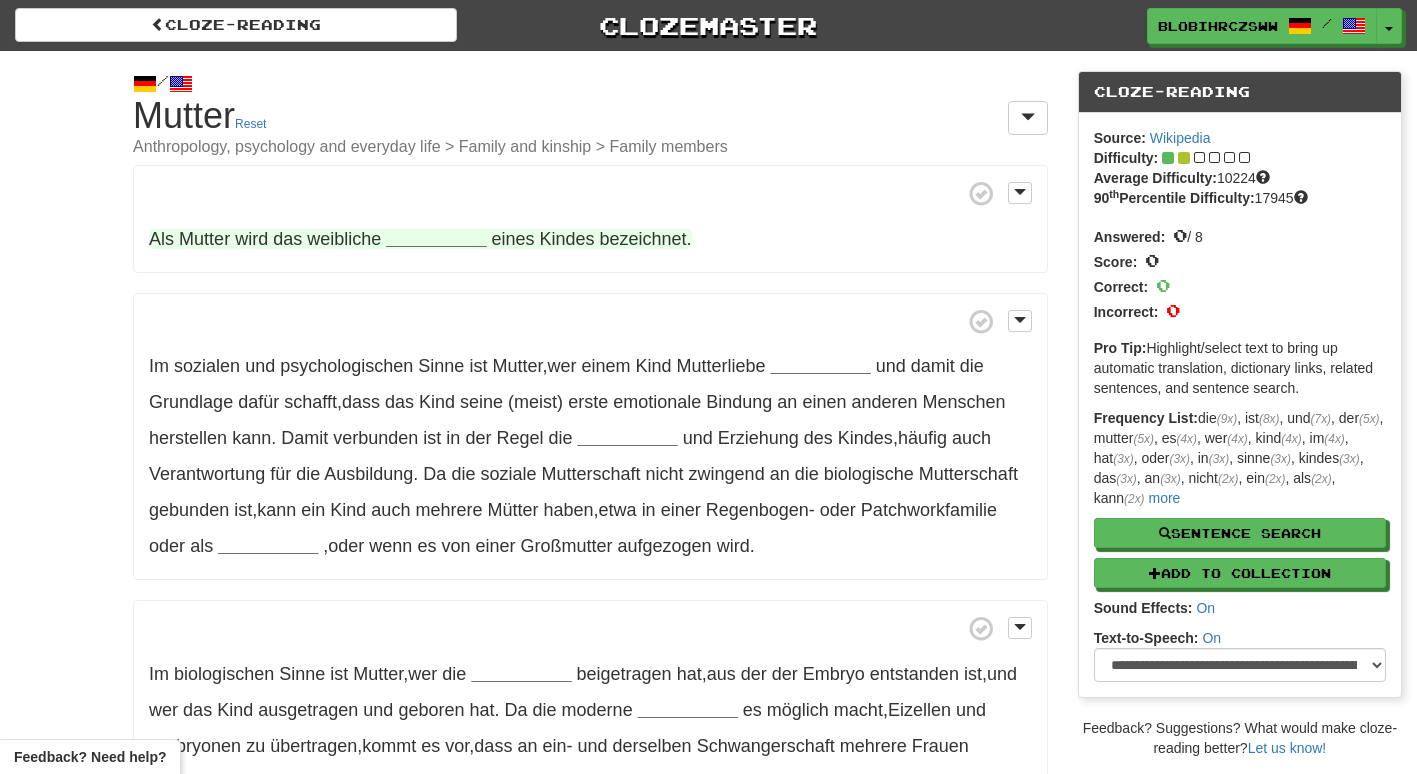 click on "__________" at bounding box center [436, 239] 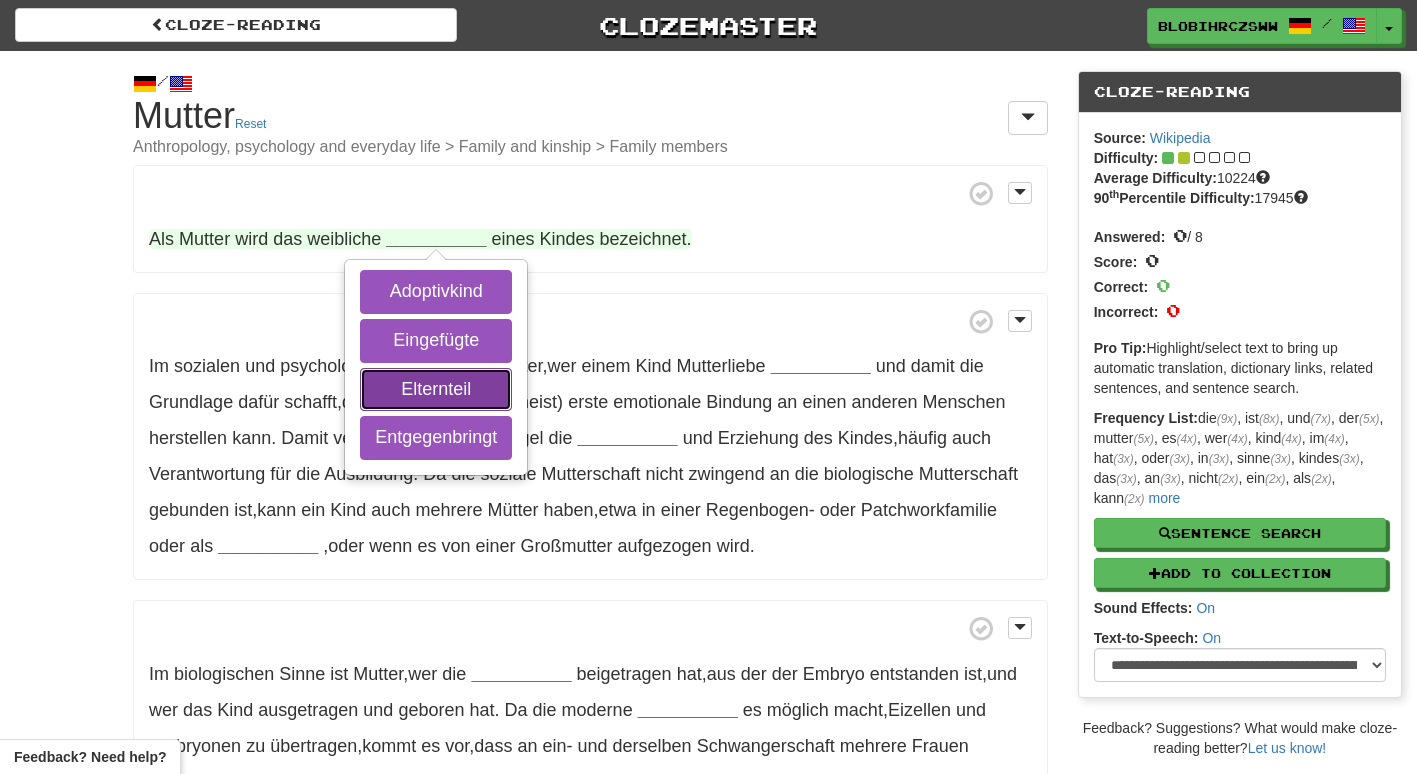 click on "Elternteil" at bounding box center [436, 390] 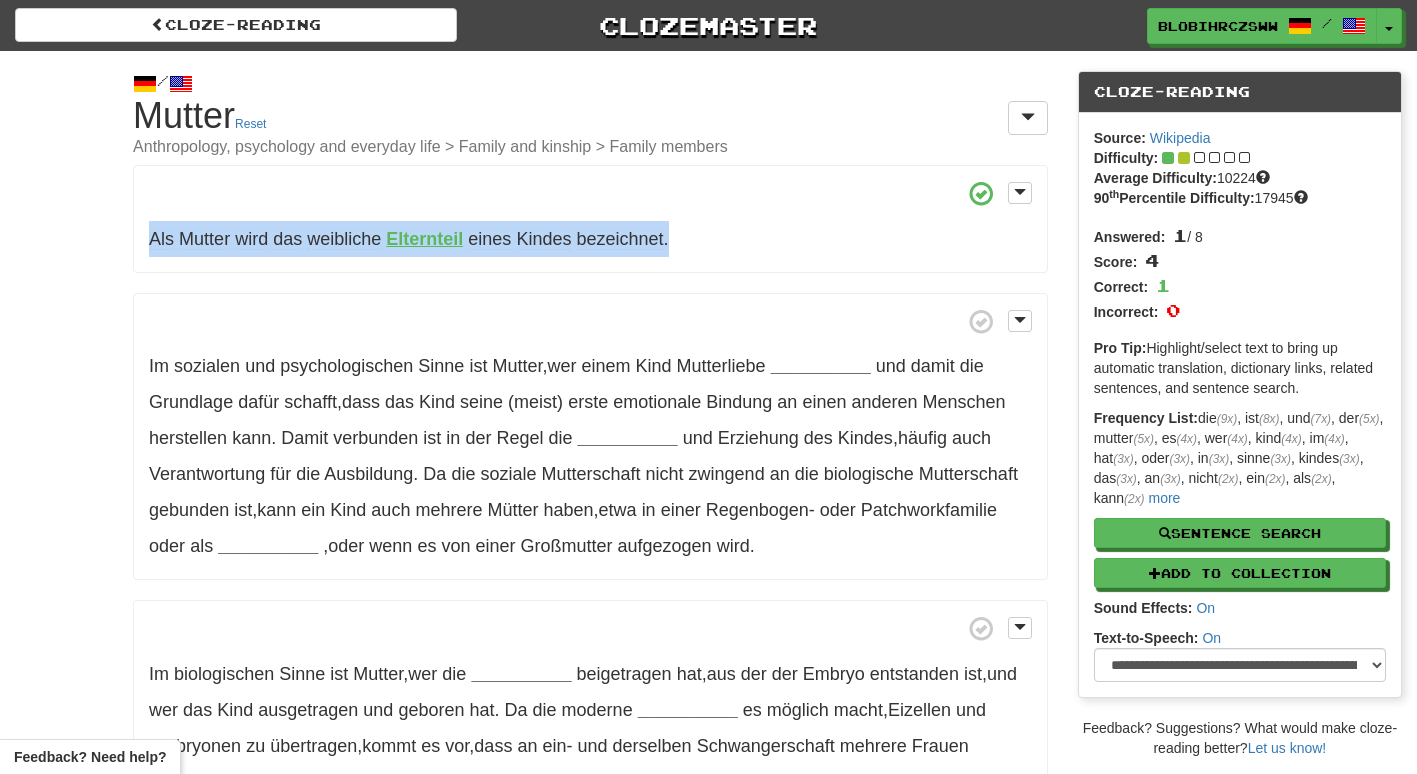 drag, startPoint x: 671, startPoint y: 238, endPoint x: 141, endPoint y: 241, distance: 530.0085 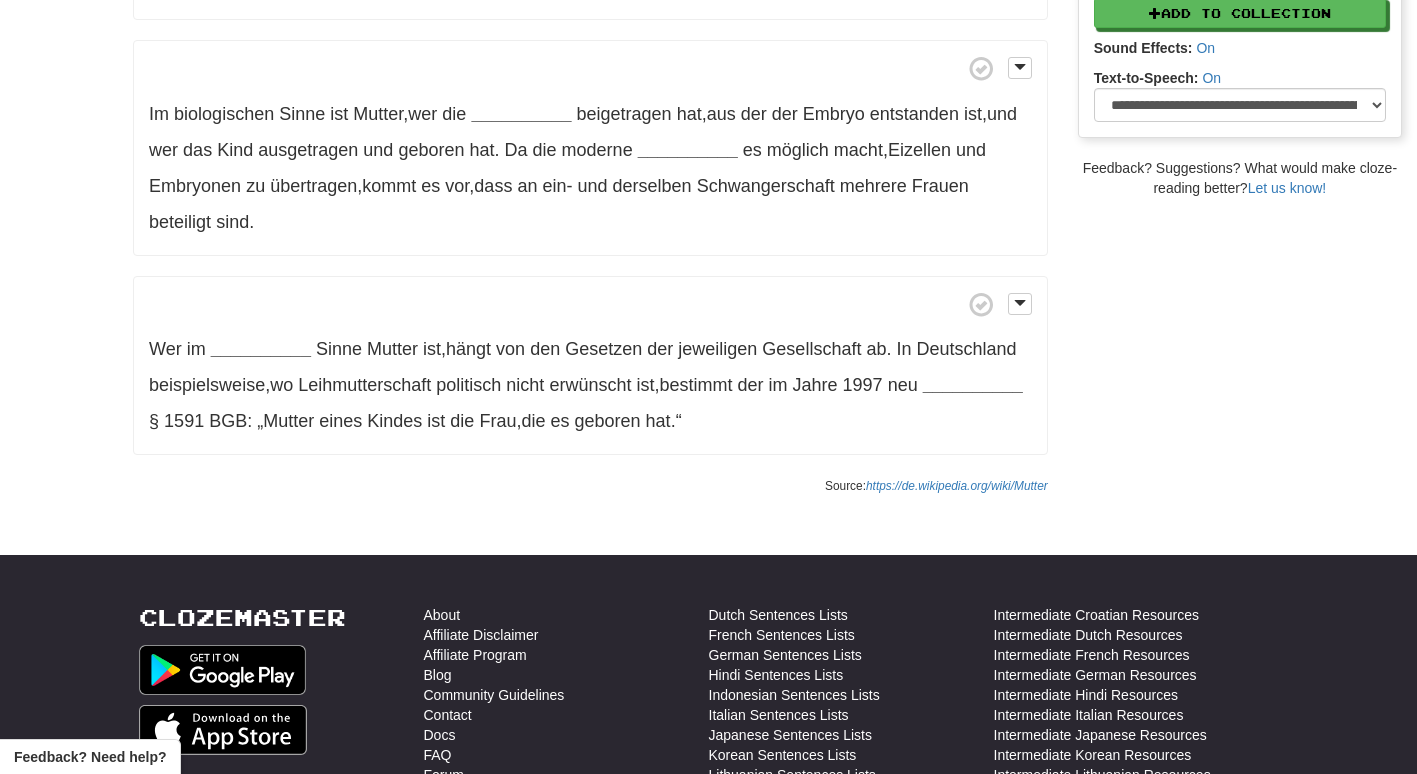 scroll, scrollTop: 605, scrollLeft: 0, axis: vertical 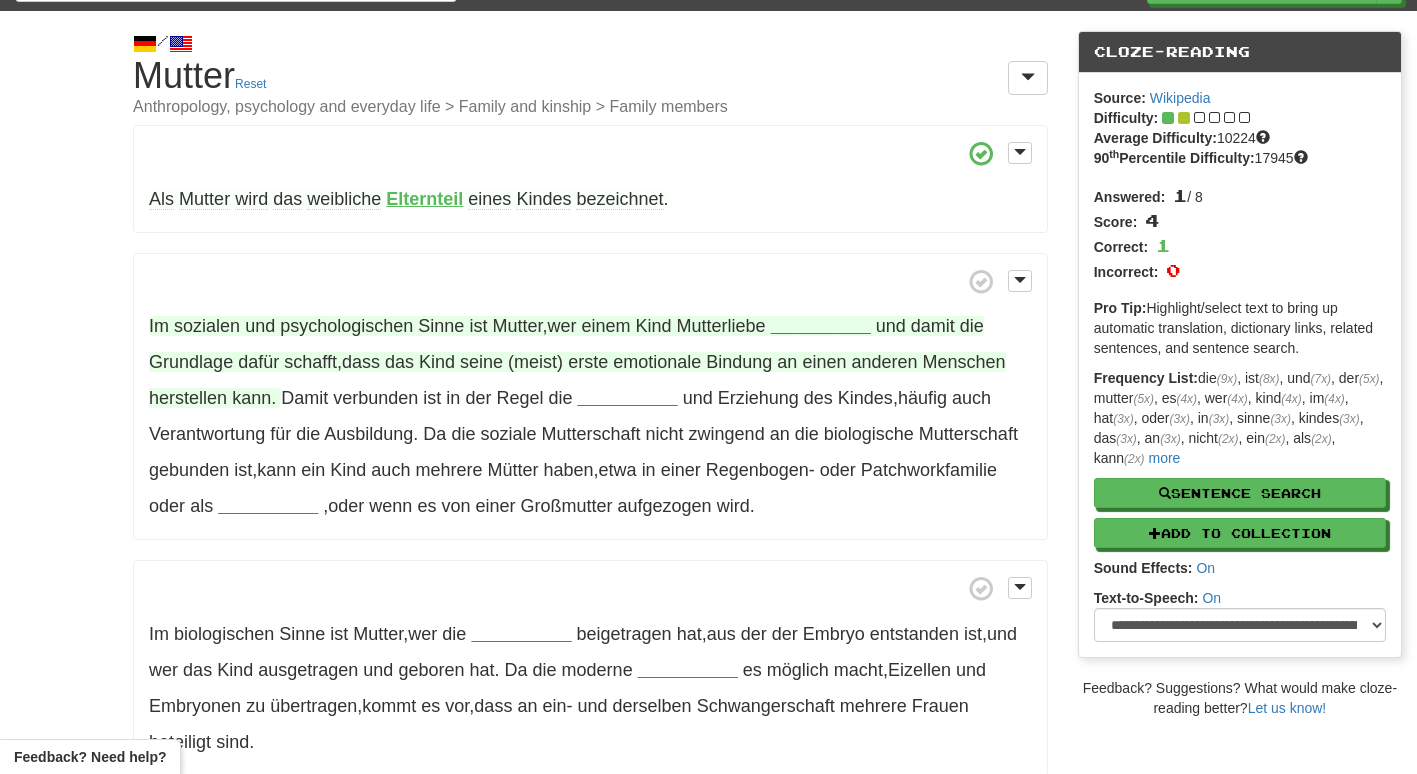 click on "__________" at bounding box center [821, 326] 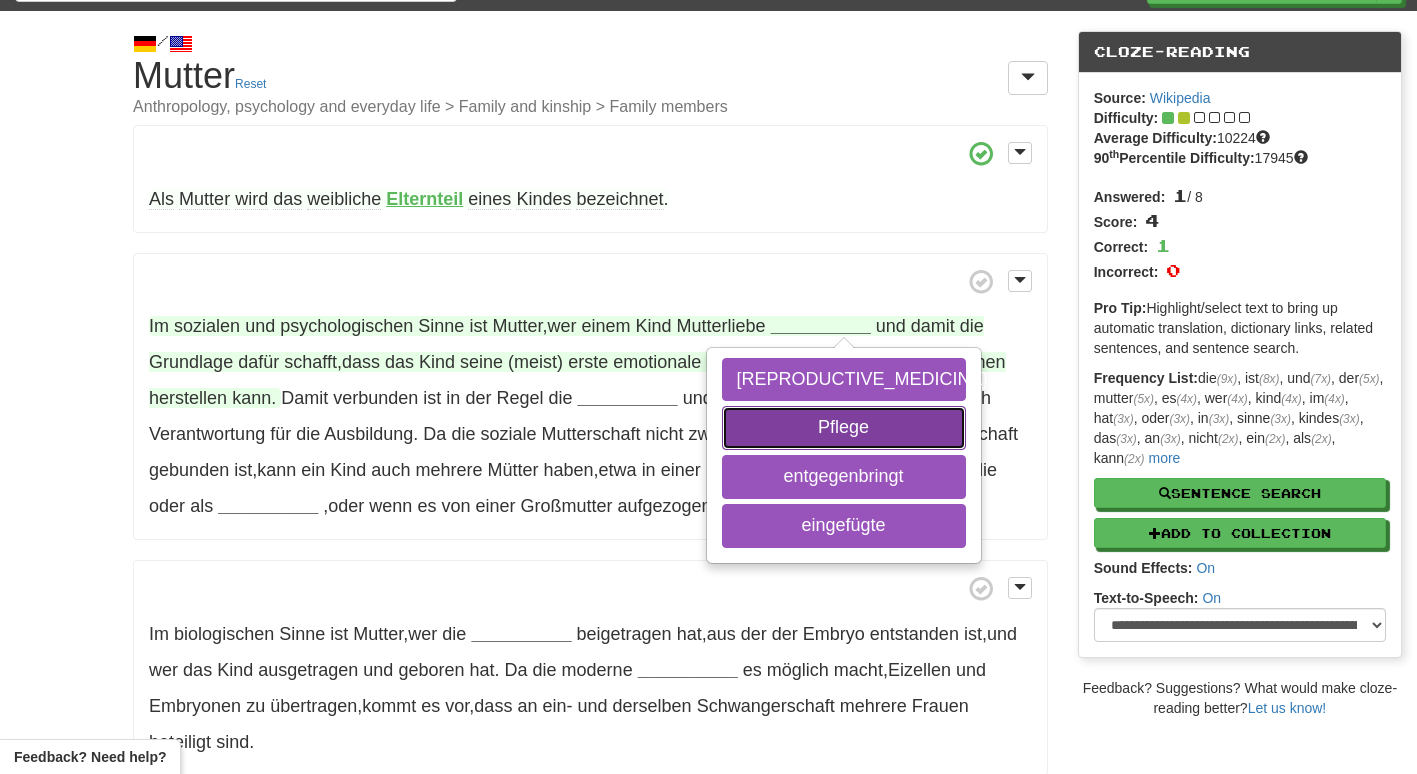 click on "Pflege" at bounding box center (844, 428) 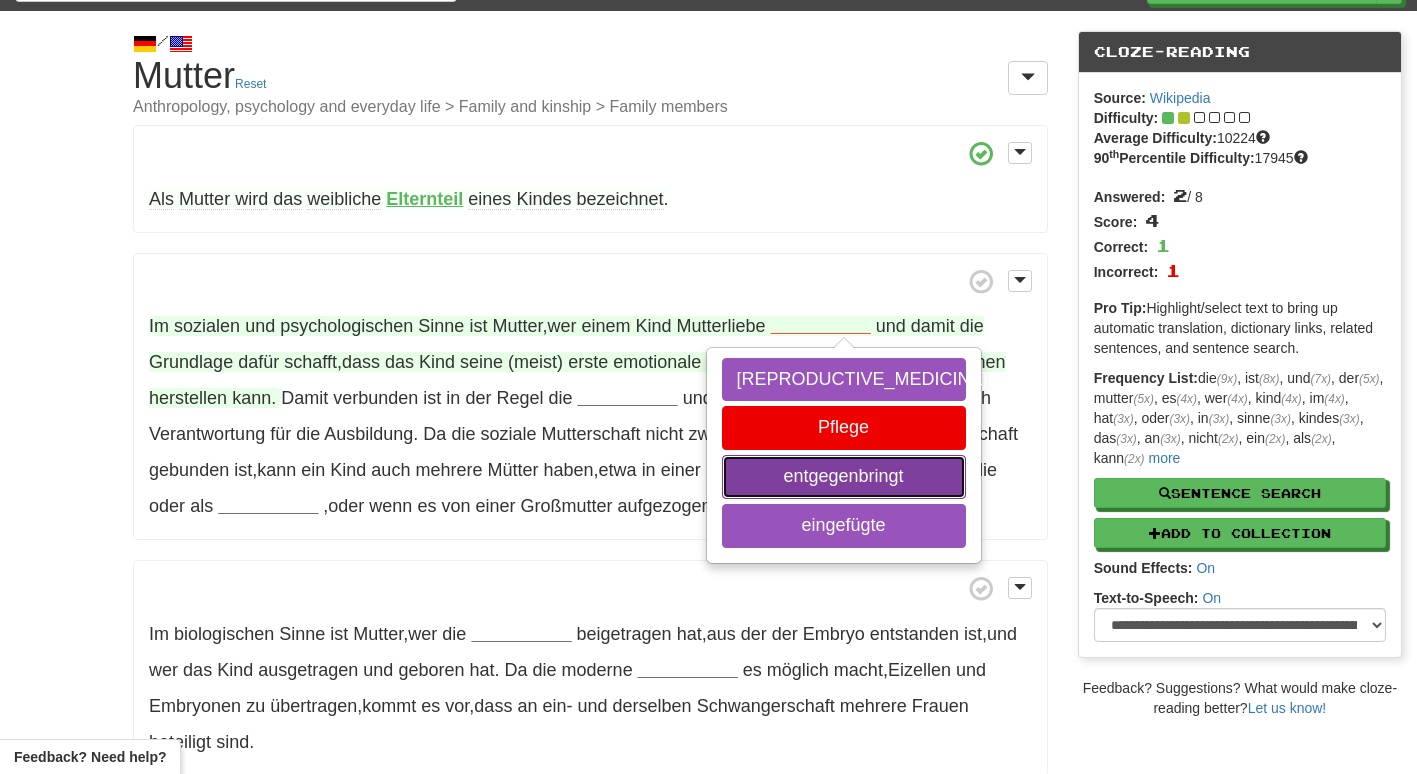 click on "entgegenbringt" at bounding box center (844, 477) 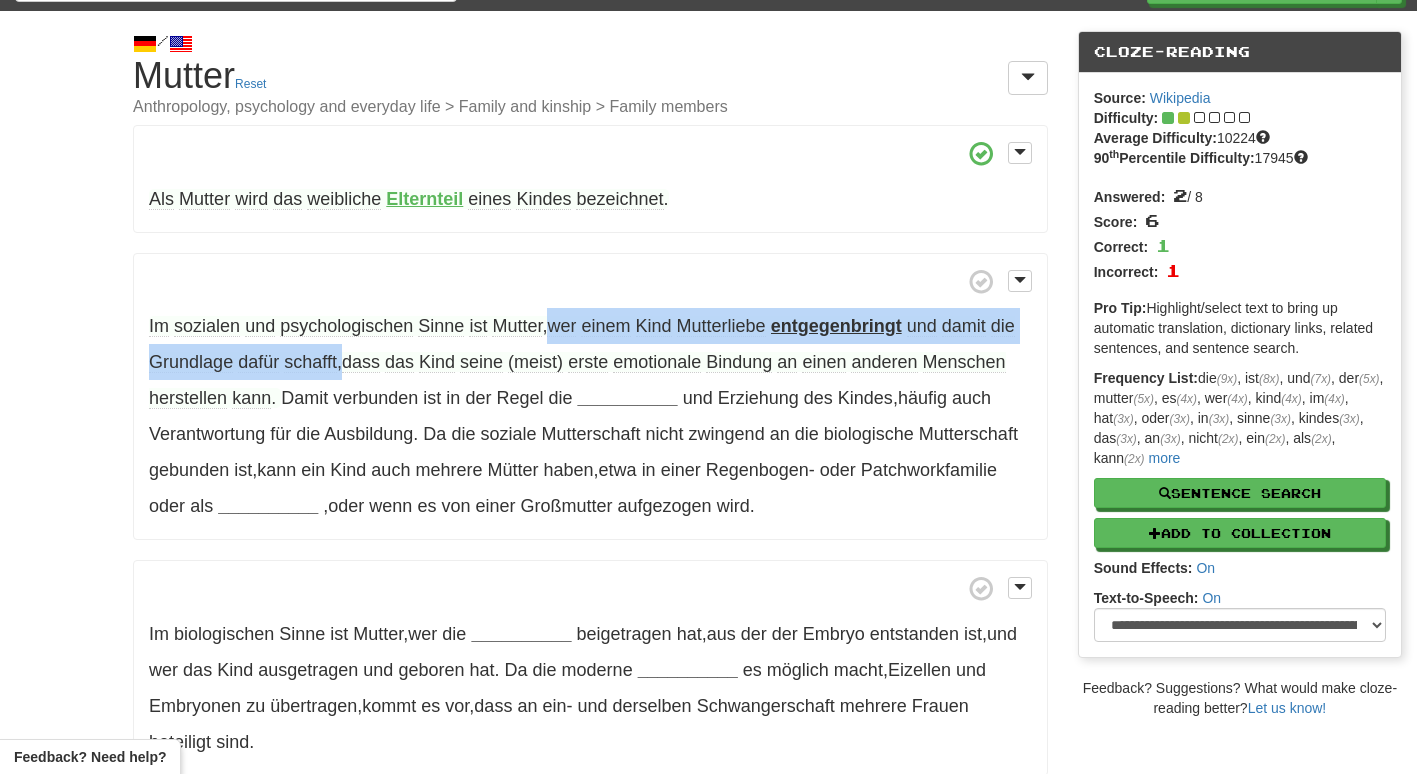 drag, startPoint x: 550, startPoint y: 325, endPoint x: 340, endPoint y: 359, distance: 212.73457 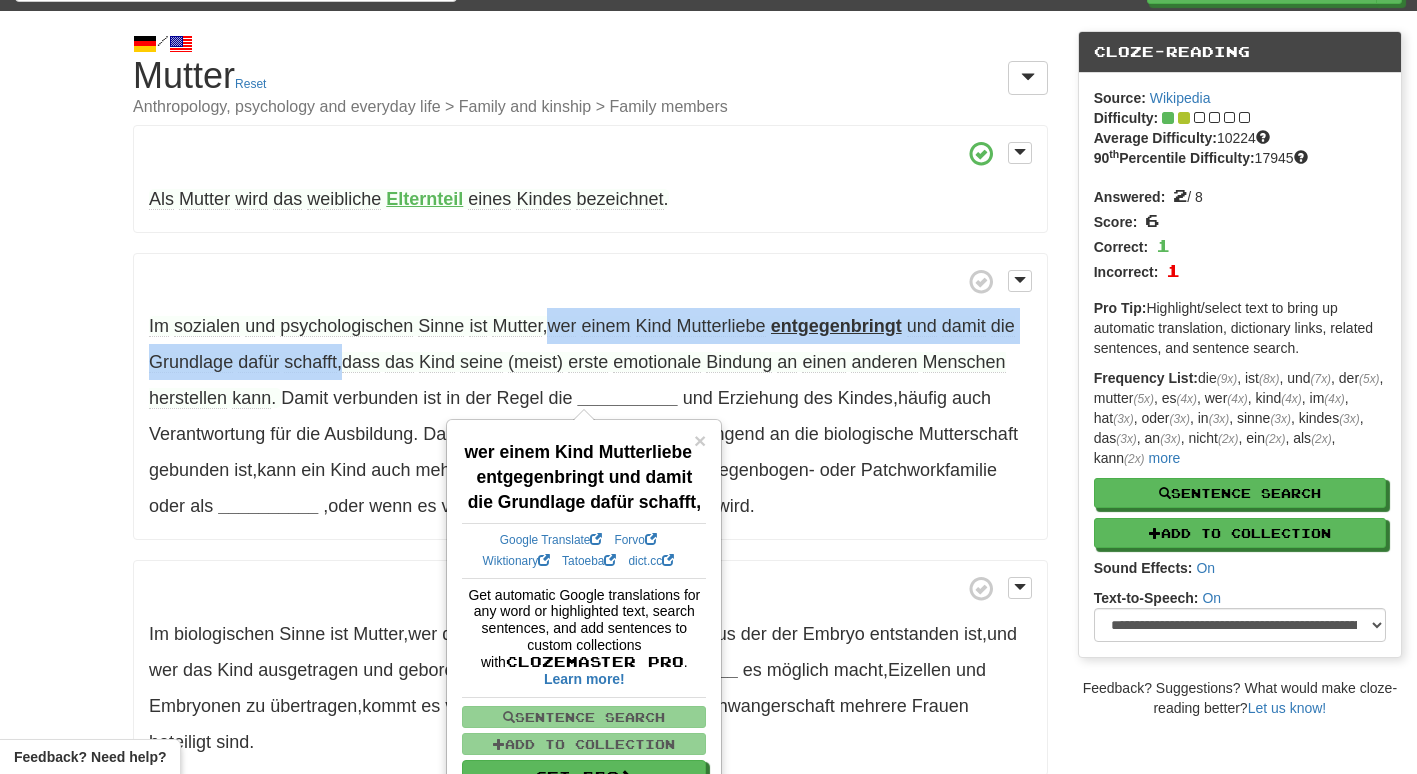 copy on "wer   einem   Kind   Mutterliebe
entgegenbringt
und   damit   die   Grundlage   dafür   schafft ," 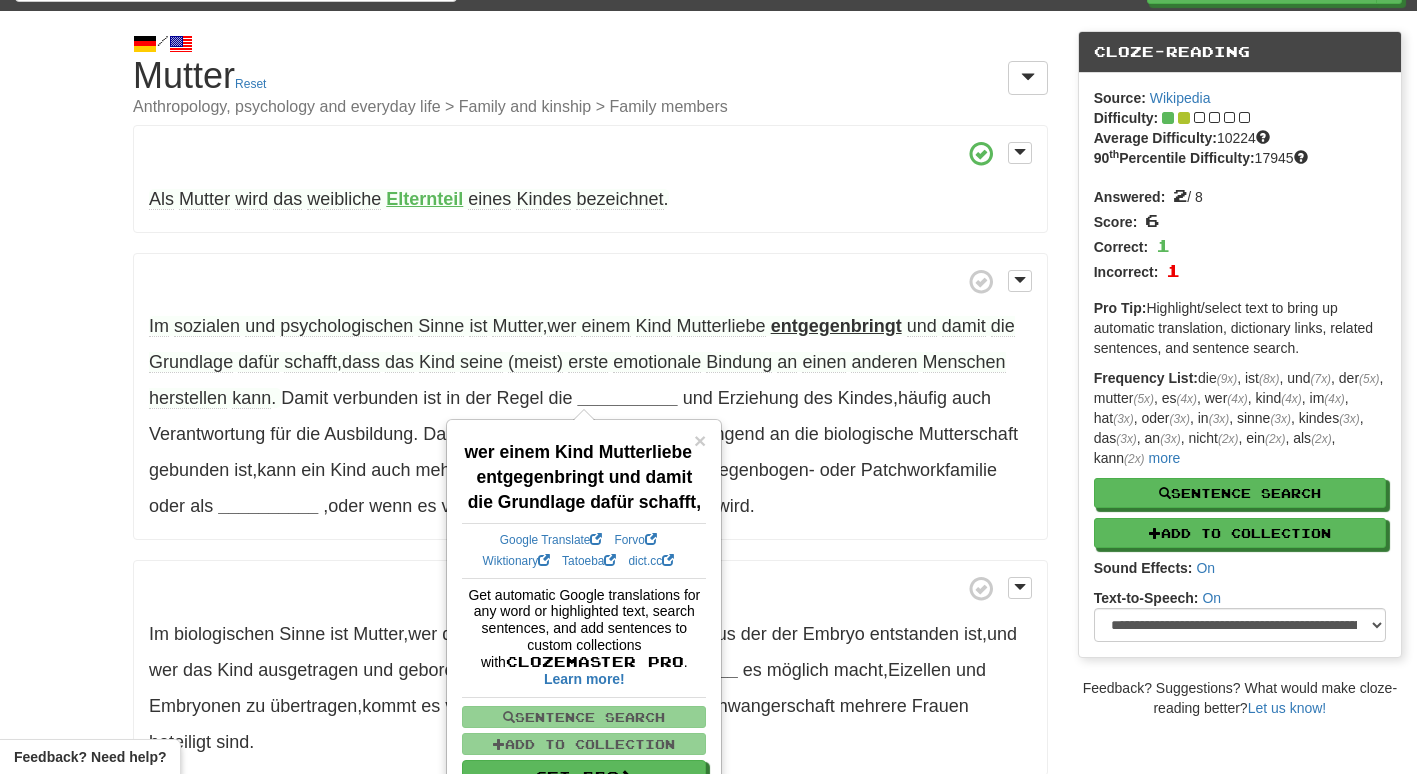 click on "entgegenbringt" at bounding box center (836, 326) 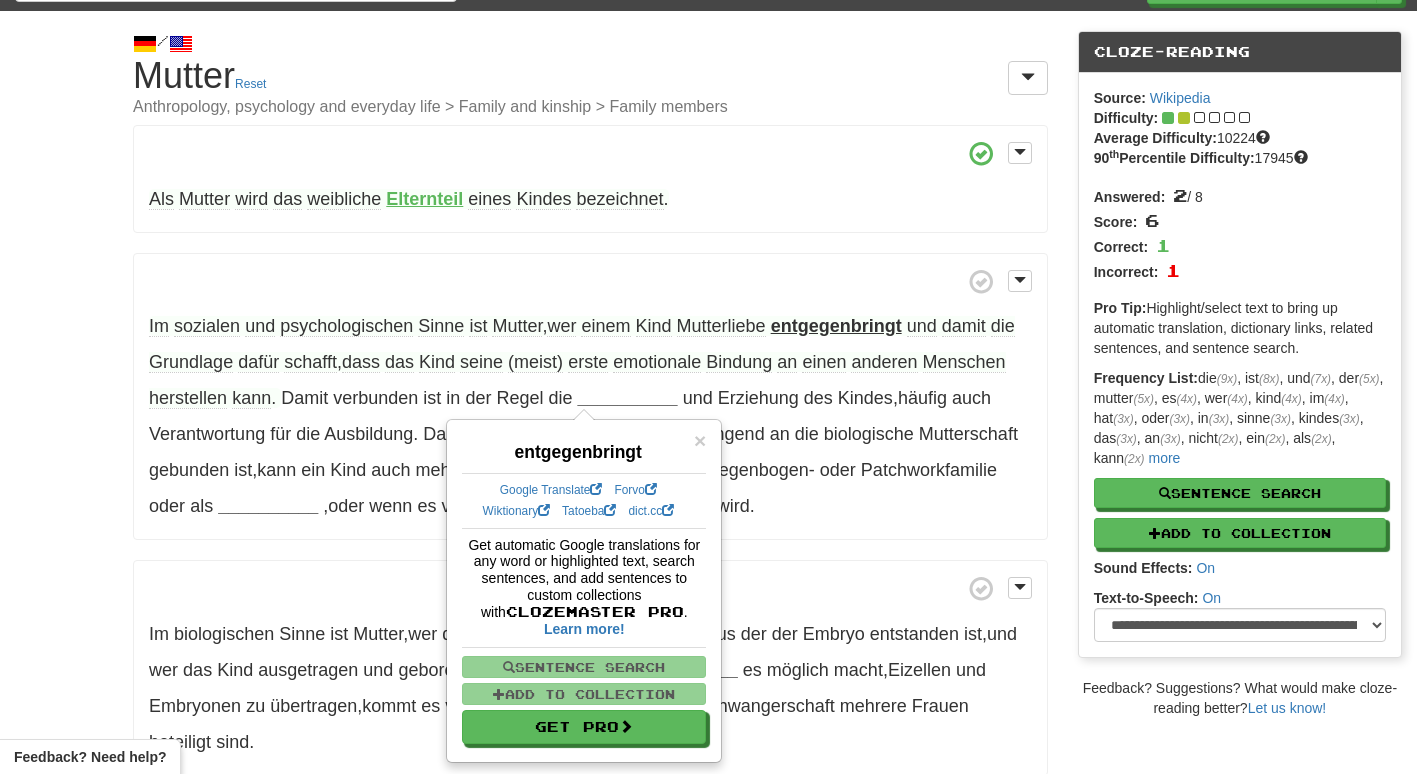 click on "entgegenbringt" at bounding box center (836, 326) 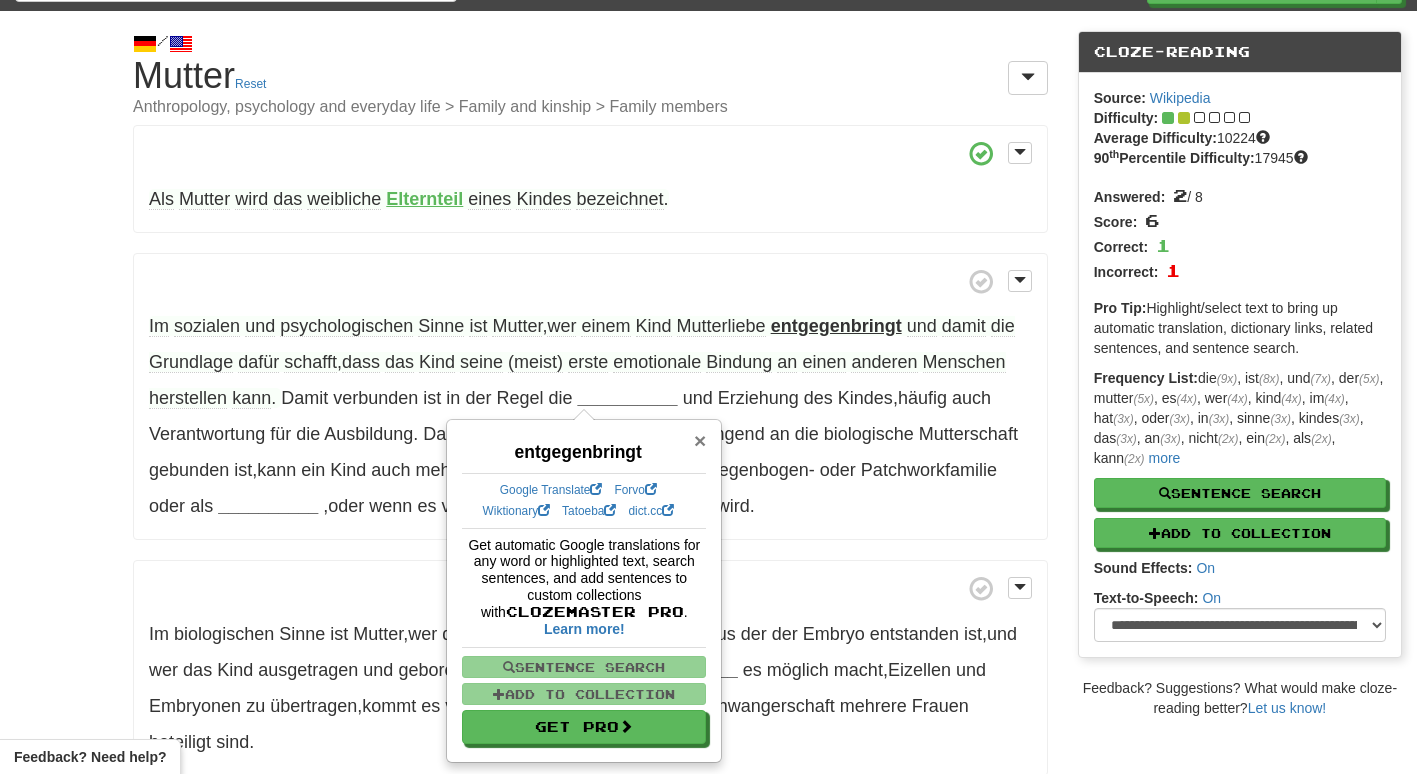 click on "×" at bounding box center (700, 440) 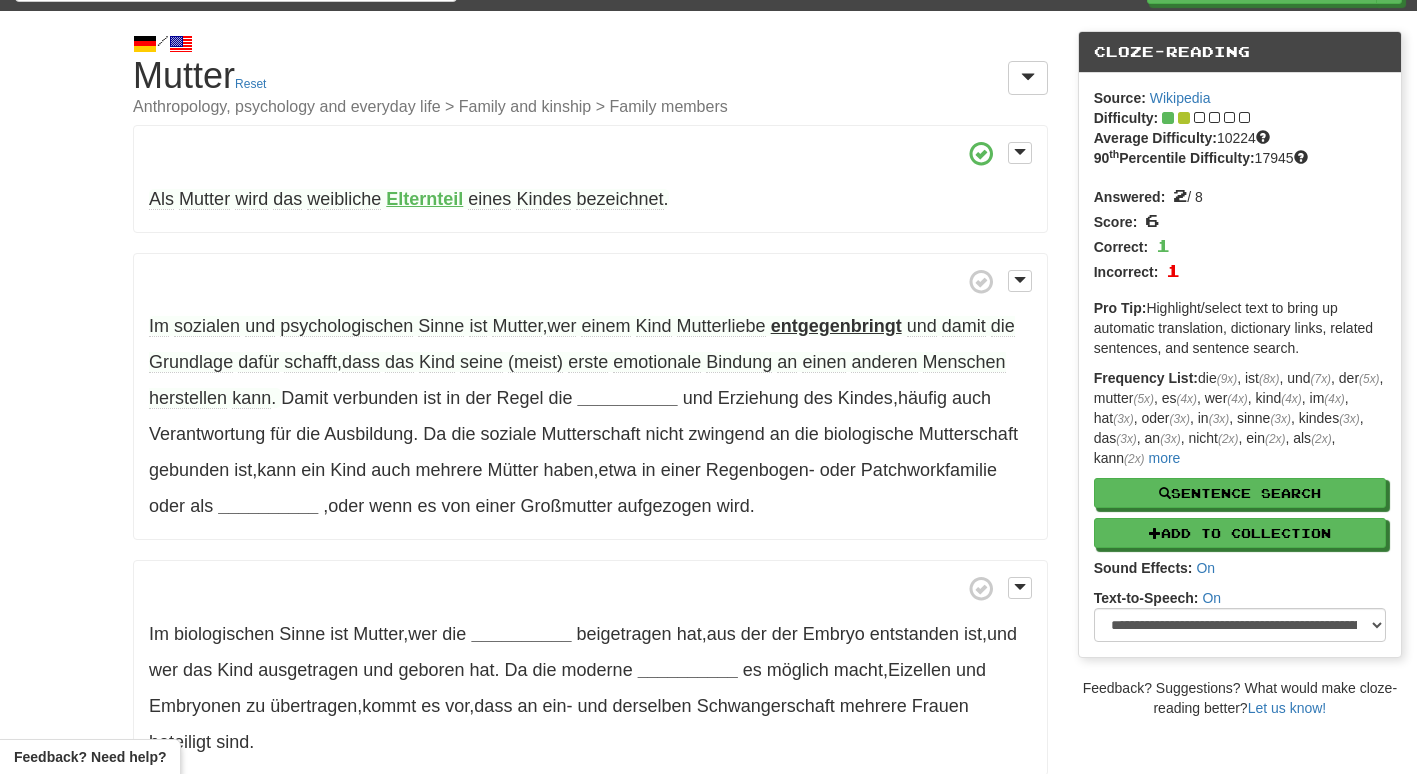 click on "entgegenbringt" at bounding box center [836, 326] 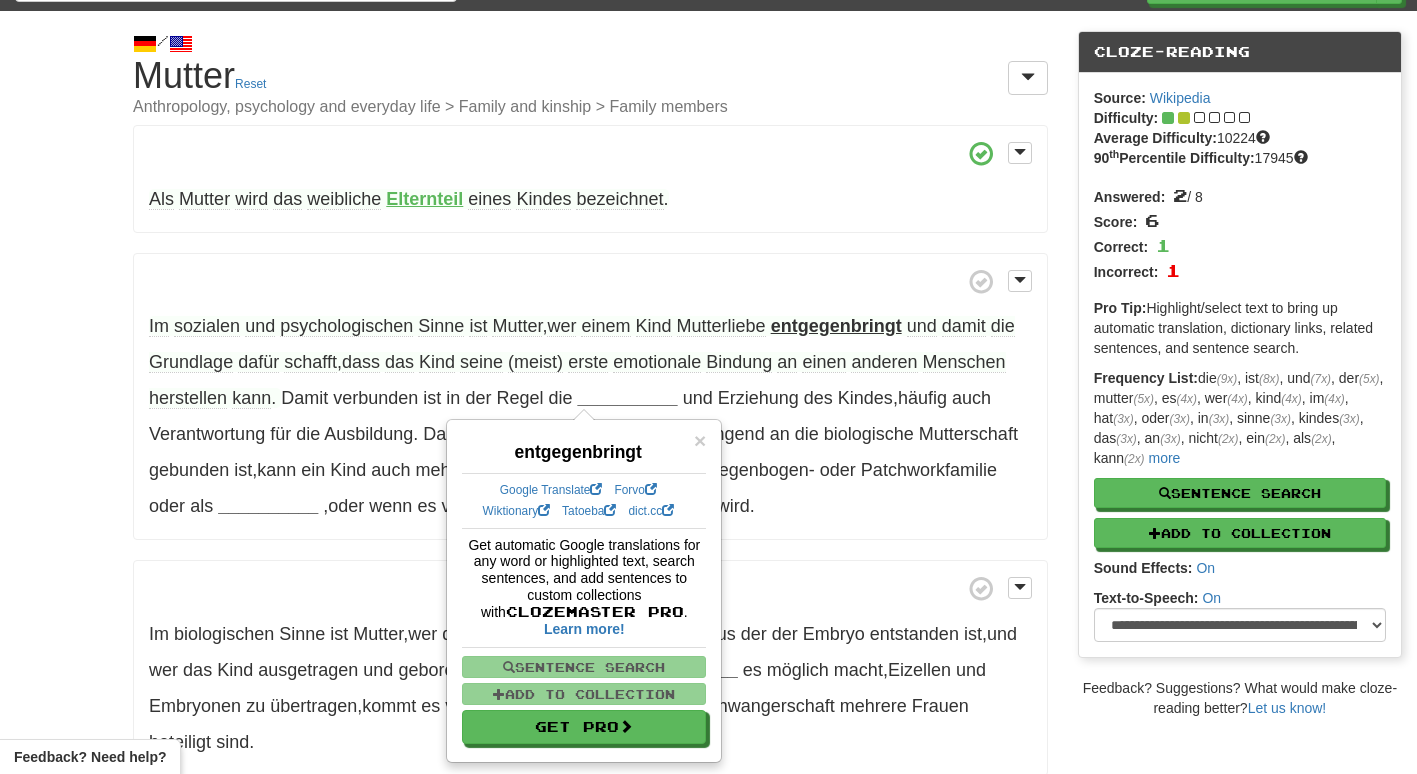 click on "entgegenbringt" at bounding box center (836, 326) 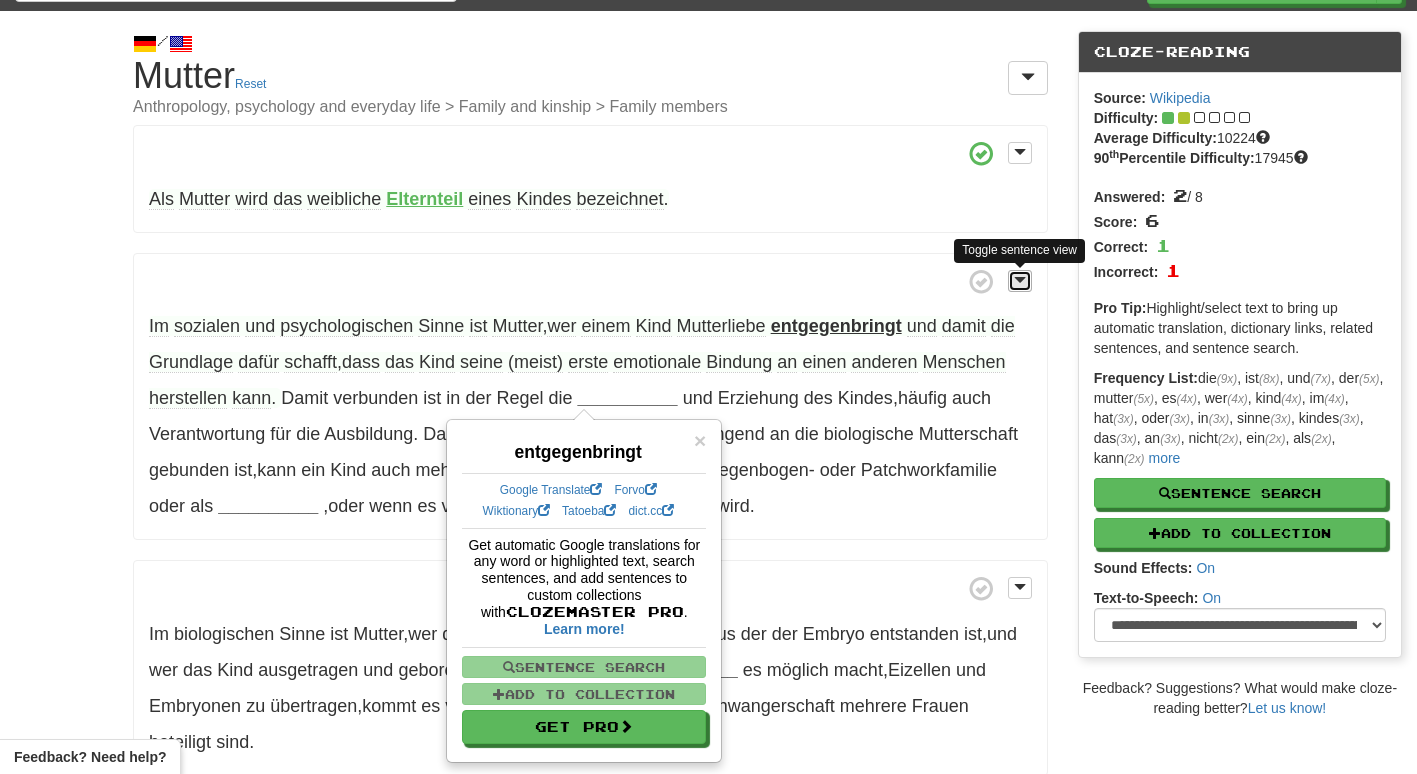 click at bounding box center [1020, 281] 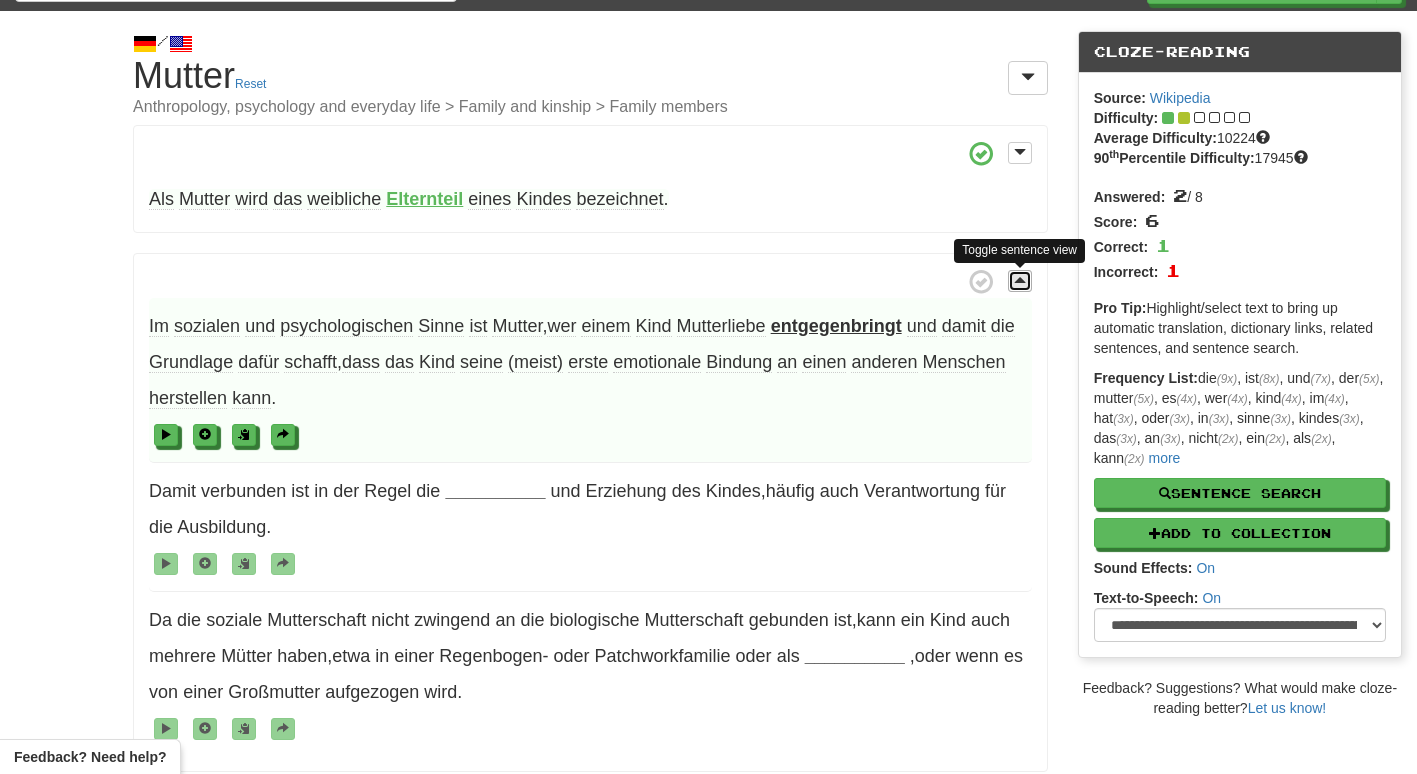 click at bounding box center [1020, 281] 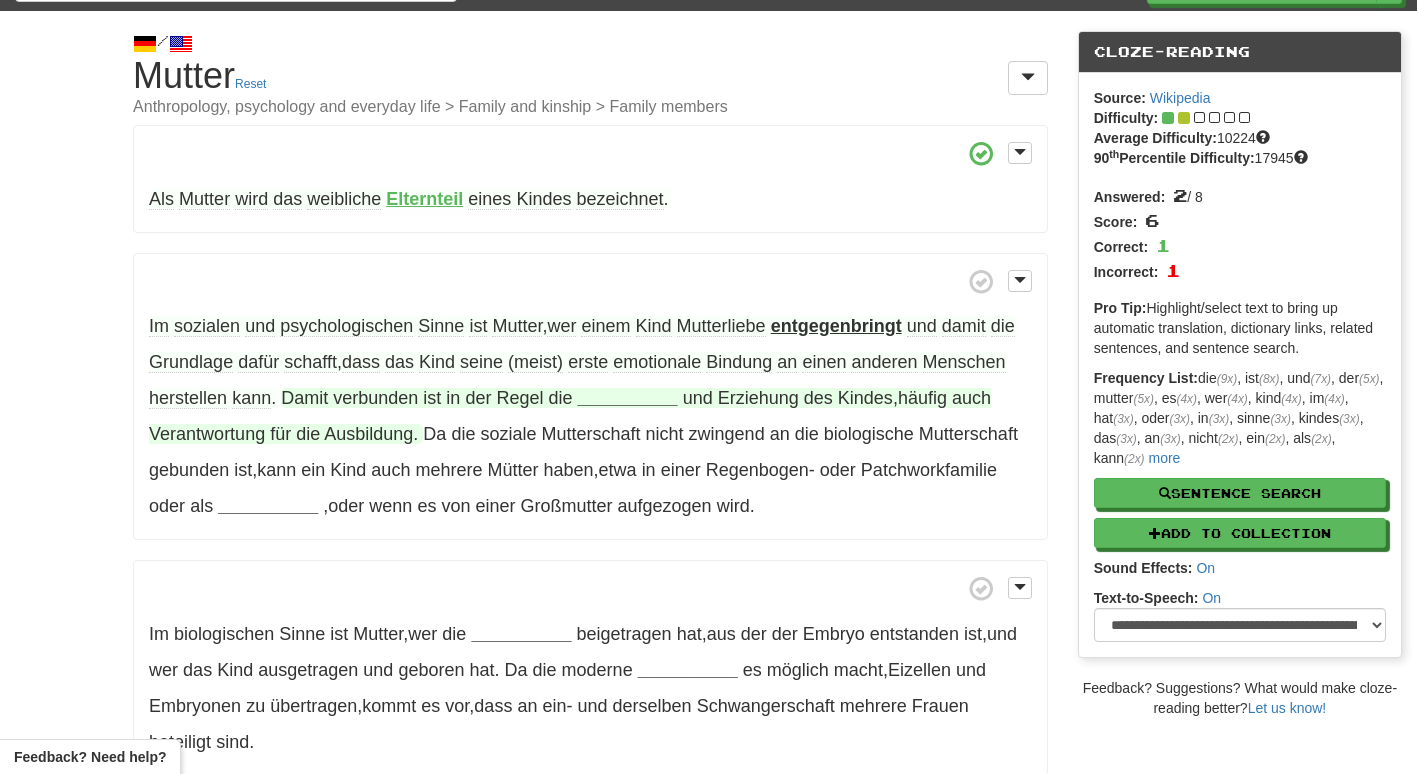 click on "__________" at bounding box center [628, 398] 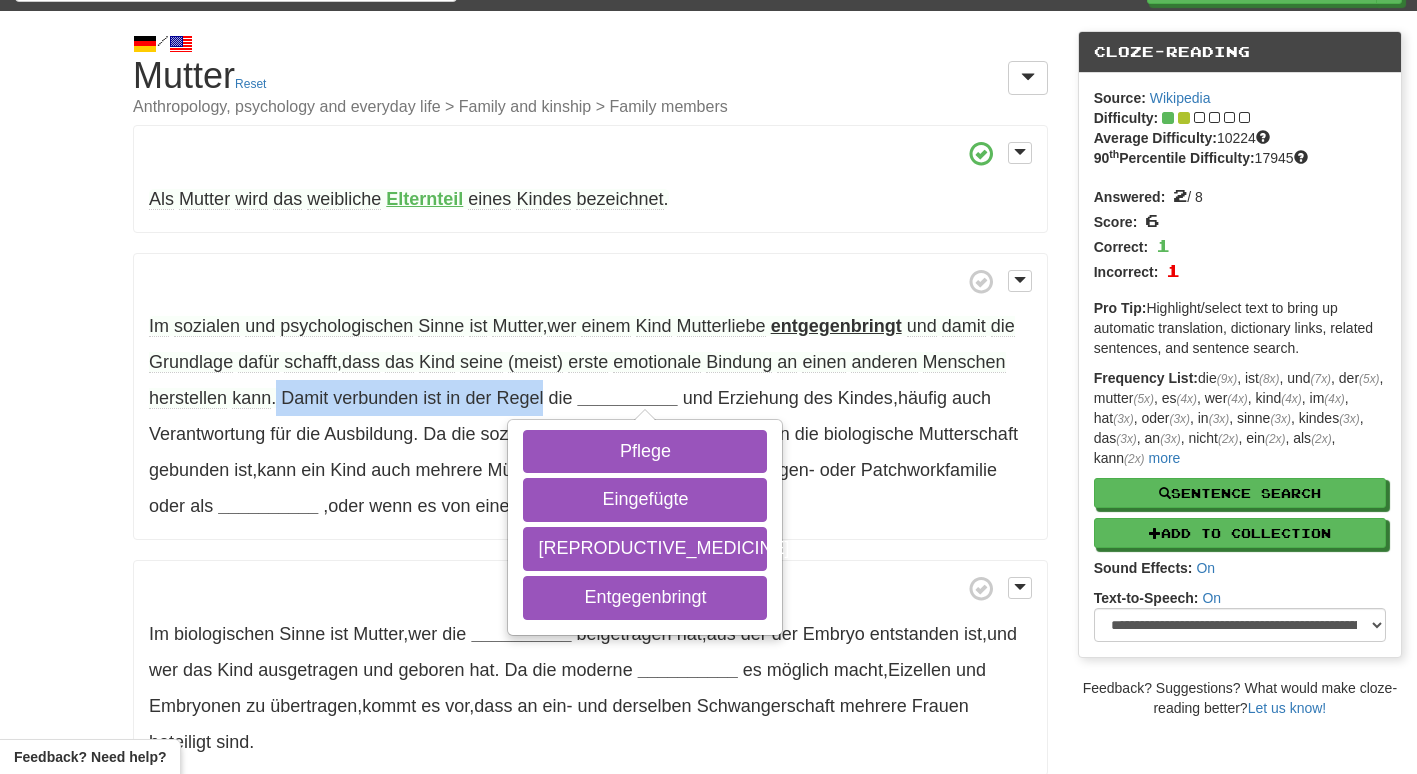 drag, startPoint x: 544, startPoint y: 392, endPoint x: 277, endPoint y: 397, distance: 267.0468 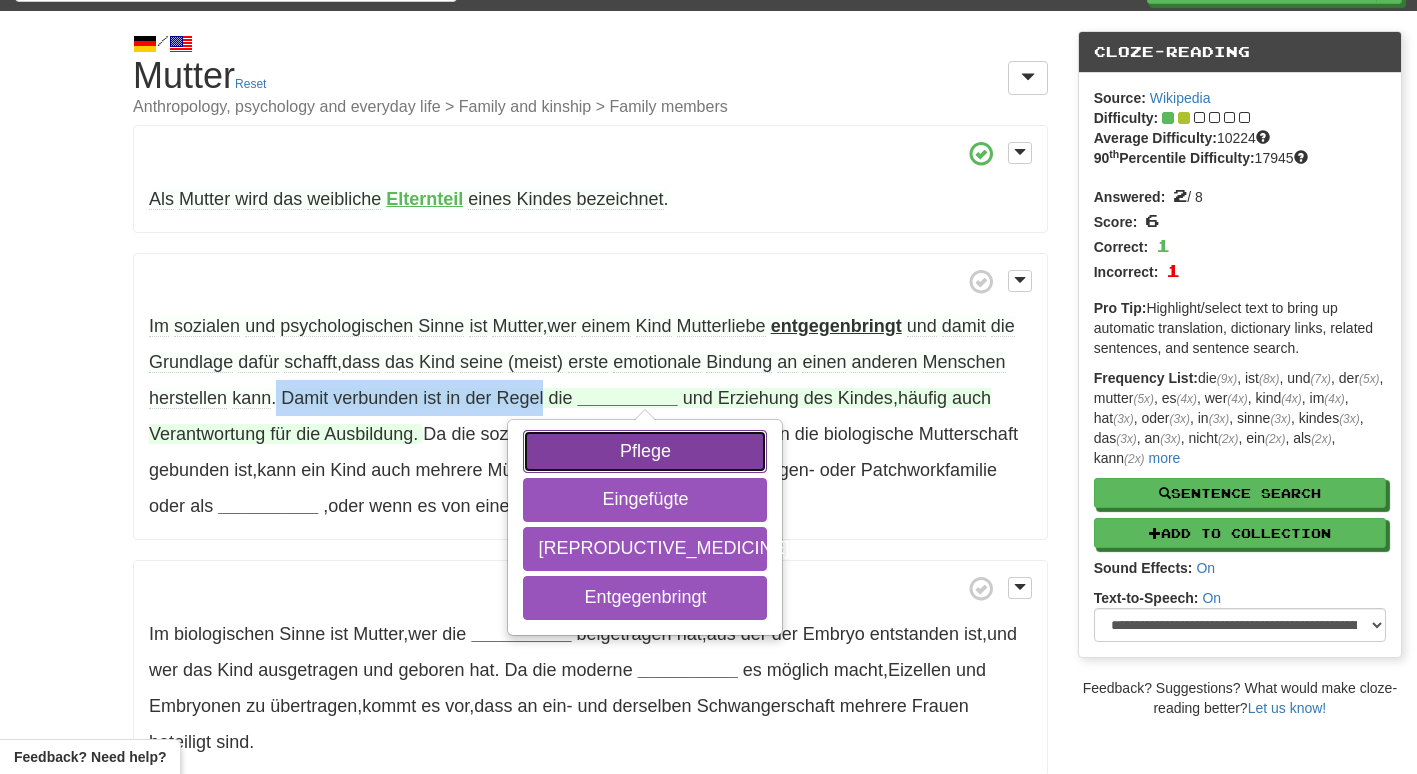 click on "Pflege" at bounding box center [645, 452] 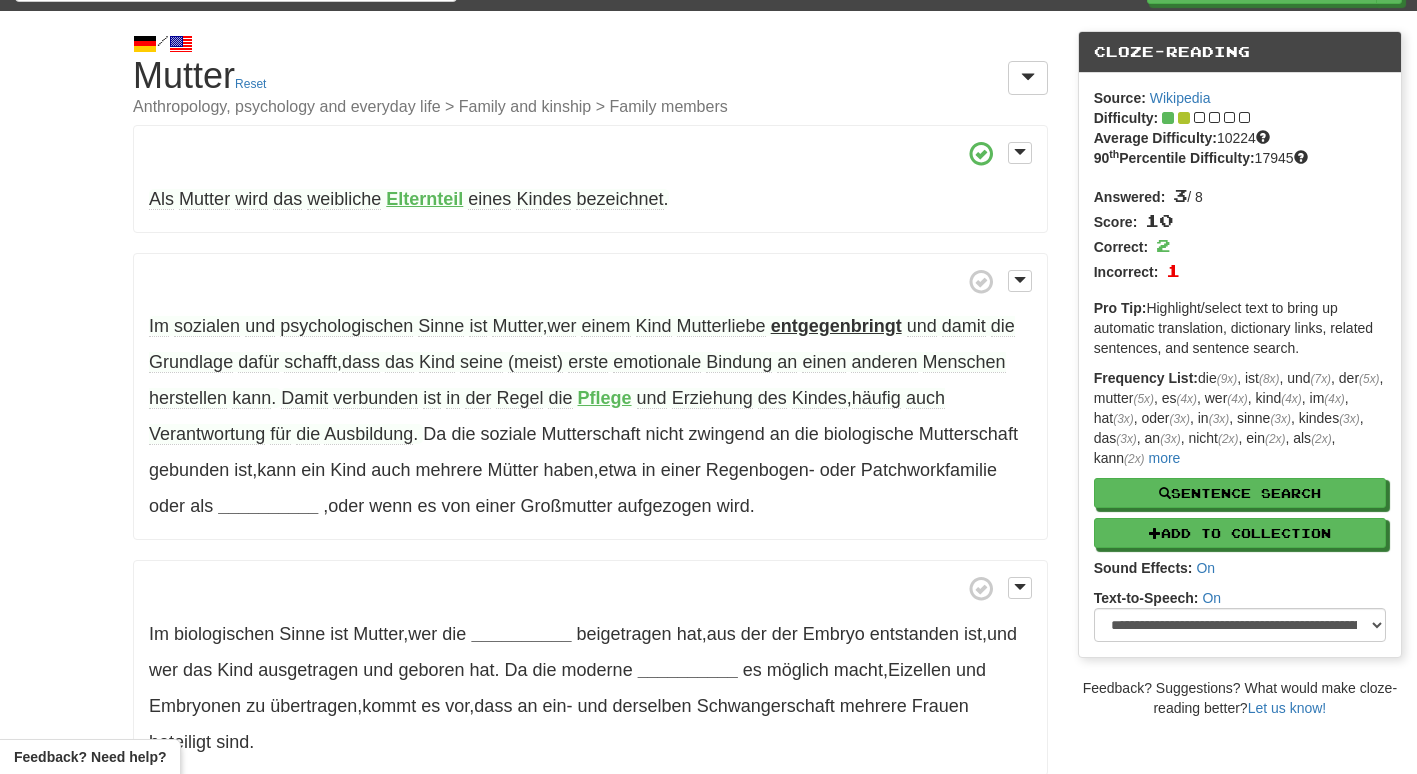 click on "häufig" at bounding box center (876, 398) 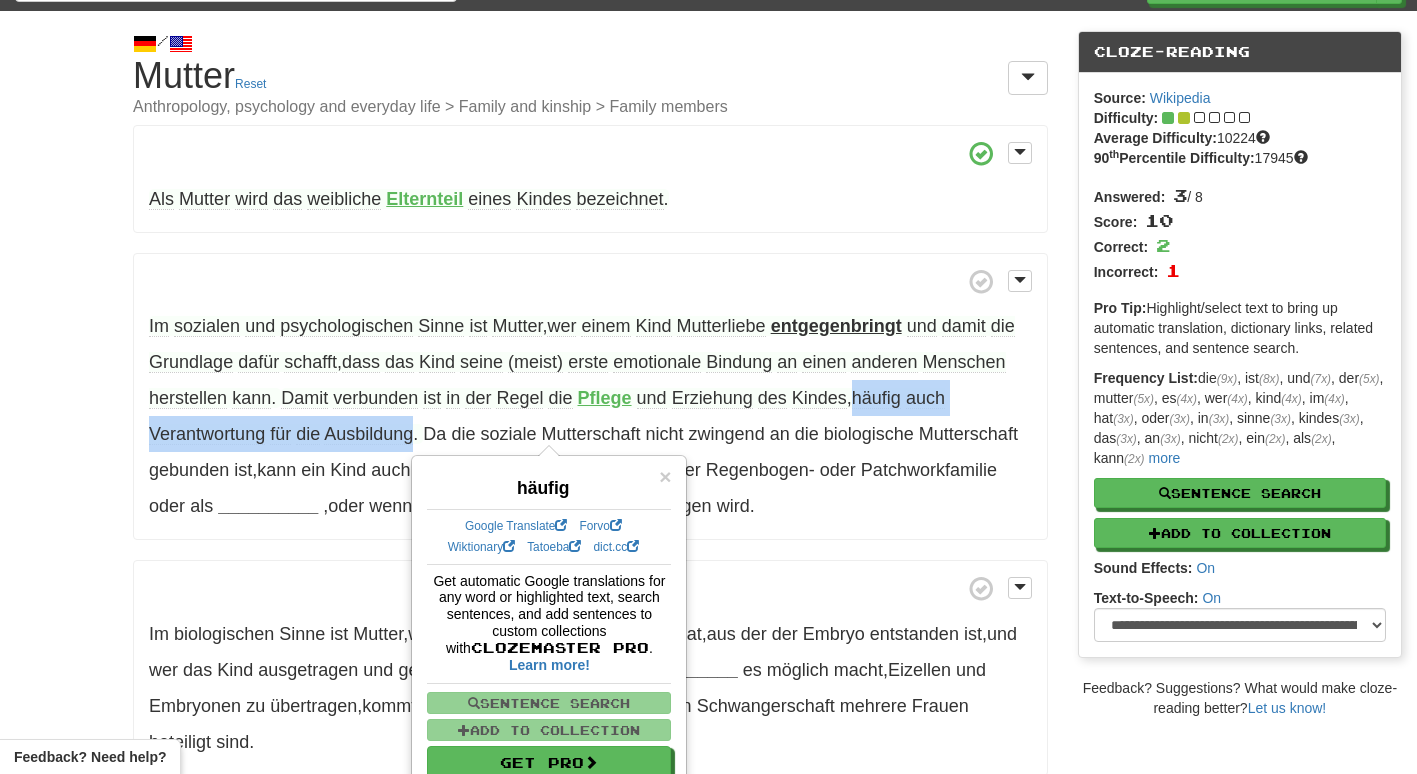 drag, startPoint x: 852, startPoint y: 395, endPoint x: 412, endPoint y: 433, distance: 441.63785 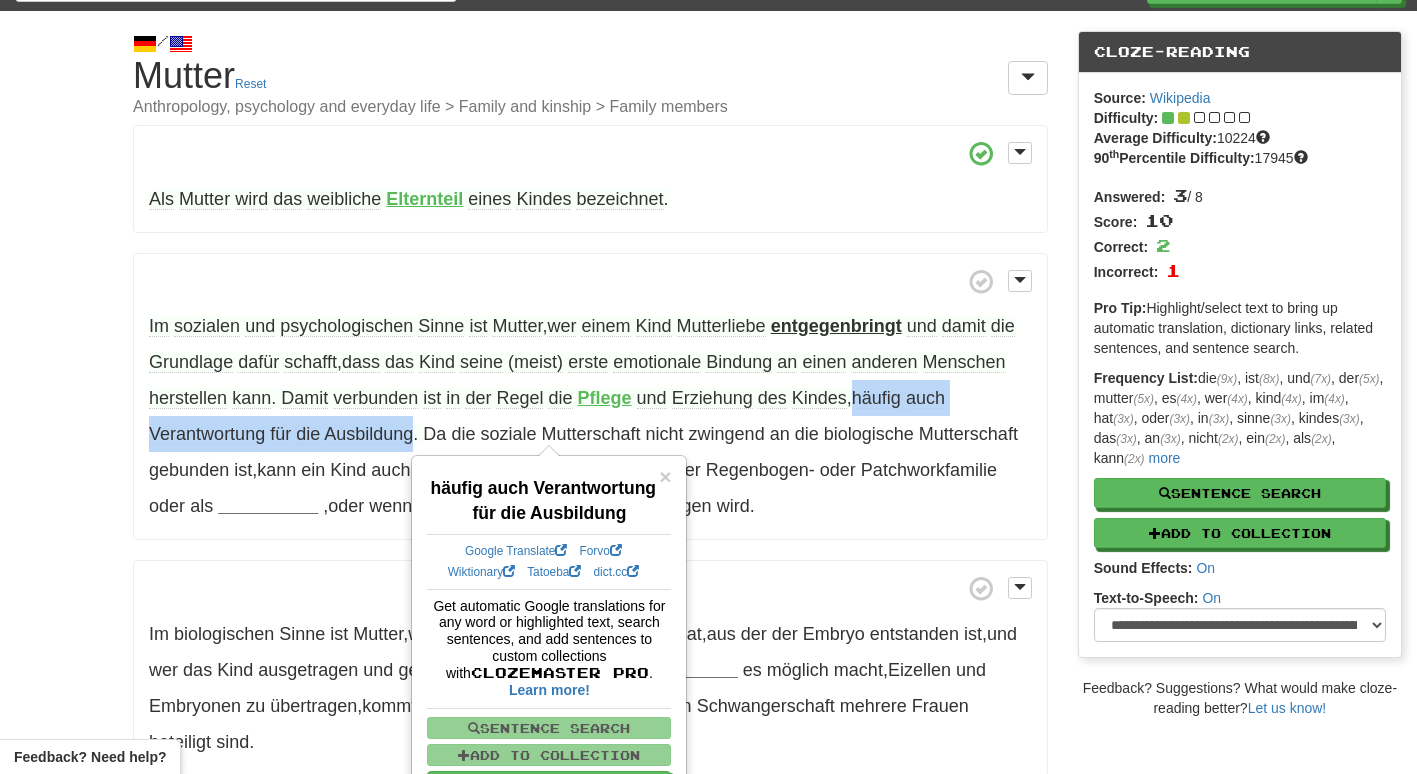 copy on "häufig   auch   Verantwortung   für   die   Ausbildung" 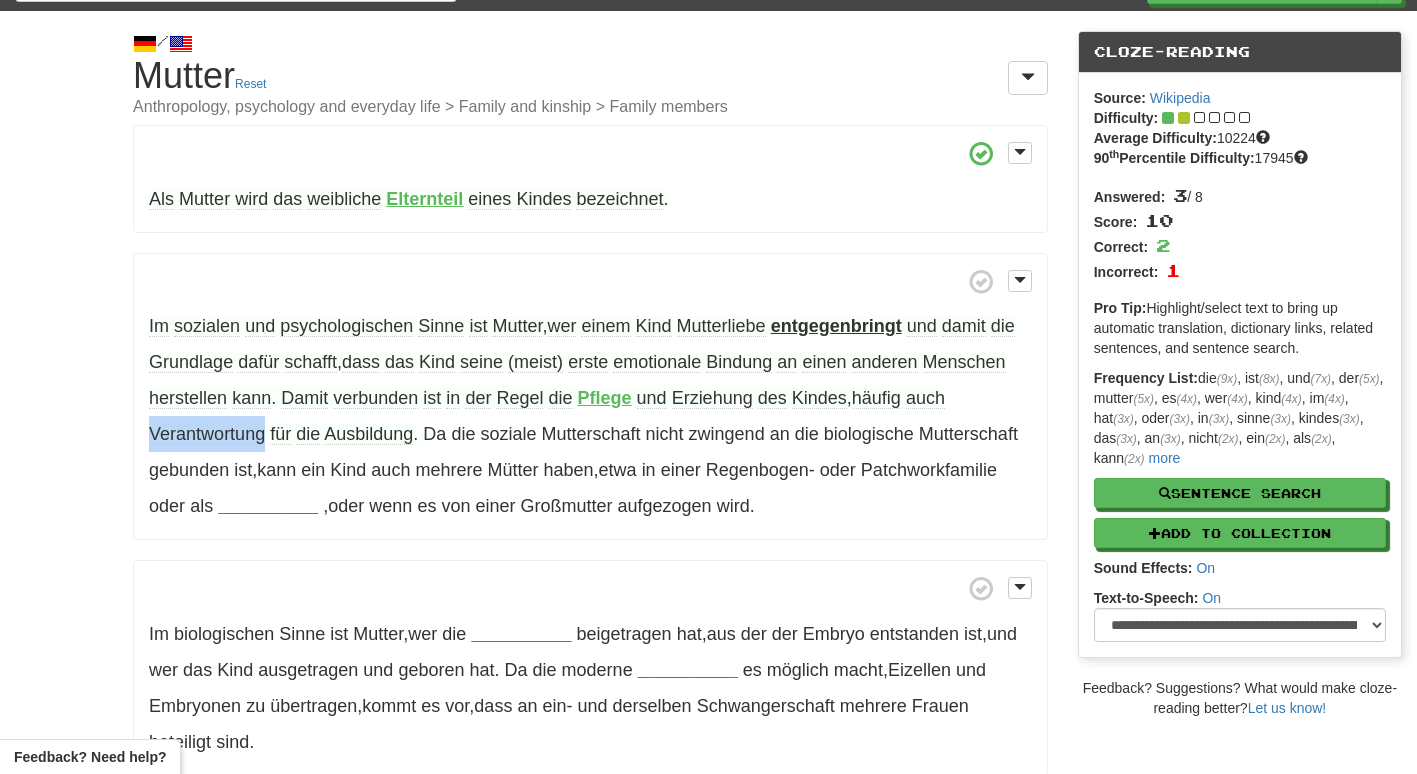 drag, startPoint x: 265, startPoint y: 430, endPoint x: 138, endPoint y: 434, distance: 127.06297 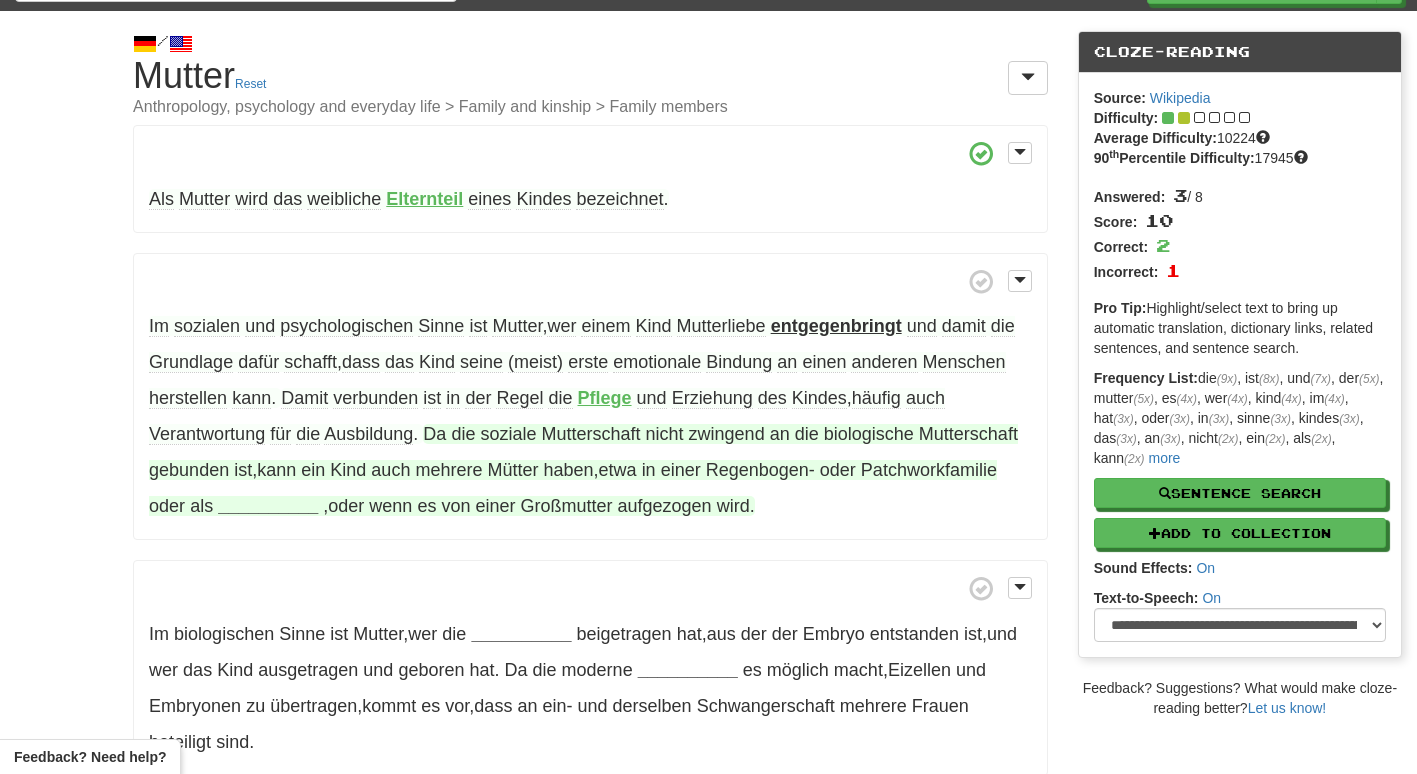 click on "__________" at bounding box center (268, 506) 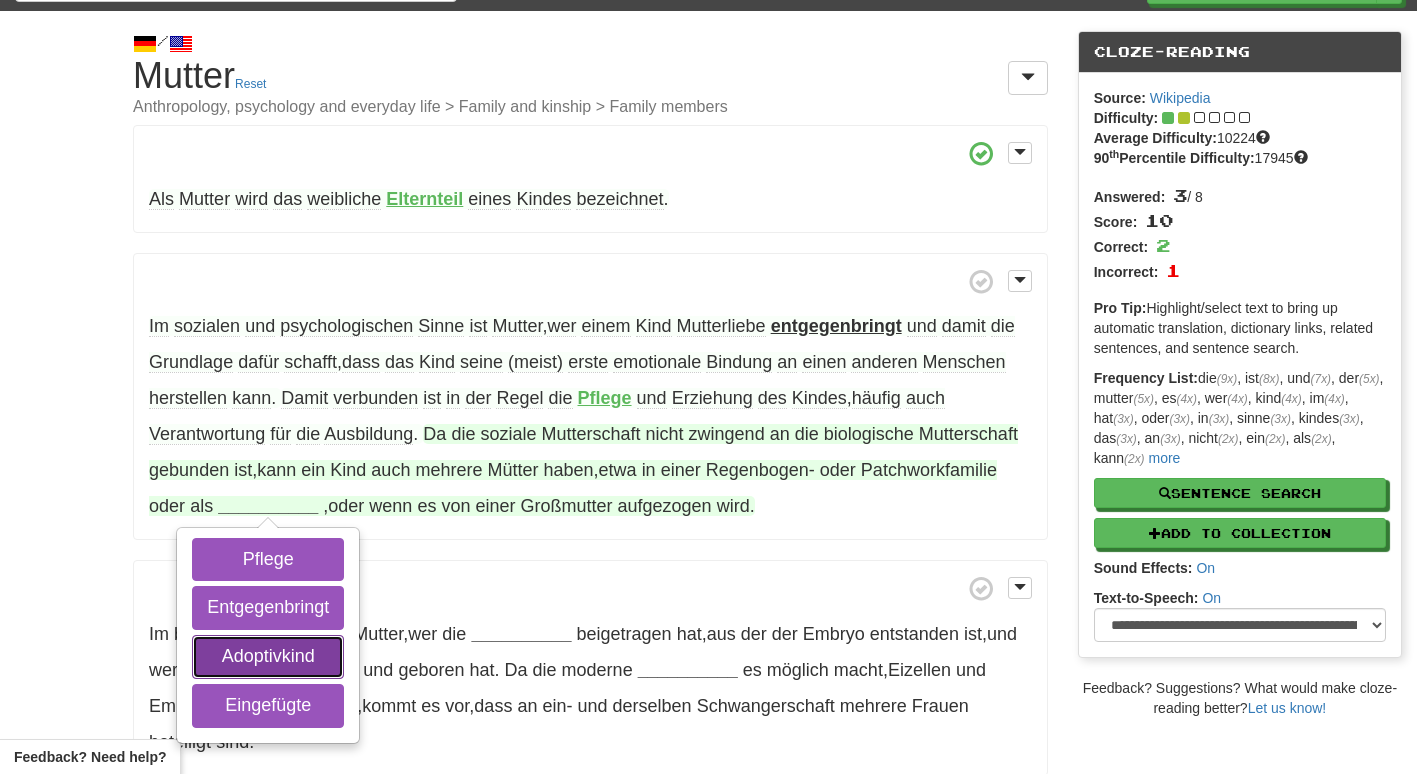 click on "Adoptivkind" at bounding box center (268, 657) 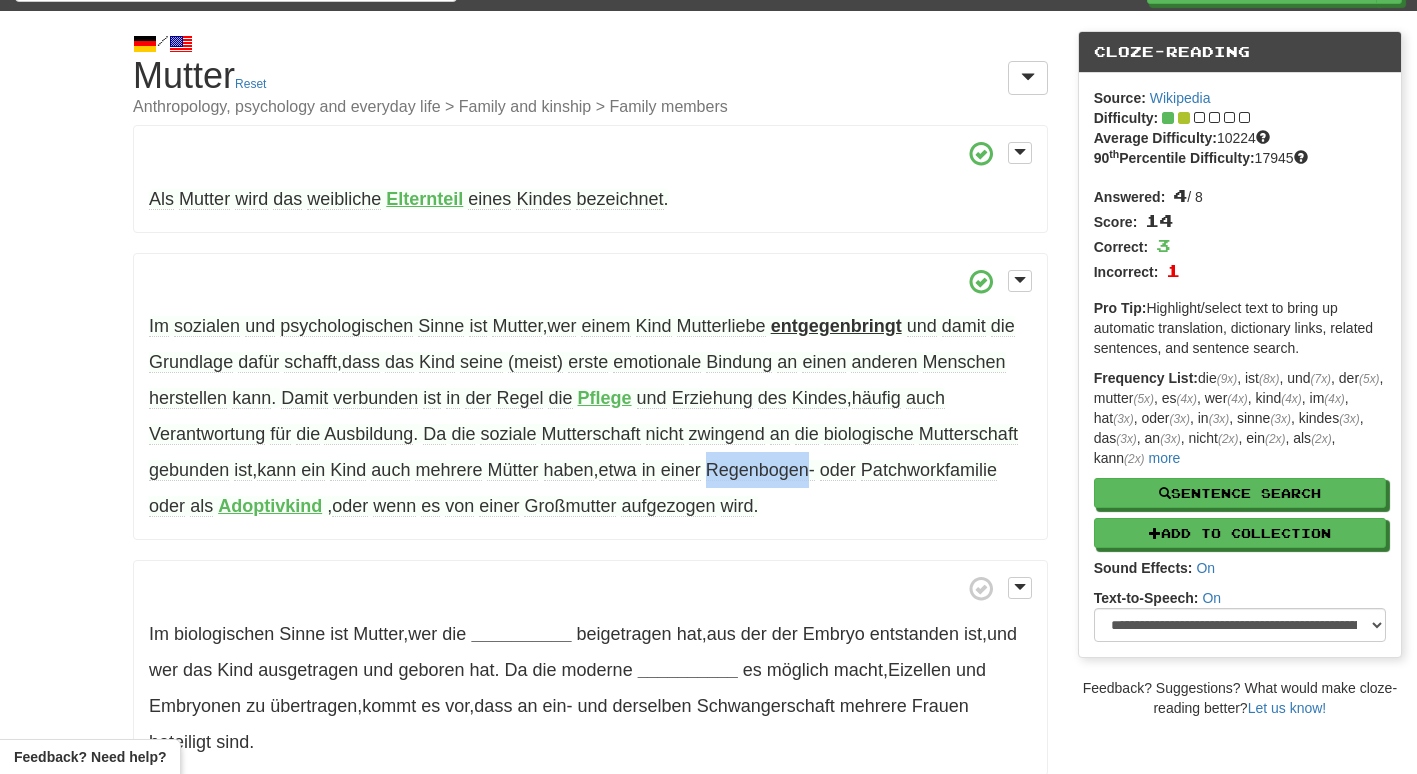 drag, startPoint x: 820, startPoint y: 469, endPoint x: 717, endPoint y: 461, distance: 103.31021 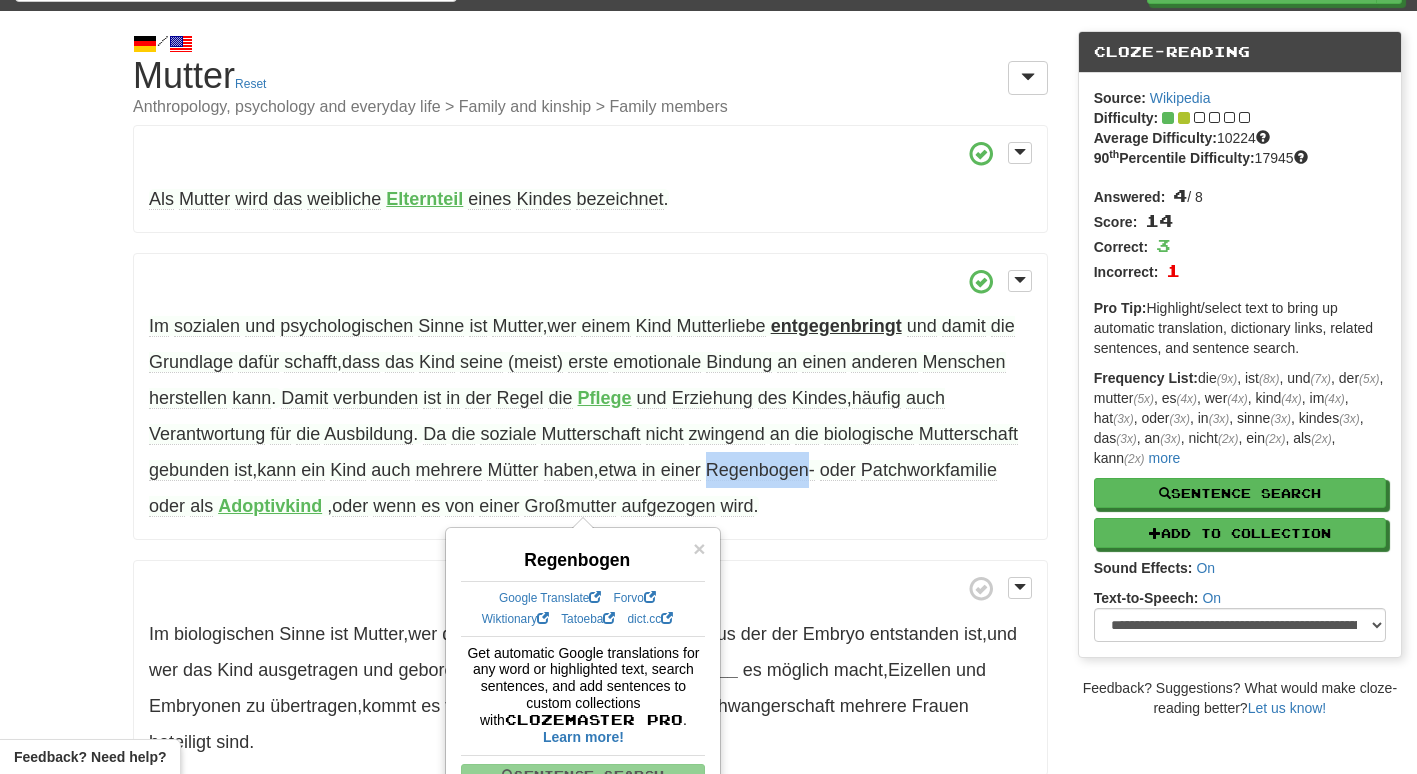 copy on "Regenbogen" 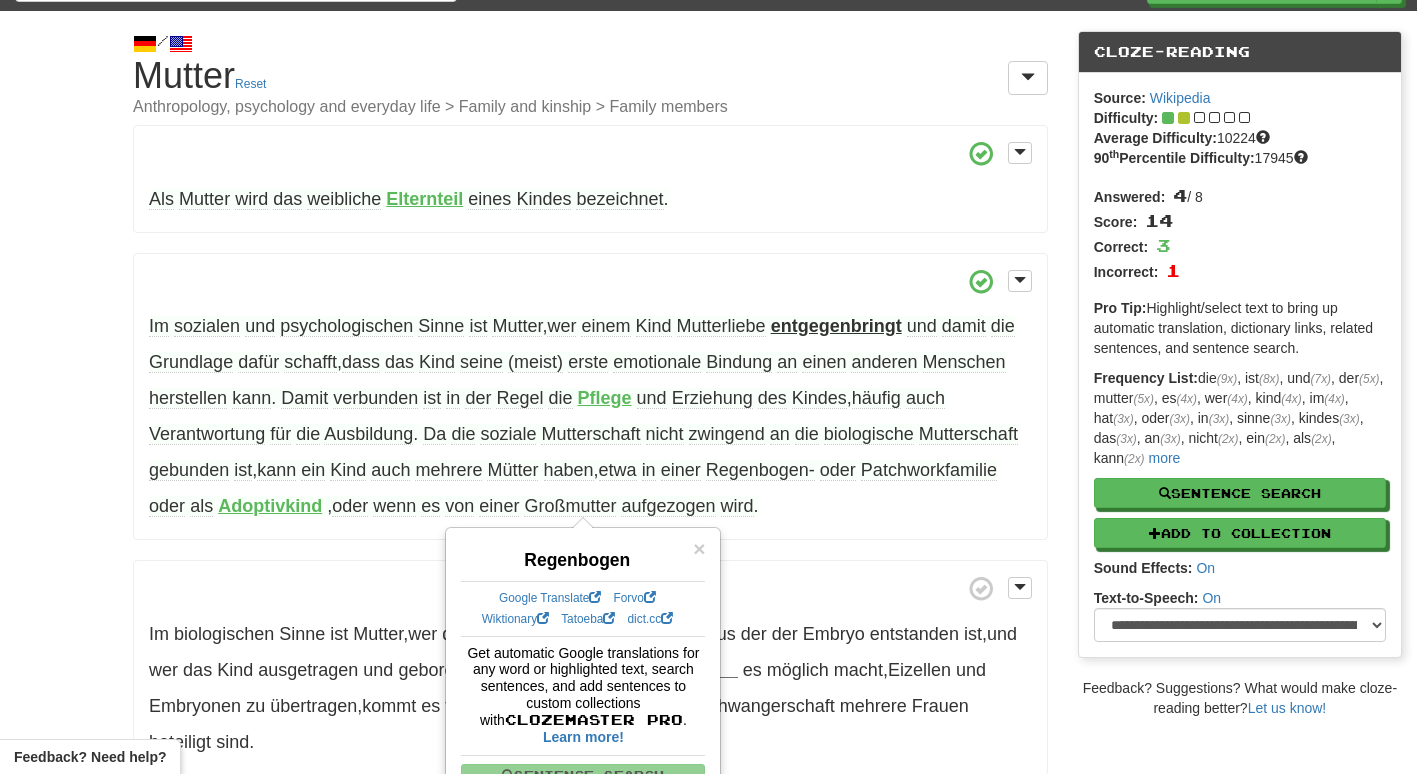 click on "/
Cloze-Reading
Mutter
Reset
Anthropology, psychology and everyday life  > Family and kinship  > Family members
Im   sozialen   und   psychologischen   Sinne   ist   Mutter ,  wer   einem   Kind   Mutterliebe
entgegenbringt
und   damit   die   Grundlage   dafür   schafft ,  dass   das   Kind   seine   (meist)   erste   emotionale   Bindung   an   einen   anderen   Menschen   herstellen   kann .
Damit   verbunden   ist   in   der   Regel   die
Pflege
und   Erziehung   des   Kindes ,  häufig   auch   Verantwortung   für   die   Ausbildung .
Da   die   soziale   Mutterschaft   nicht   zwingend   an   die   biologische   Mutterschaft   gebunden   ist ,  kann   ein   Kind   auch   mehrere   Mütter   haben ,  etwa   in   einer" at bounding box center (708, 518) 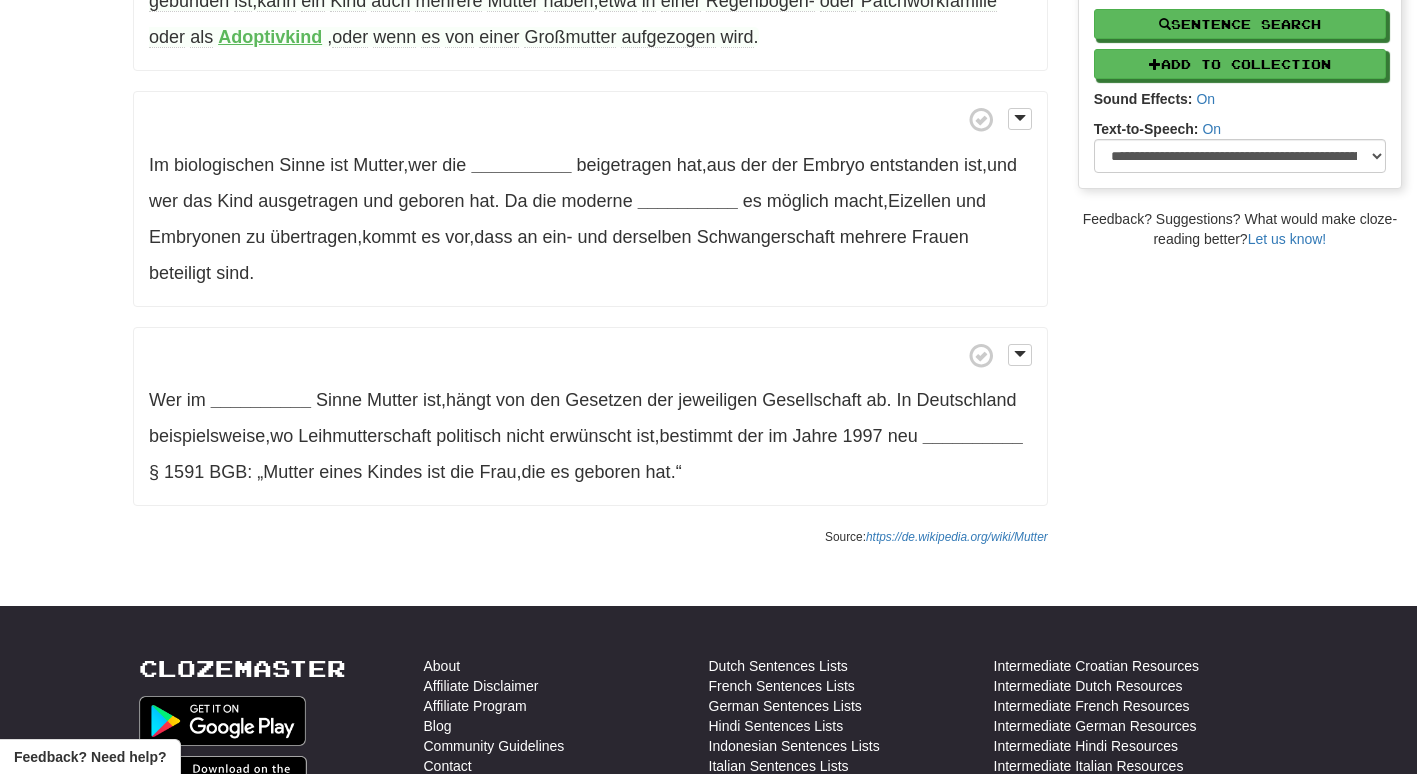 scroll, scrollTop: 520, scrollLeft: 0, axis: vertical 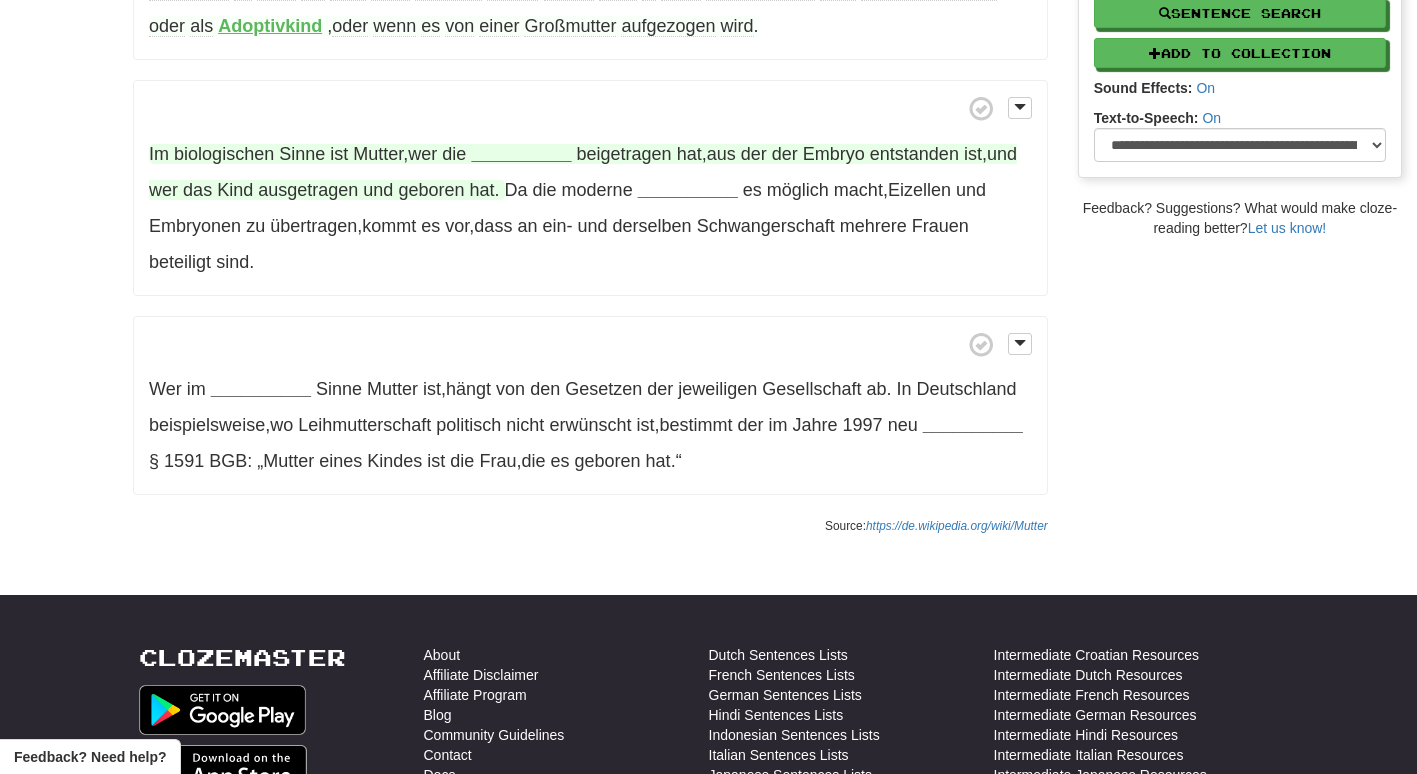 click on "__________" at bounding box center [521, 154] 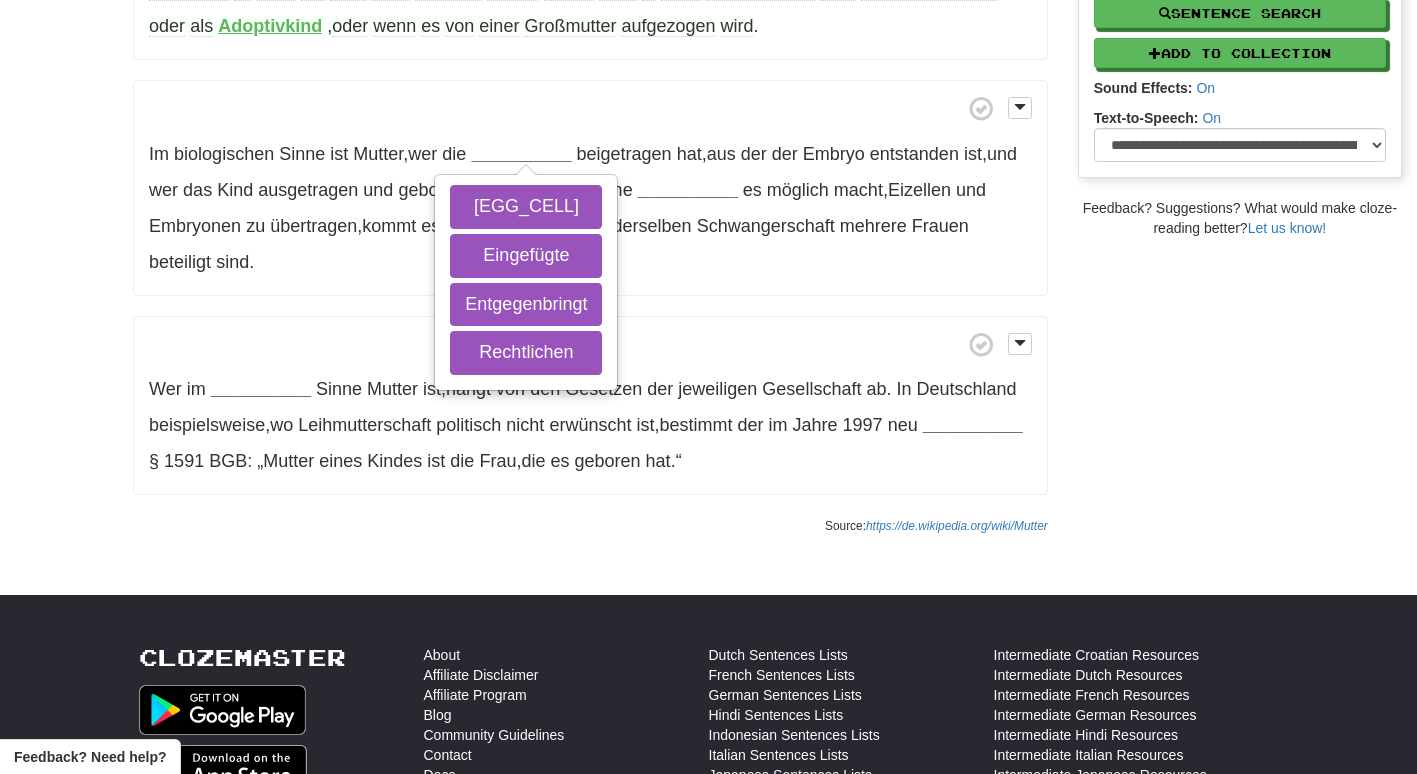 click on "/
Cloze-Reading
Mutter
Reset
Anthropology, psychology and everyday life  > Family and kinship  > Family members
Im   sozialen   und   psychologischen   Sinne   ist   Mutter ,  wer   einem   Kind   Mutterliebe
entgegenbringt
und   damit   die   Grundlage   dafür   schafft ,  dass   das   Kind   seine   (meist)   erste   emotionale   Bindung   an   einen   anderen   Menschen   herstellen   kann .
Damit   verbunden   ist   in   der   Regel   die
Pflege
und   Erziehung   des   Kindes ,  häufig   auch   Verantwortung   für   die   Ausbildung .
Da   die   soziale   Mutterschaft   nicht   zwingend   an   die   biologische   Mutterschaft   gebunden   ist ,  kann   ein   Kind   auch   mehrere   Mütter   haben ,  etwa   in   einer" at bounding box center [708, 38] 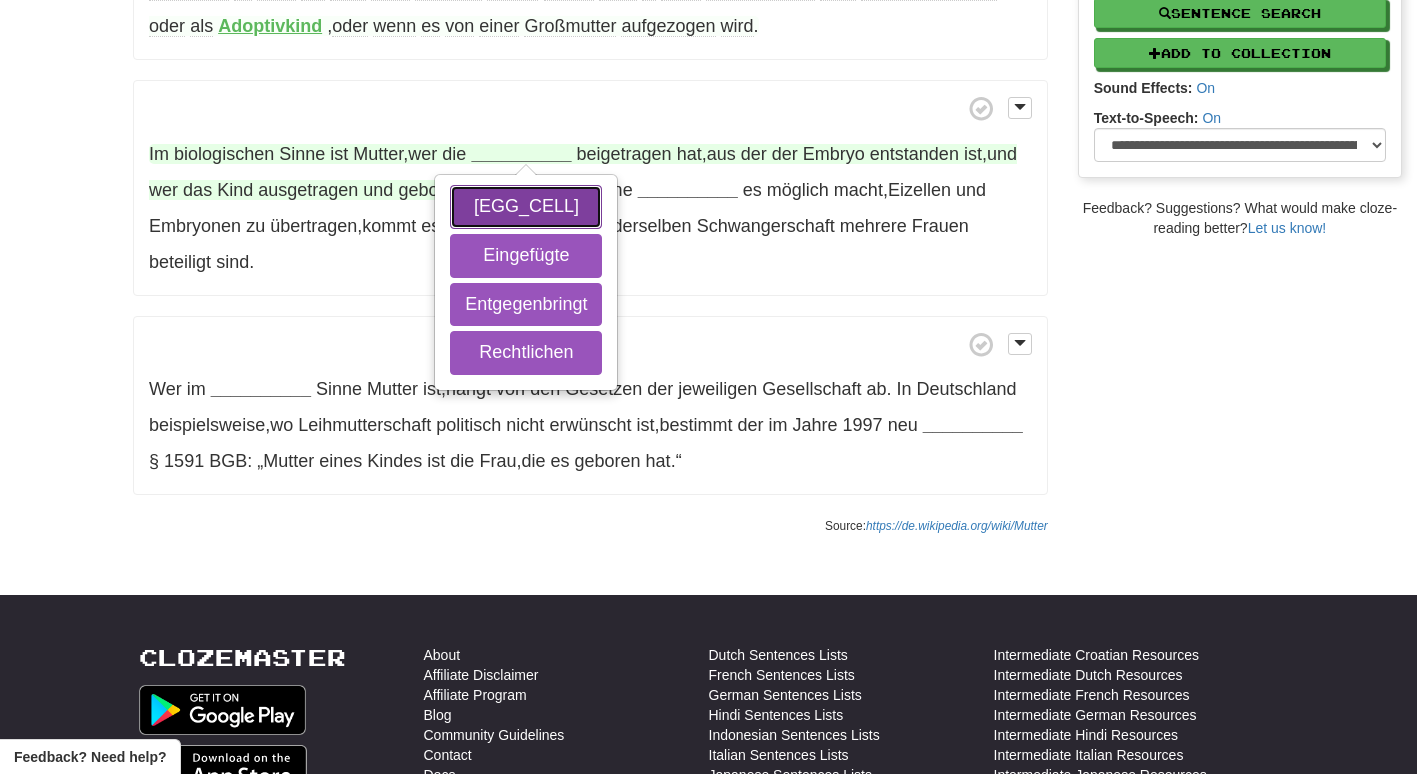 click on "[EGG_CELL]" at bounding box center [526, 207] 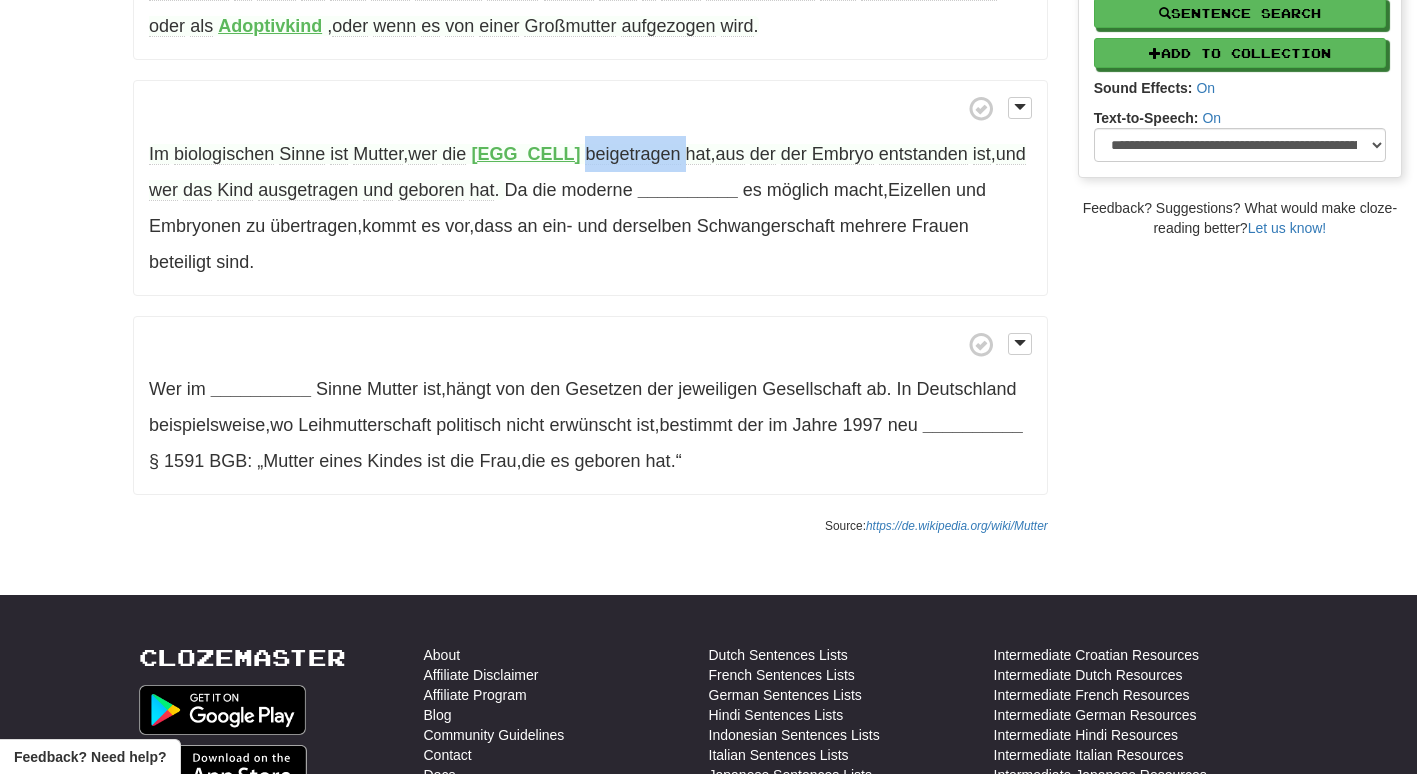 drag, startPoint x: 636, startPoint y: 152, endPoint x: 538, endPoint y: 154, distance: 98.02041 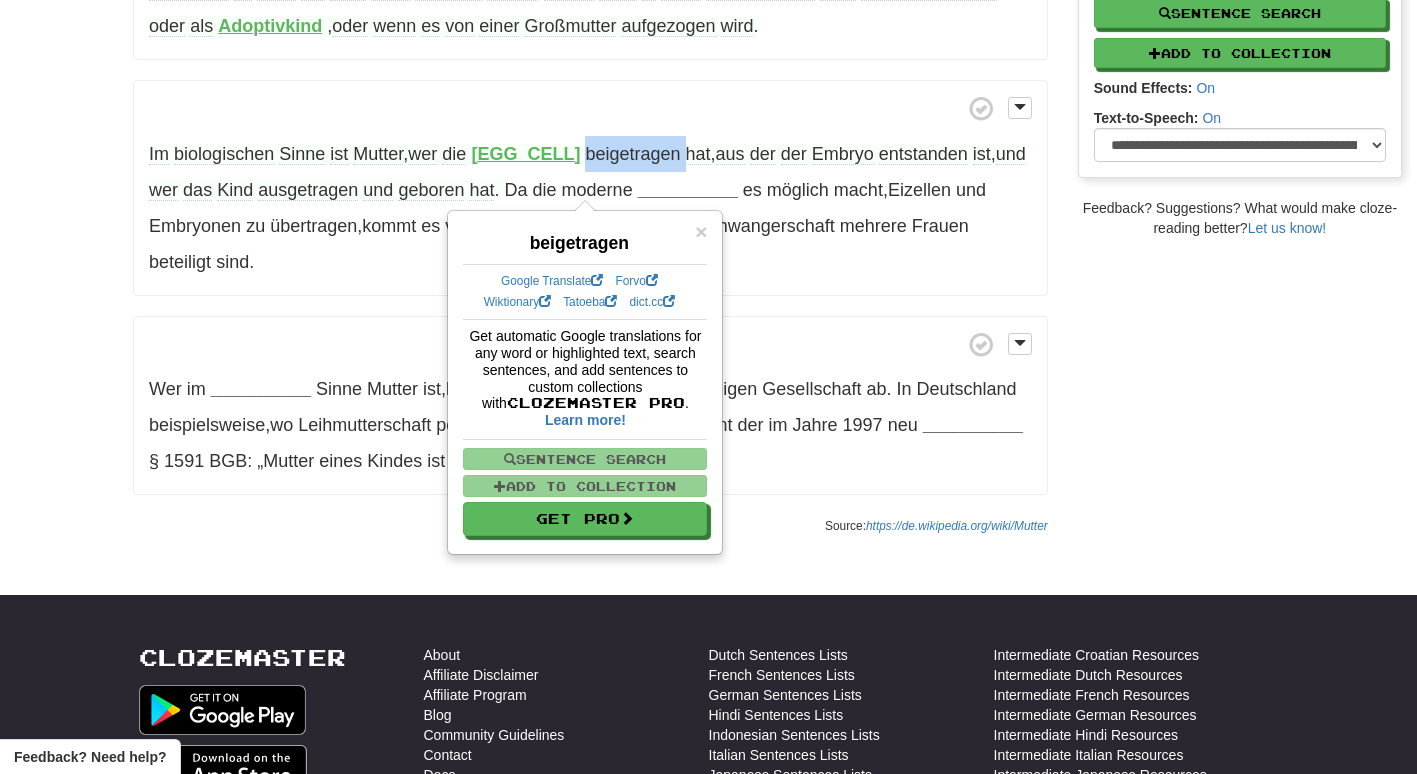 copy on "beigetragen" 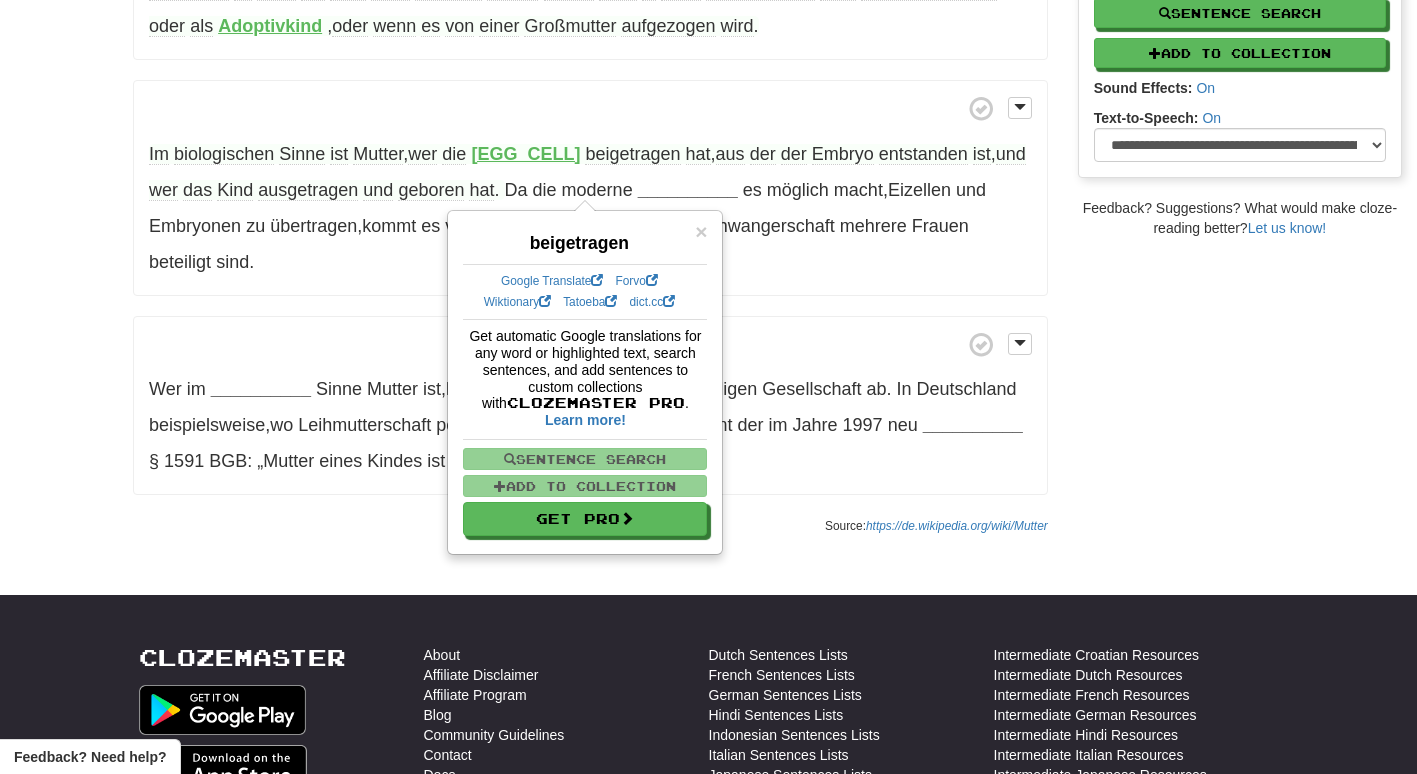 click on "/
Cloze-Reading
Mutter
Reset
Anthropology, psychology and everyday life  > Family and kinship  > Family members
Im   sozialen   und   psychologischen   Sinne   ist   Mutter ,  wer   einem   Kind   Mutterliebe
entgegenbringt
und   damit   die   Grundlage   dafür   schafft ,  dass   das   Kind   seine   (meist)   erste   emotionale   Bindung   an   einen   anderen   Menschen   herstellen   kann .
Damit   verbunden   ist   in   der   Regel   die
Pflege
und   Erziehung   des   Kindes ,  häufig   auch   Verantwortung   für   die   Ausbildung .
Da   die   soziale   Mutterschaft   nicht   zwingend   an   die   biologische   Mutterschaft   gebunden   ist ,  kann   ein   Kind   auch   mehrere   Mütter   haben ,  etwa   in   einer" at bounding box center (708, 38) 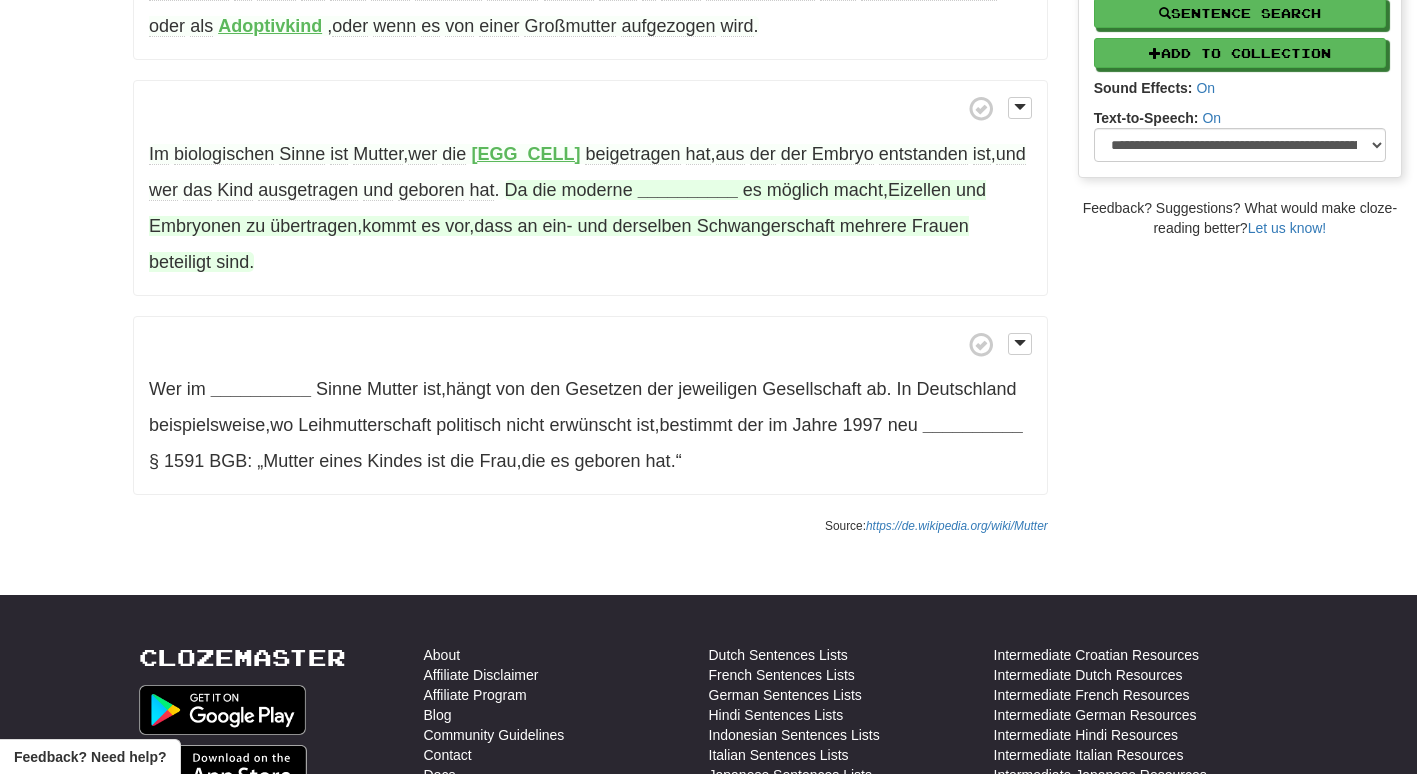 click on "__________" at bounding box center [688, 190] 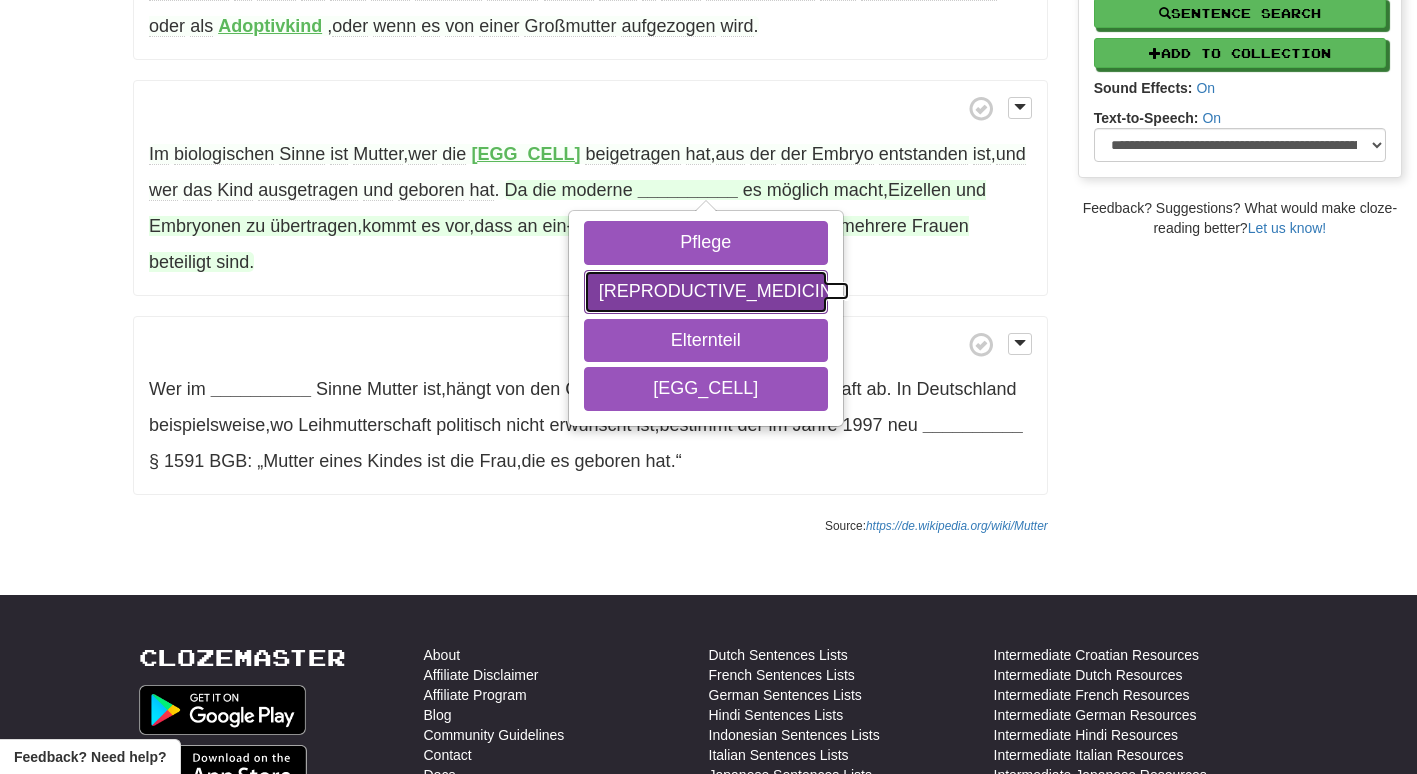 click on "[REPRODUCTIVE_MEDICINE]" at bounding box center (706, 292) 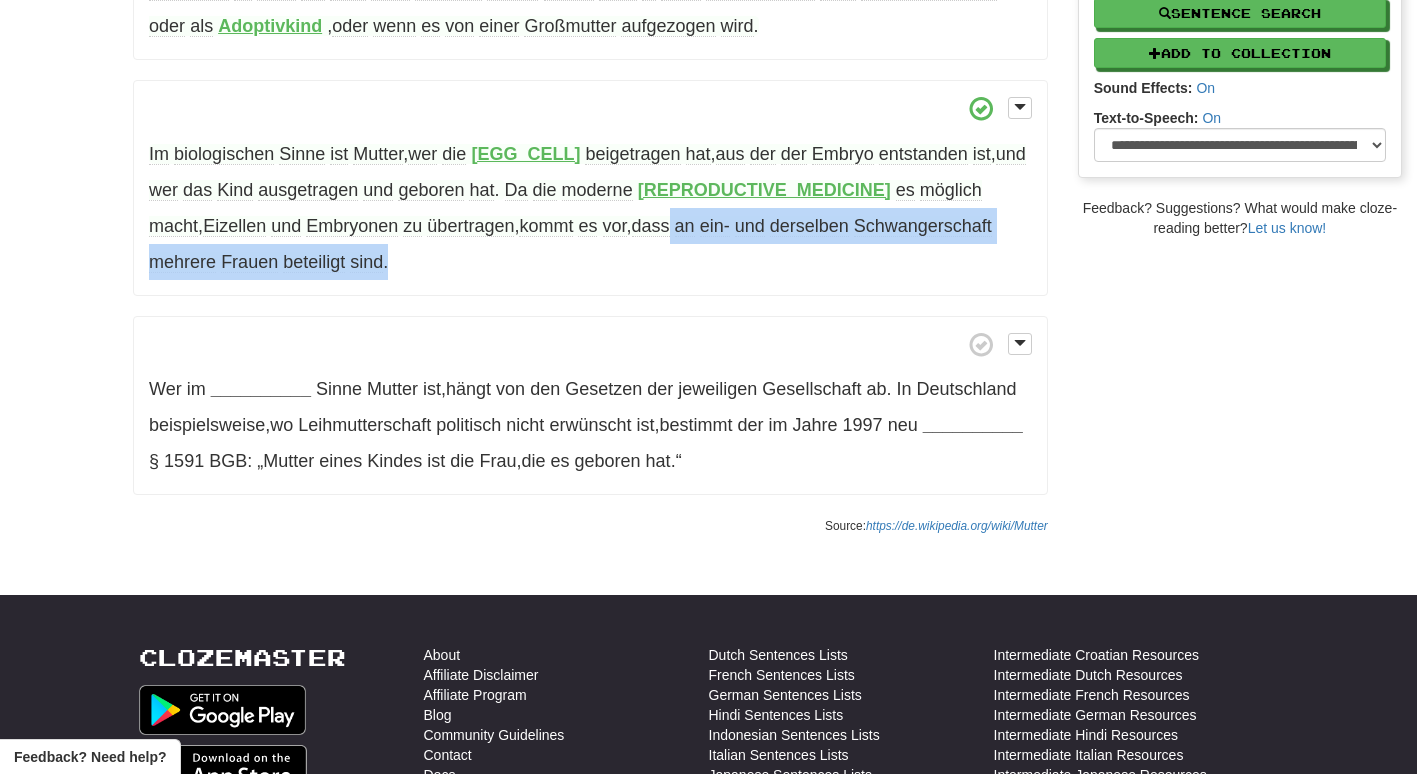 drag, startPoint x: 559, startPoint y: 222, endPoint x: 255, endPoint y: 275, distance: 308.58548 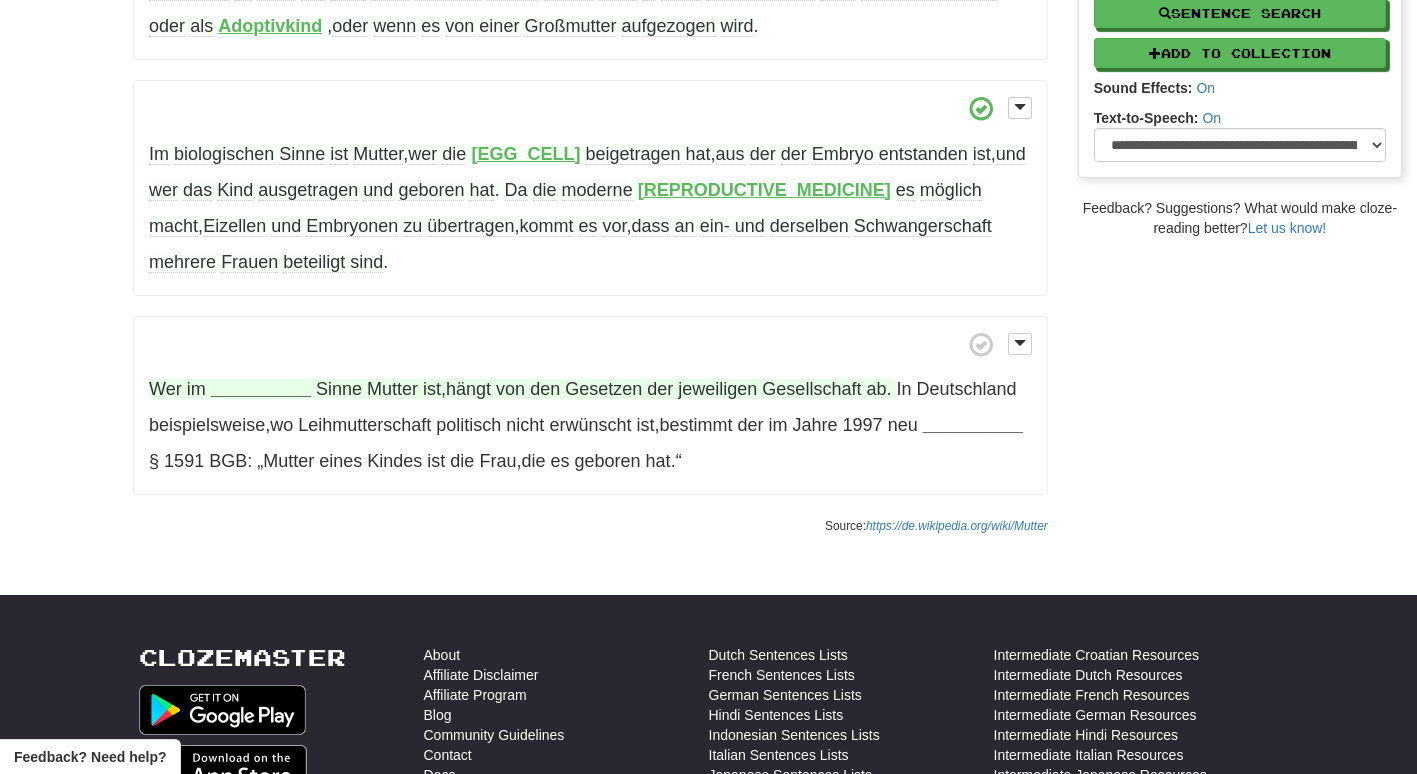 click on "__________" at bounding box center [261, 389] 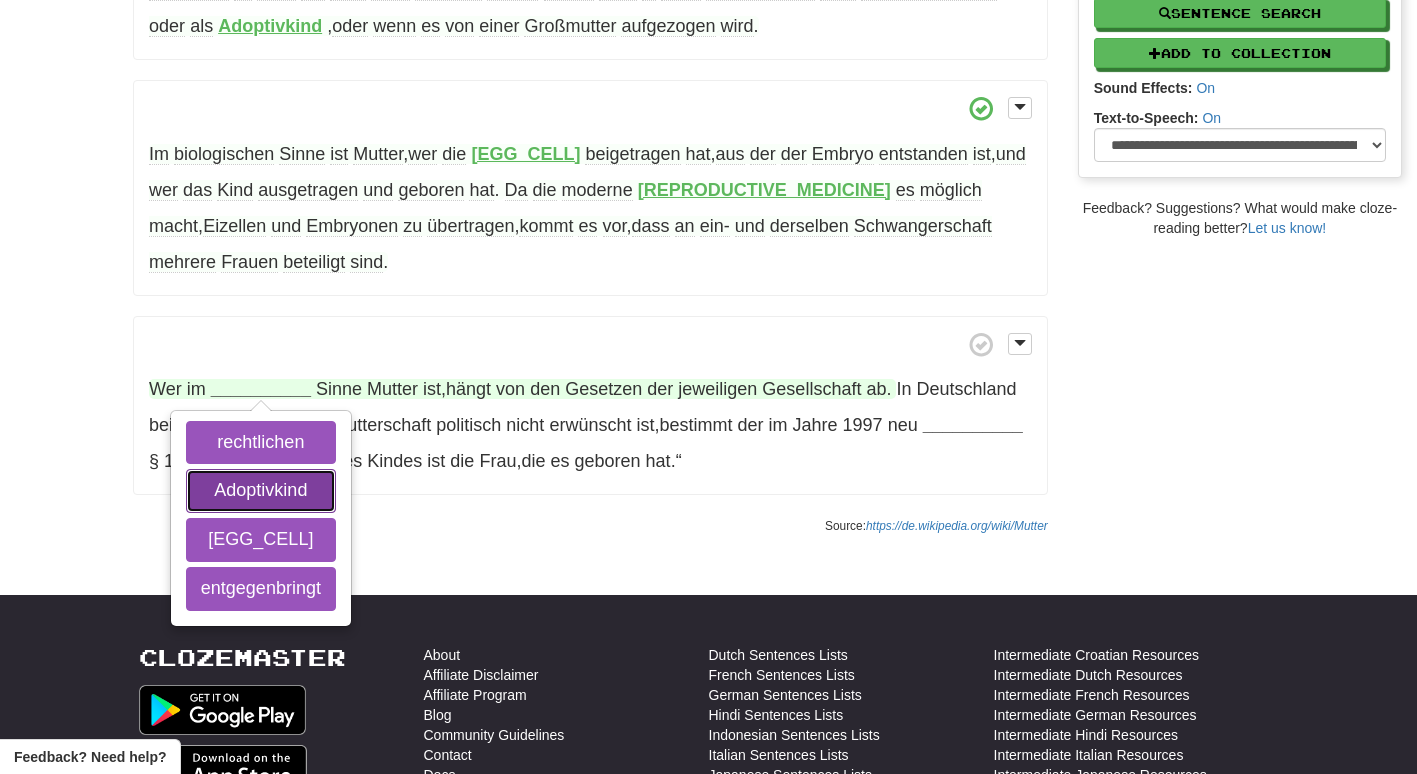 click on "Adoptivkind" at bounding box center (261, 491) 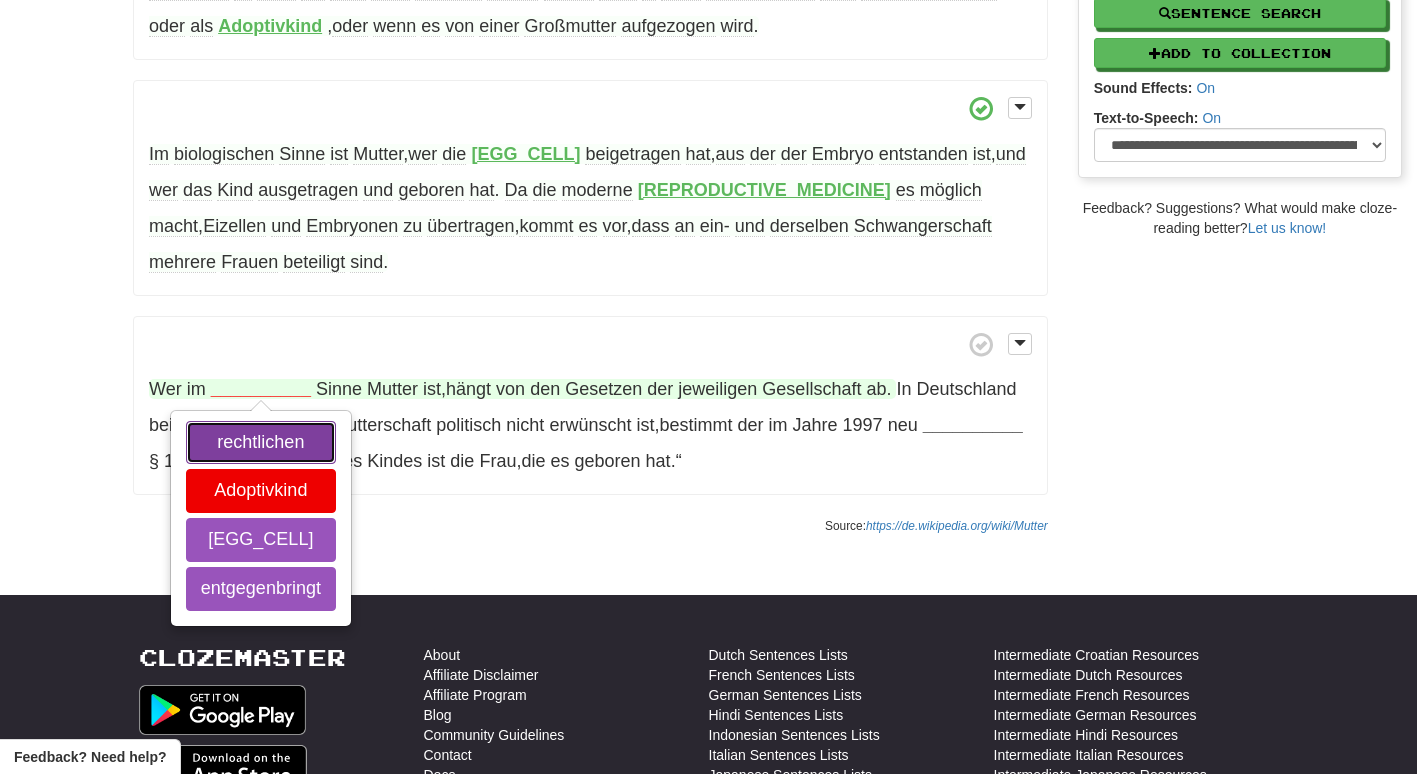 click on "rechtlichen" at bounding box center [261, 443] 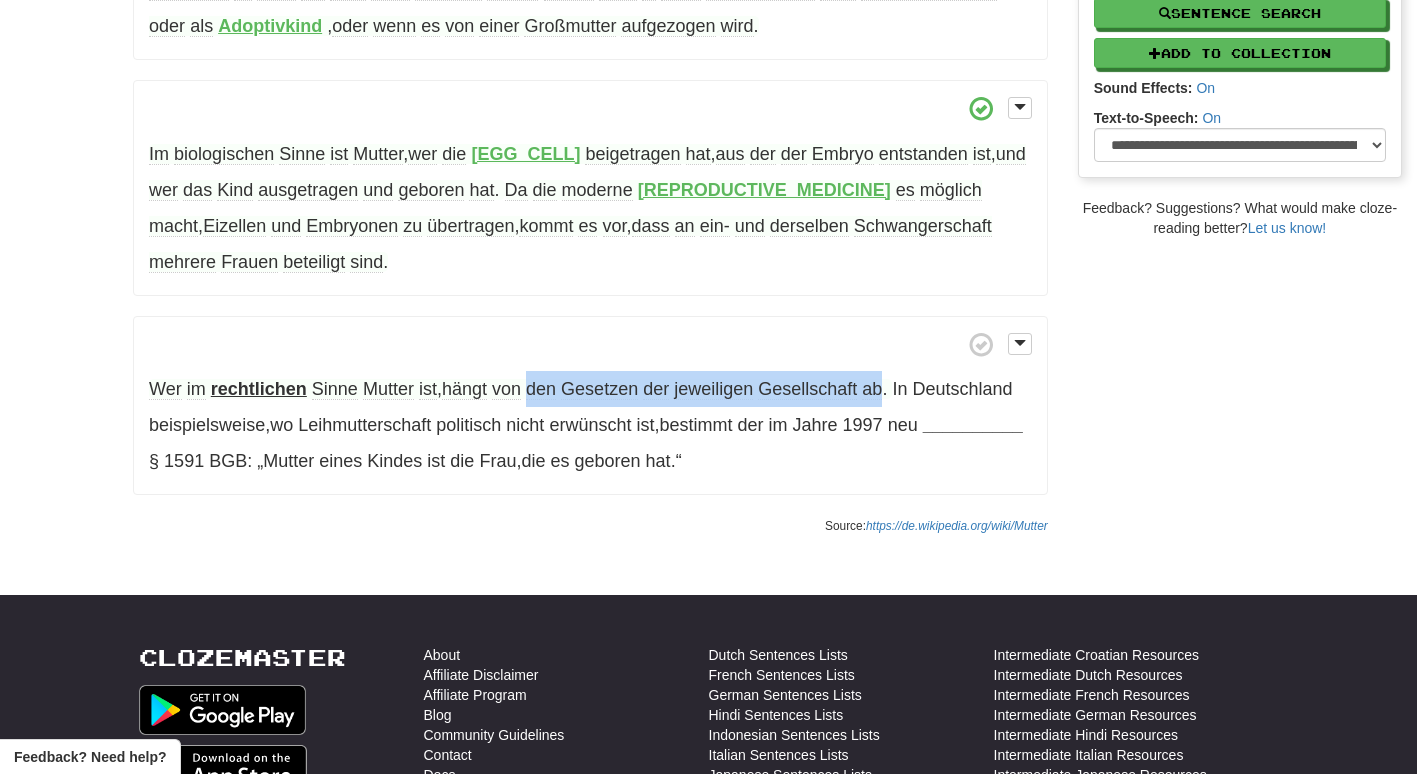 drag, startPoint x: 529, startPoint y: 388, endPoint x: 888, endPoint y: 396, distance: 359.0891 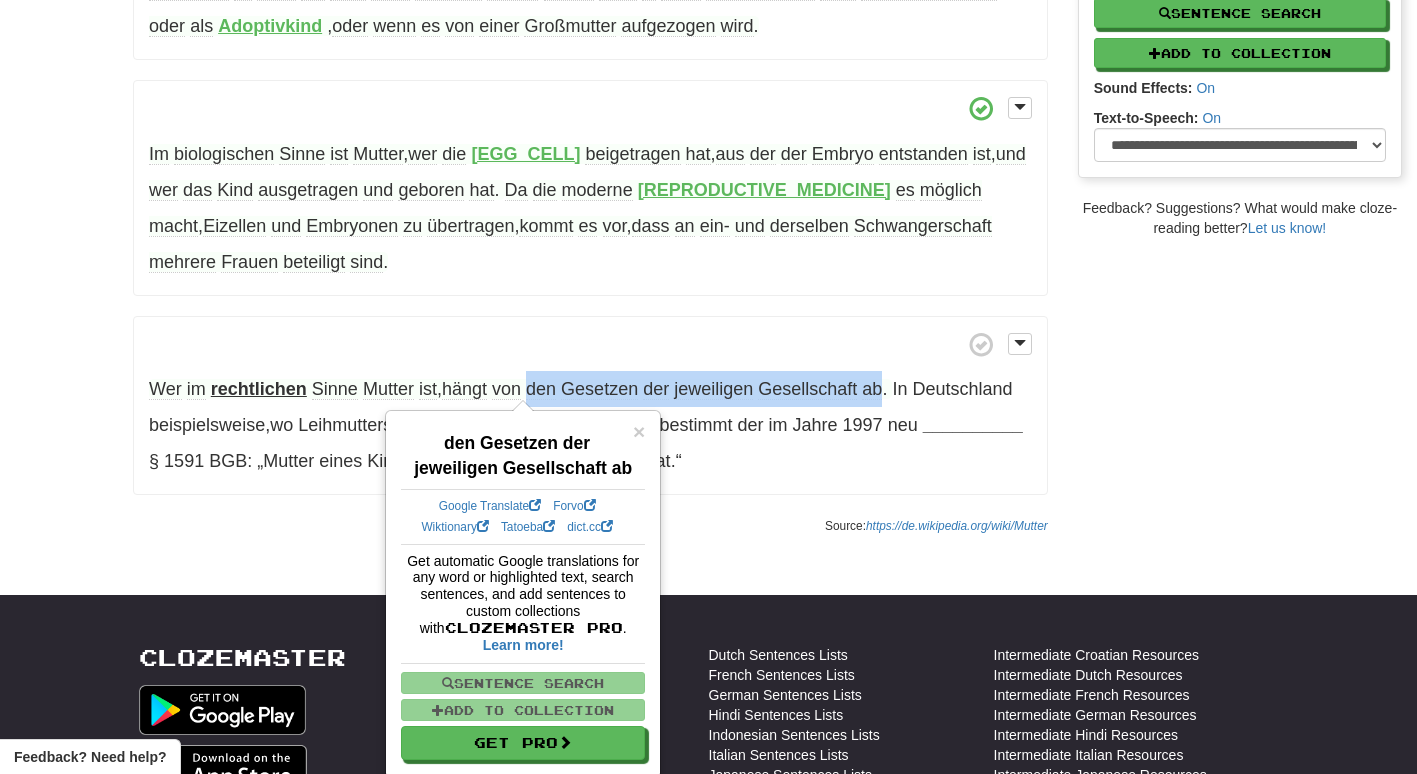 copy on "den   Gesetzen   der   jeweiligen   Gesellschaft   ab" 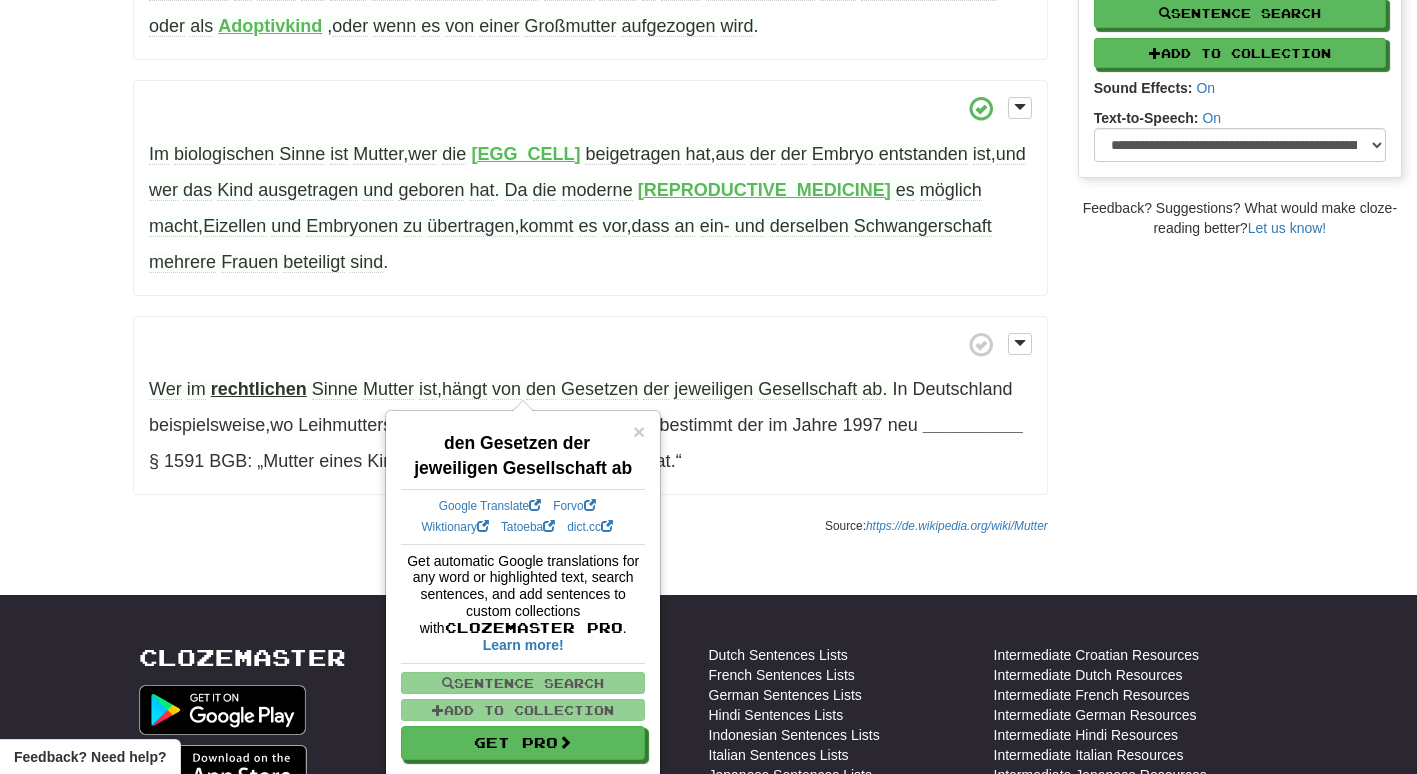 click on "Wer   im
rechtlichen
Sinne   Mutter   ist ,  hängt   von   den   Gesetzen   der   jeweiligen   Gesellschaft   ab .
In   [COUNTRY]   beispielsweise ,  wo   Leihmutterschaft   politisch   nicht   erwünscht   ist ,  bestimmt   der   im   Jahre   1997   neu
__________
§   1591   BGB:   „Mutter   eines   Kindes   ist   die   Frau ,  die   es   geboren   hat . “" at bounding box center [590, 406] 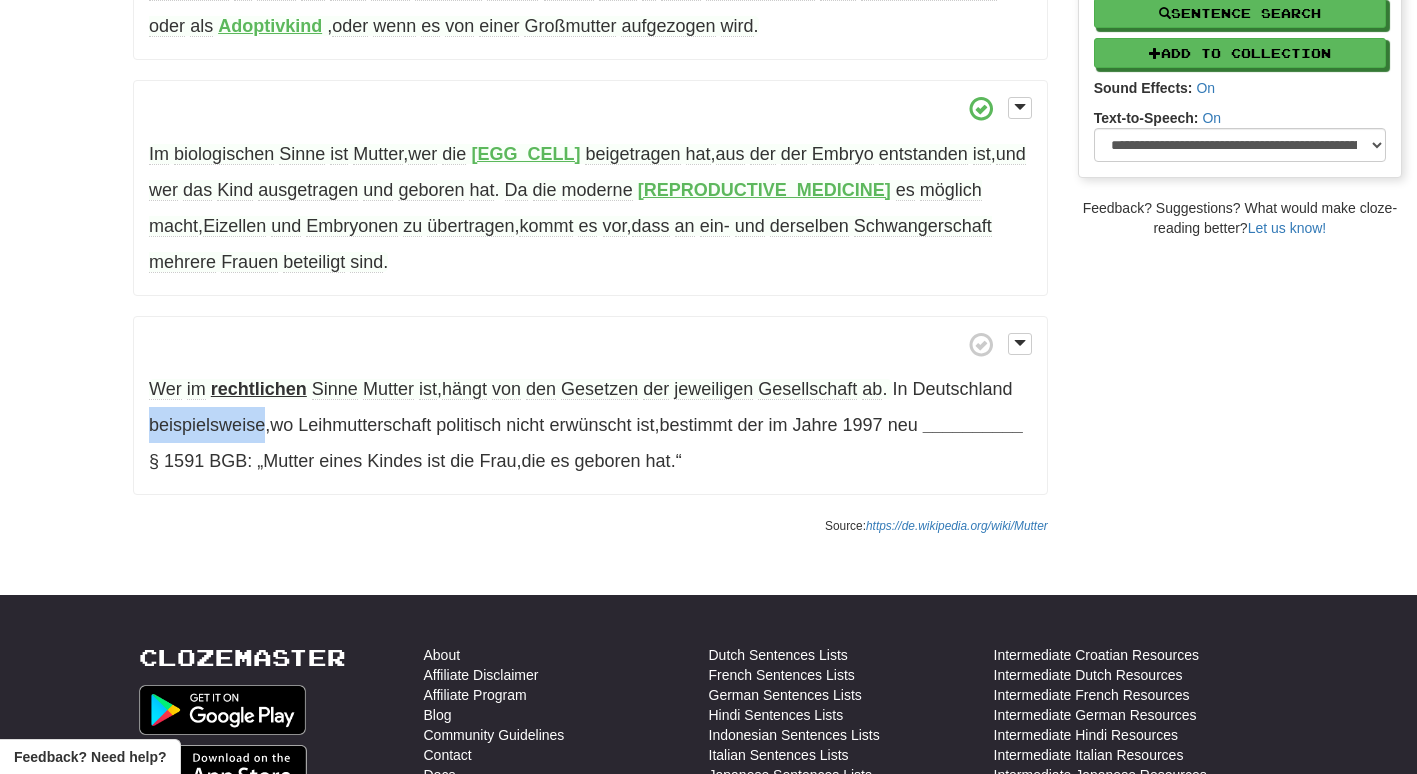 drag, startPoint x: 263, startPoint y: 424, endPoint x: 133, endPoint y: 438, distance: 130.75168 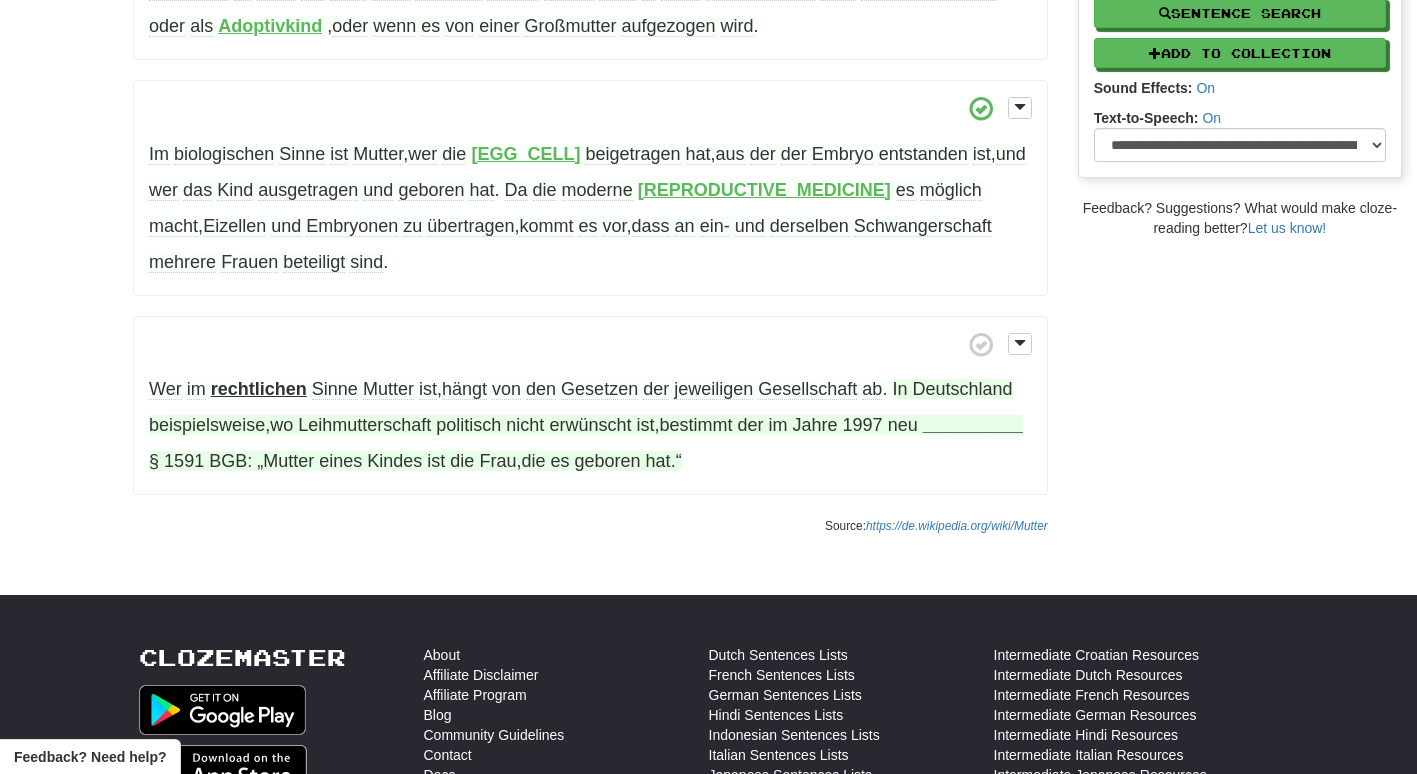 click on "__________" at bounding box center (973, 425) 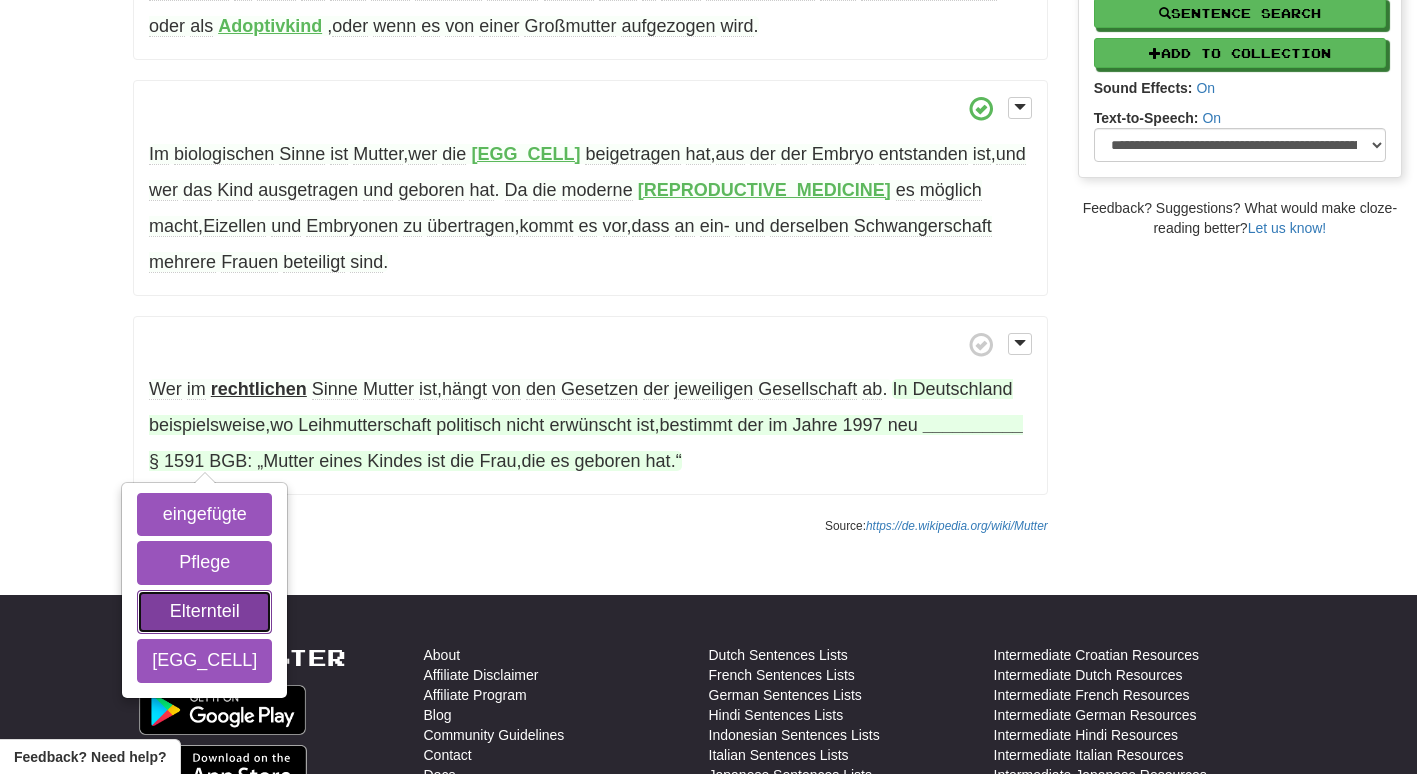 click on "Elternteil" at bounding box center (204, 612) 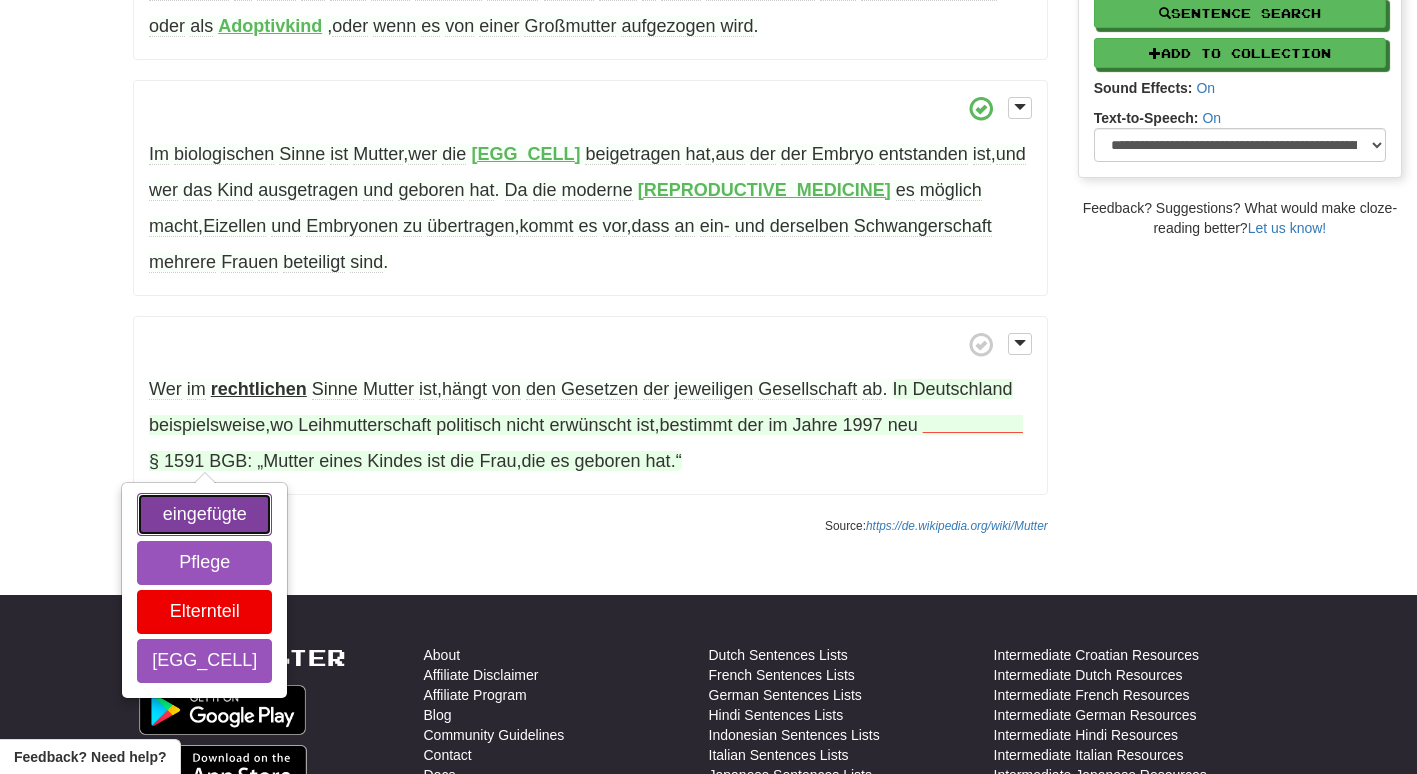 click on "eingefügte" at bounding box center (204, 515) 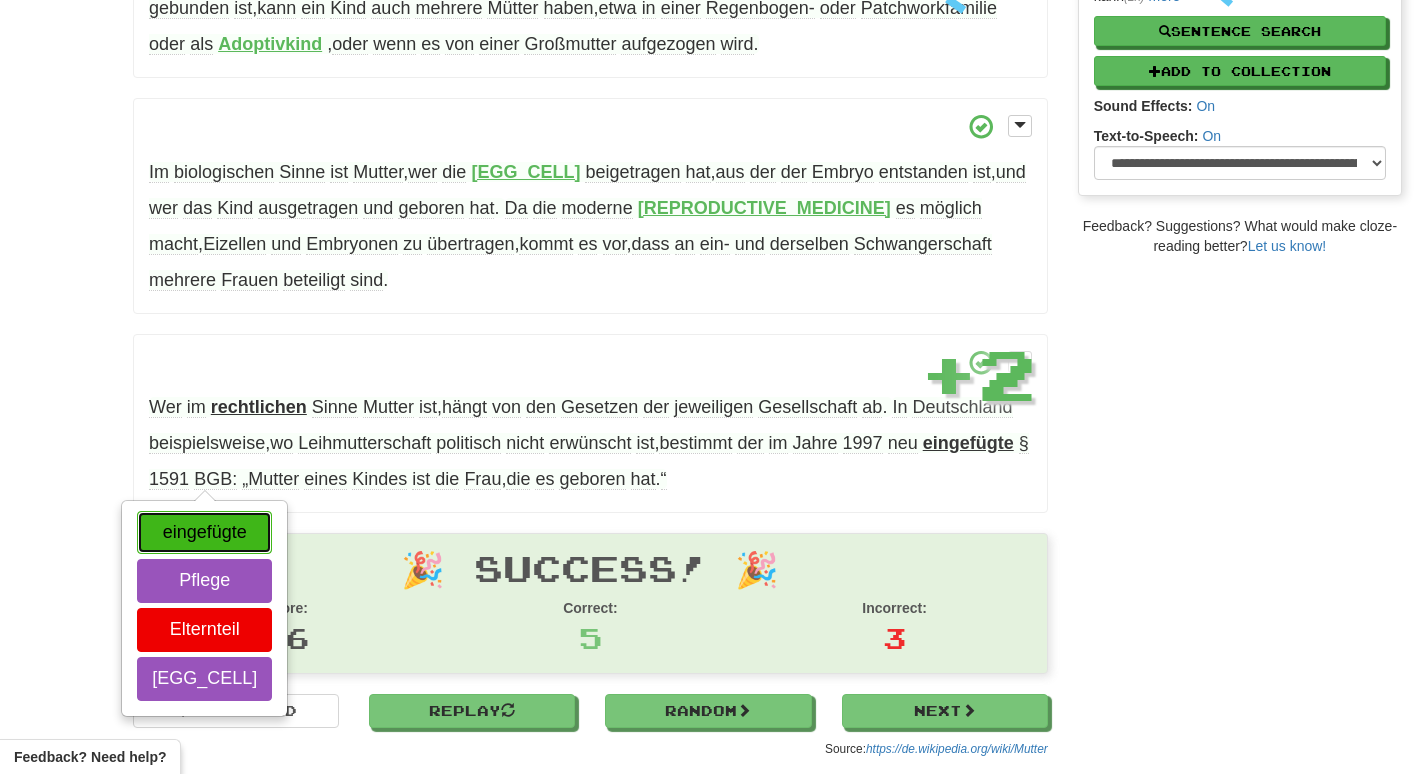 scroll, scrollTop: 480, scrollLeft: 0, axis: vertical 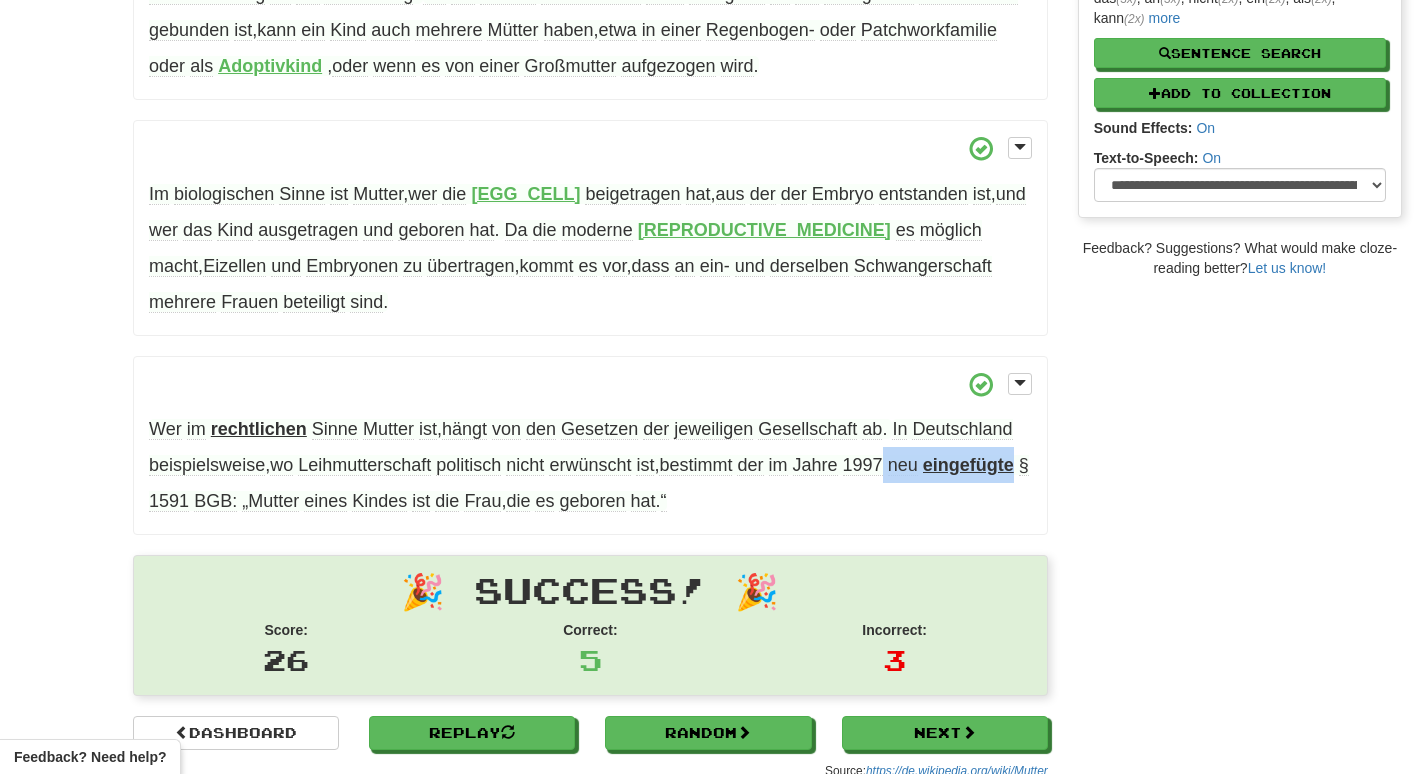 drag, startPoint x: 1027, startPoint y: 461, endPoint x: 894, endPoint y: 468, distance: 133.18408 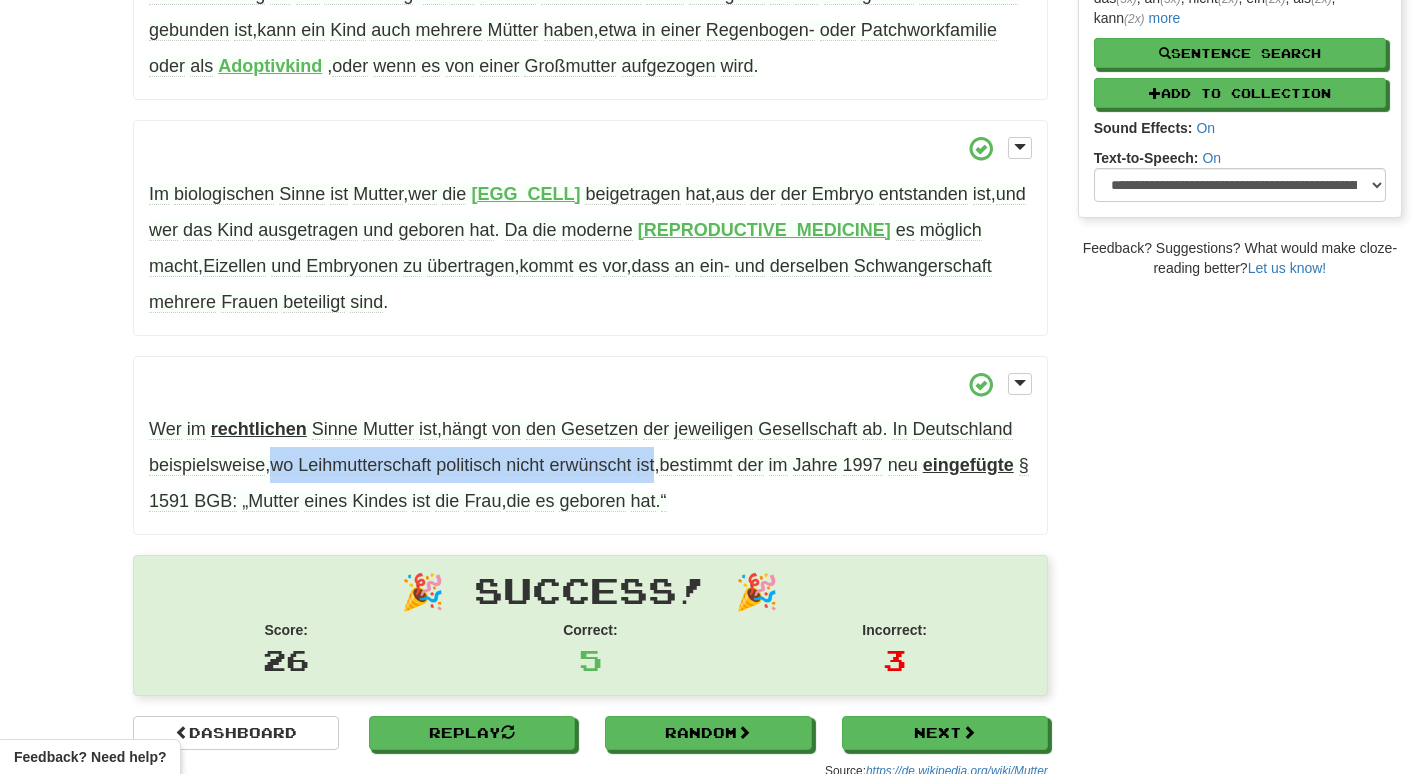 drag, startPoint x: 661, startPoint y: 464, endPoint x: 269, endPoint y: 465, distance: 392.00128 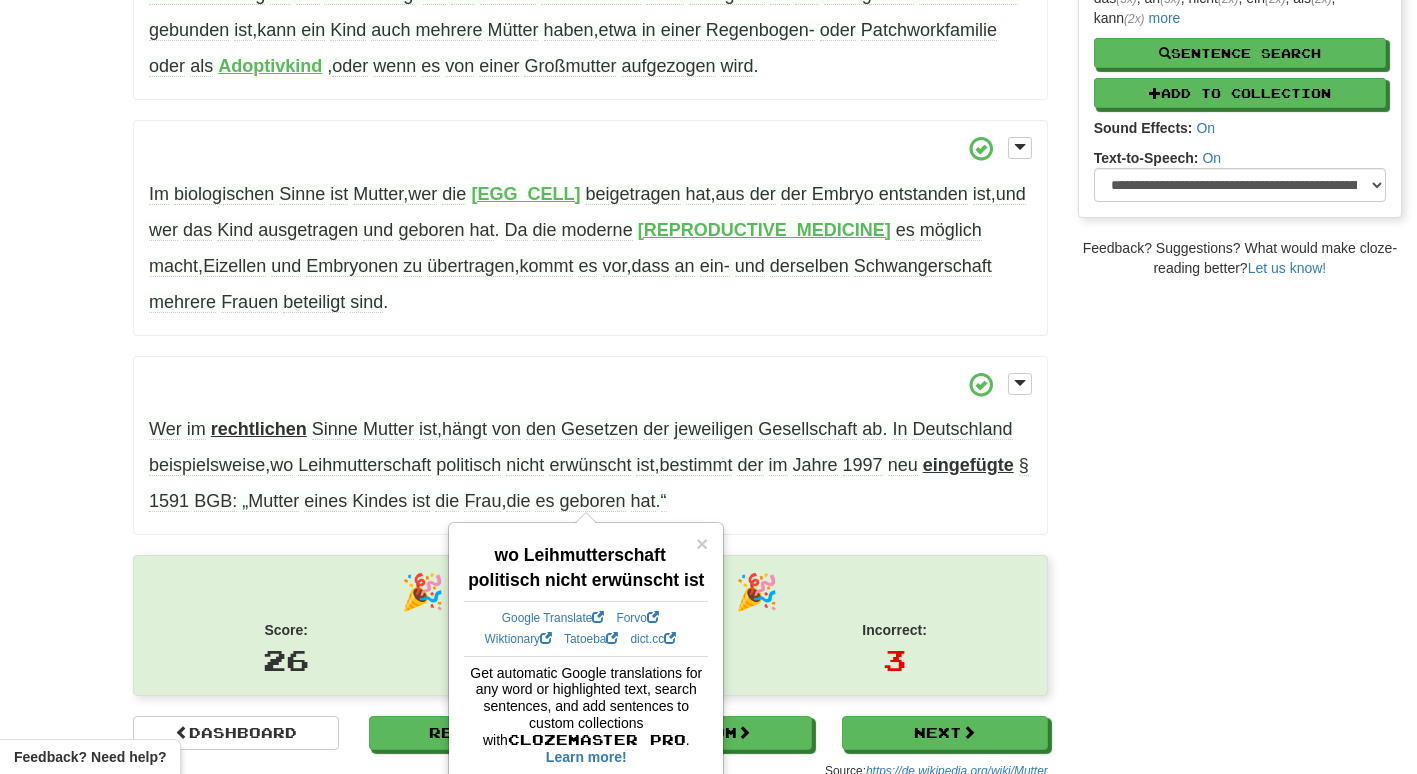 click on "/
Cloze-Reading
Mutter
Reset
Anthropology, psychology and everyday life  > Family and kinship  > Family members
Im   sozialen   und   psychologischen   Sinne   ist   Mutter ,  wer   einem   Kind   Mutterliebe
entgegenbringt
und   damit   die   Grundlage   dafür   schafft ,  dass   das   Kind   seine   (meist)   erste   emotionale   Bindung   an   einen   anderen   Menschen   herstellen   kann .
Damit   verbunden   ist   in   der   Regel   die
Pflege
und   Erziehung   des   Kindes ,  häufig   auch   Verantwortung   für   die   Ausbildung .
Da   die   soziale   Mutterschaft   nicht   zwingend   an   die   biologische   Mutterschaft   gebunden   ist ,  kann   ein   Kind   auch   mehrere   Mütter   haben ,  etwa   in   einer" at bounding box center (708, 180) 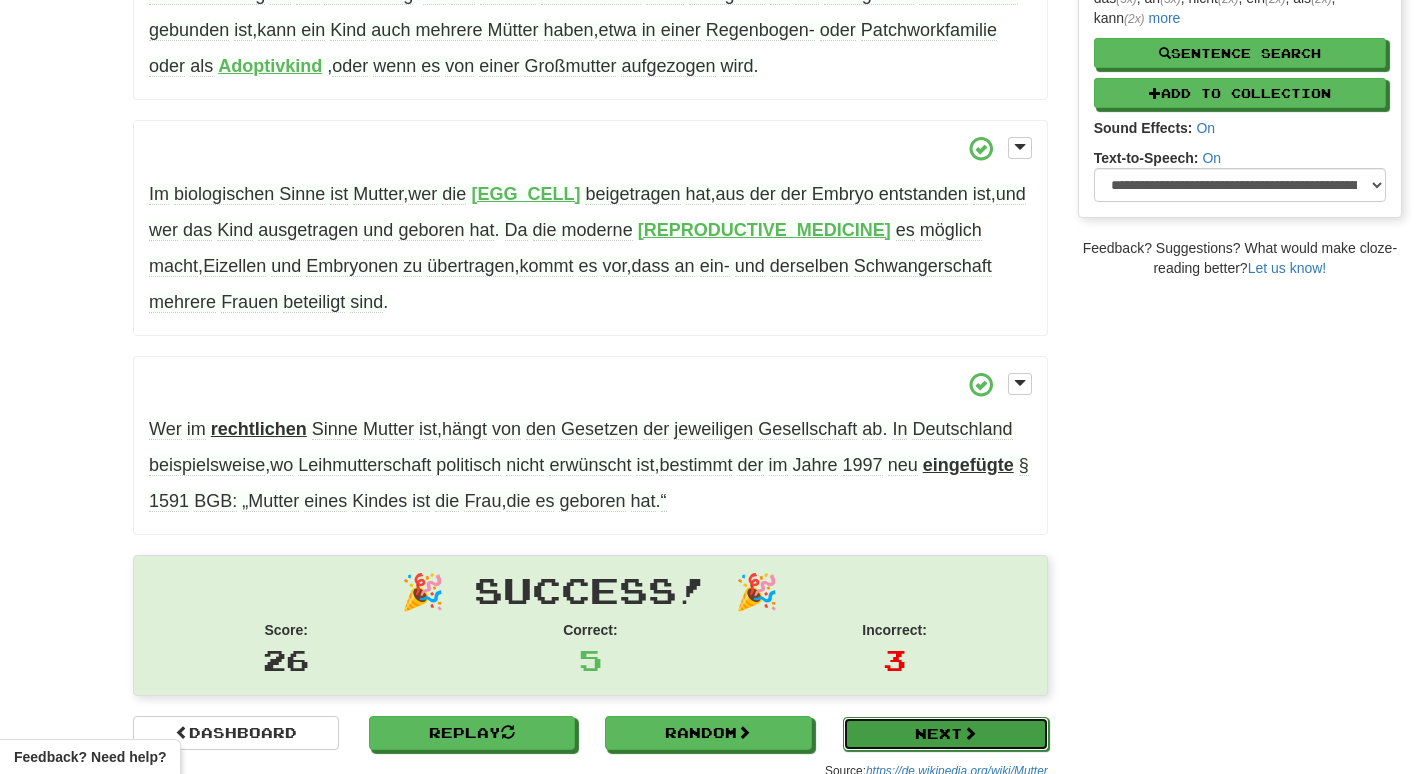 click on "Next" at bounding box center [946, 734] 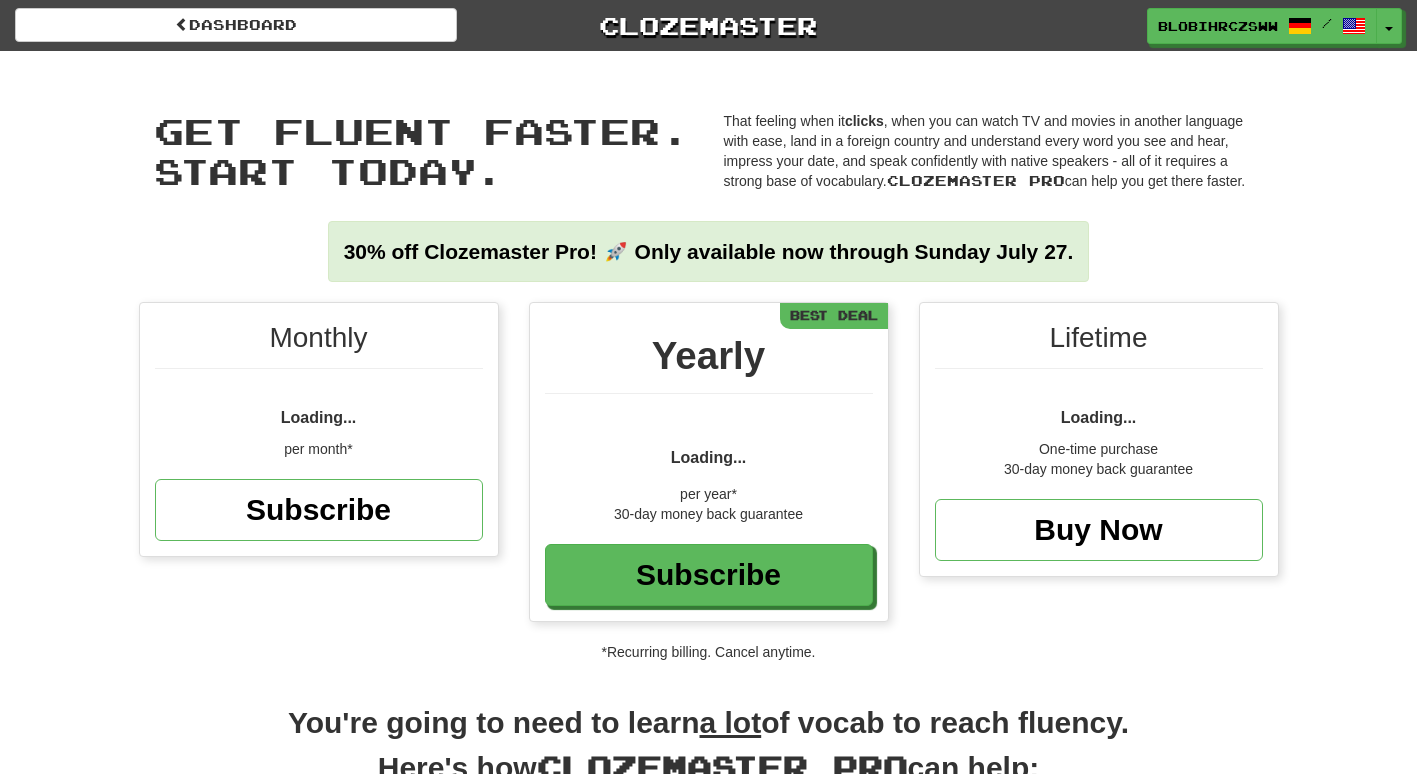 scroll, scrollTop: 0, scrollLeft: 0, axis: both 